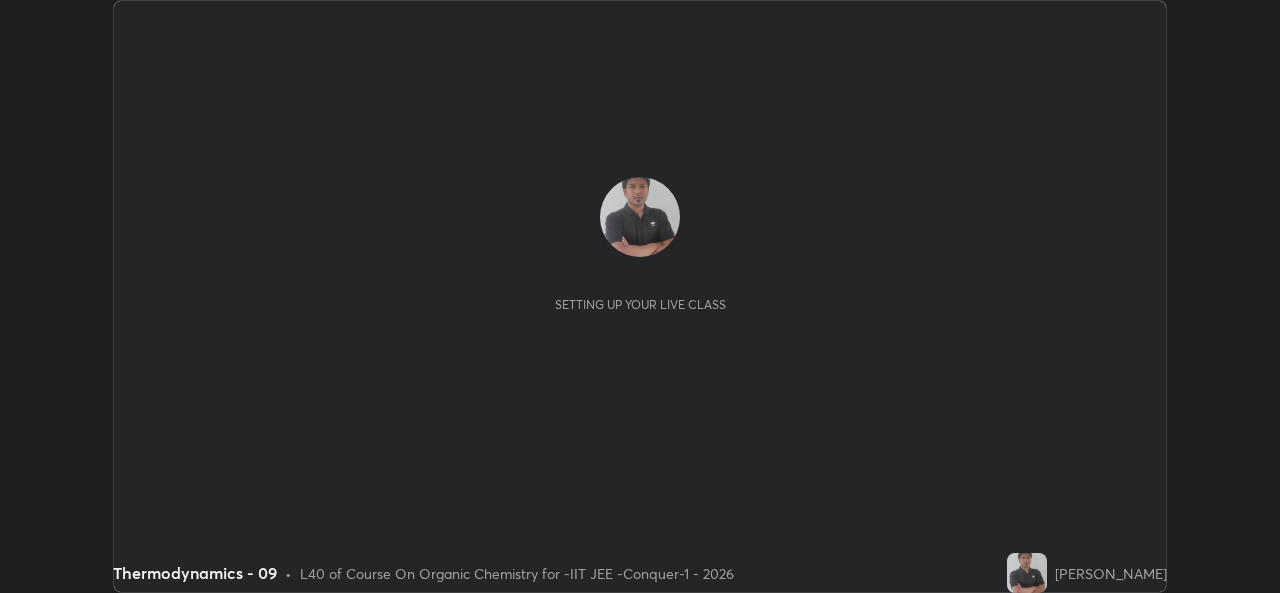 scroll, scrollTop: 0, scrollLeft: 0, axis: both 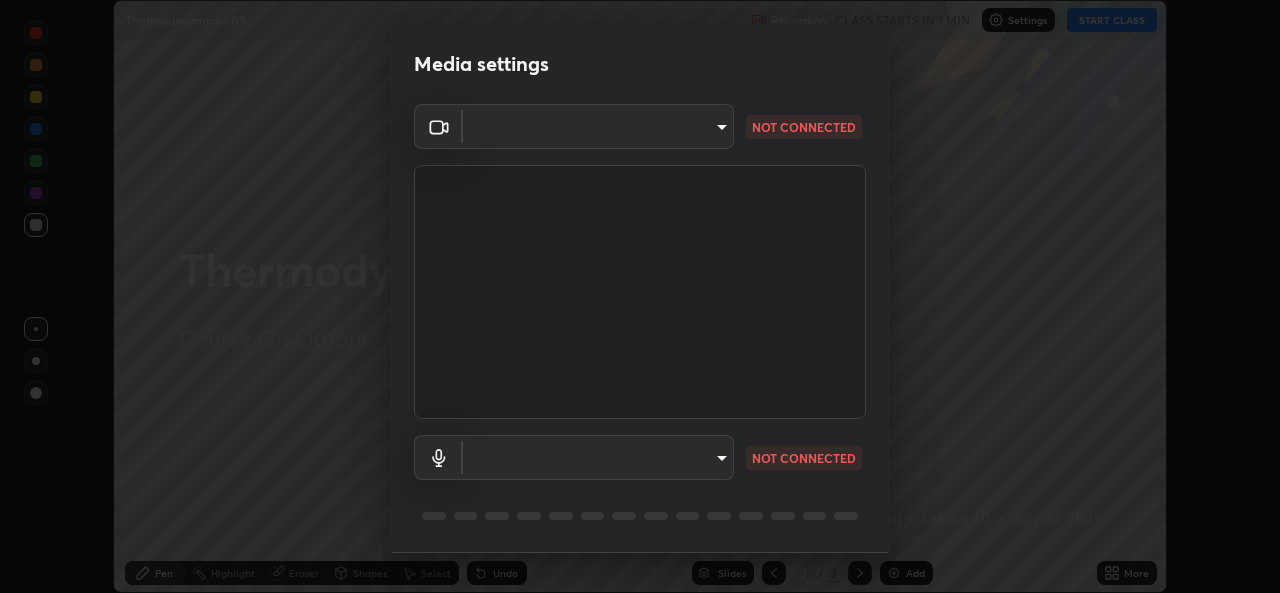 type on "162a4bef6d5de59660943d10e2777e2613c591b7fe343c7323db06c6e3c7e835" 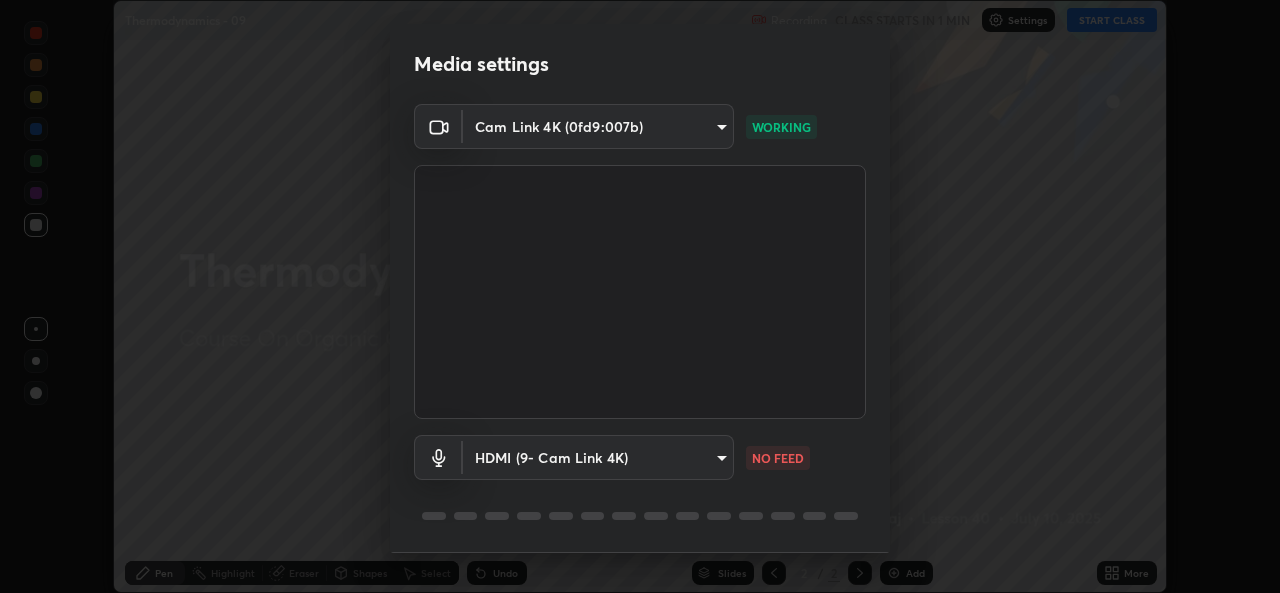 click on "Erase all Thermodynamics - 09 Recording CLASS STARTS IN 1 MIN Settings START CLASS Setting up your live class Thermodynamics - 09 • L40 of Course On Organic Chemistry for -IIT JEE -Conquer-1 - 2026 [PERSON_NAME] Pen Highlight Eraser Shapes Select Undo Slides 2 / 2 Add More No doubts shared Encourage your learners to ask a doubt for better clarity Report an issue Reason for reporting Buffering Chat not working Audio - Video sync issue Educator video quality low ​ Attach an image Report Media settings Cam Link 4K (0fd9:007b) 162a4bef6d5de59660943d10e2777e2613c591b7fe343c7323db06c6e3c7e835 WORKING HDMI (9- Cam Link 4K) 1d4febaa8ec43250a5abd803b4b9017d31c20cfa2482e27e93703920a67056a4 NO FEED 1 / 5 Next" at bounding box center [640, 296] 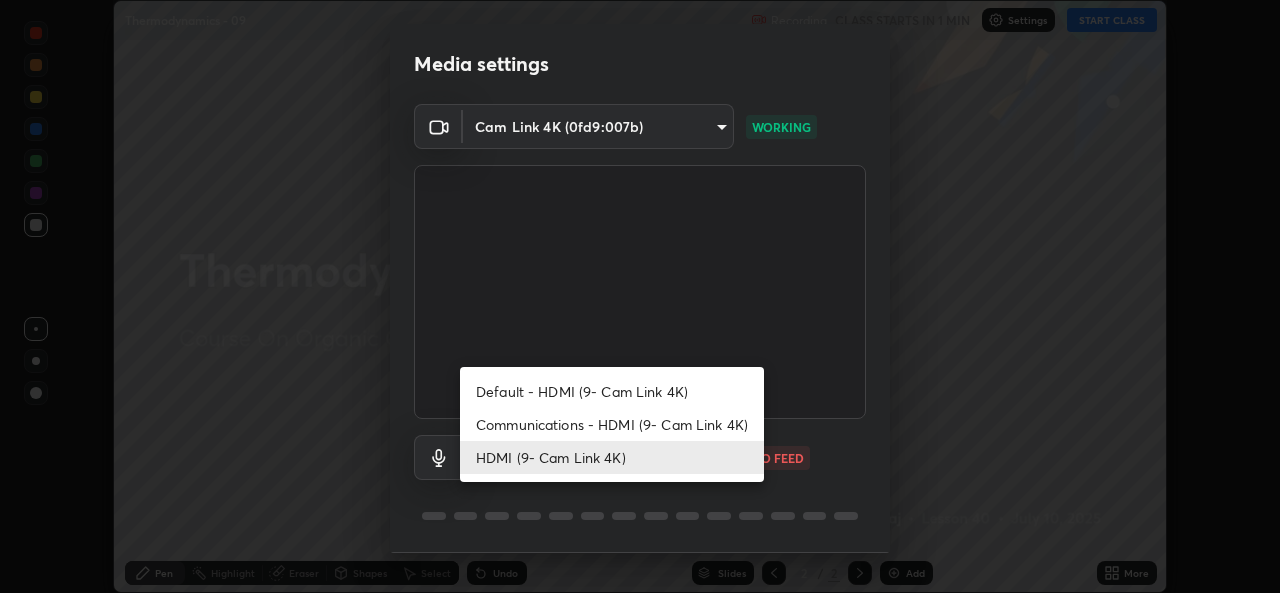 click on "Communications - HDMI (9- Cam Link 4K)" at bounding box center [612, 424] 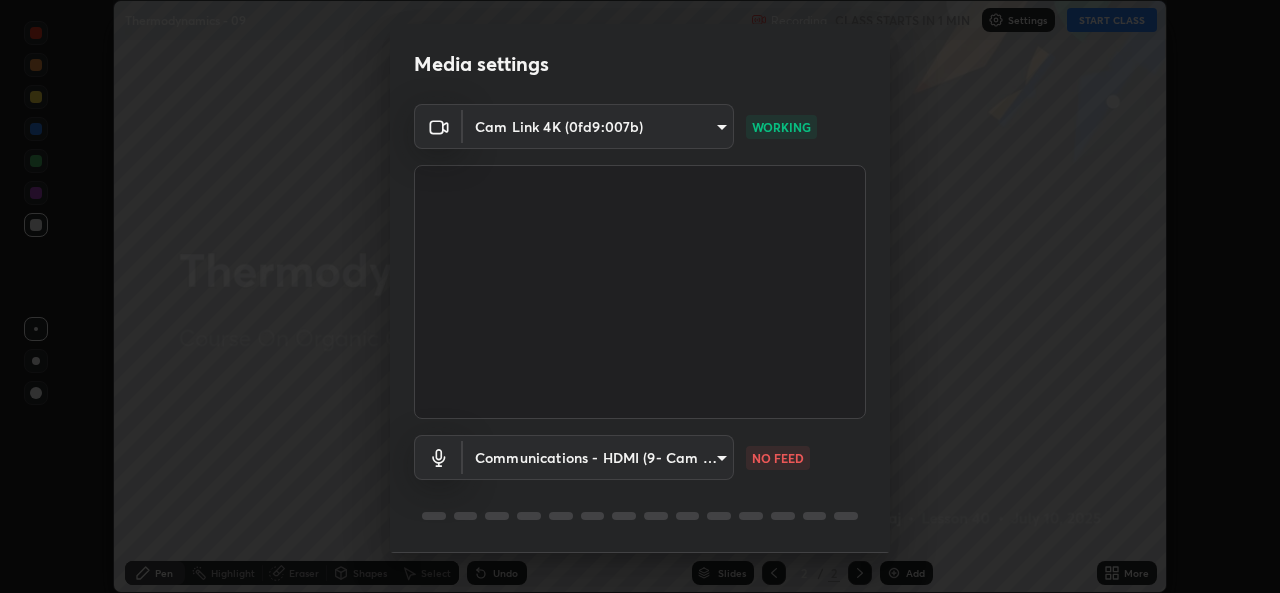 click on "Erase all Thermodynamics - 09 Recording CLASS STARTS IN 1 MIN Settings START CLASS Setting up your live class Thermodynamics - 09 • L40 of Course On Organic Chemistry for -IIT JEE -Conquer-1 - 2026 [PERSON_NAME] Pen Highlight Eraser Shapes Select Undo Slides 2 / 2 Add More No doubts shared Encourage your learners to ask a doubt for better clarity Report an issue Reason for reporting Buffering Chat not working Audio - Video sync issue Educator video quality low ​ Attach an image Report Media settings Cam Link 4K (0fd9:007b) 162a4bef6d5de59660943d10e2777e2613c591b7fe343c7323db06c6e3c7e835 WORKING Communications - HDMI (9- Cam Link 4K) communications NO FEED 1 / 5 Next Default - HDMI (9- Cam Link 4K) Communications - HDMI (9- Cam Link 4K) HDMI (9- Cam Link 4K)" at bounding box center [640, 296] 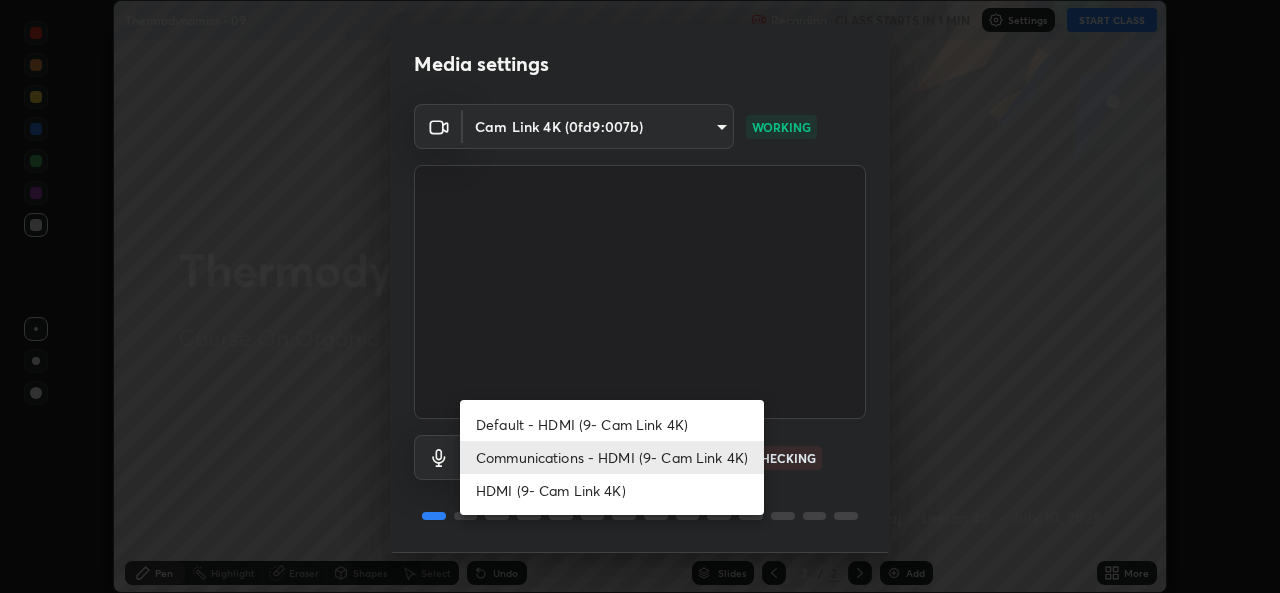 click on "HDMI (9- Cam Link 4K)" at bounding box center [612, 490] 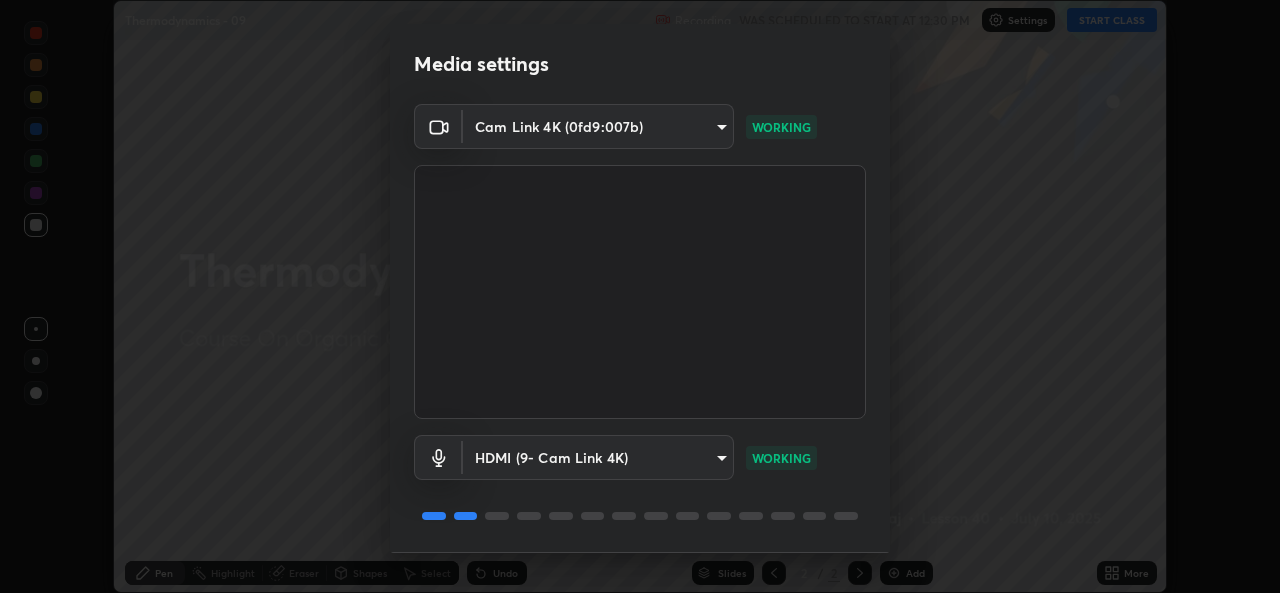 click on "Media settings Cam Link 4K (0fd9:007b) 162a4bef6d5de59660943d10e2777e2613c591b7fe343c7323db06c6e3c7e835 WORKING HDMI (9- Cam Link 4K) 1d4febaa8ec43250a5abd803b4b9017d31c20cfa2482e27e93703920a67056a4 WORKING 1 / 5 Next" at bounding box center [640, 296] 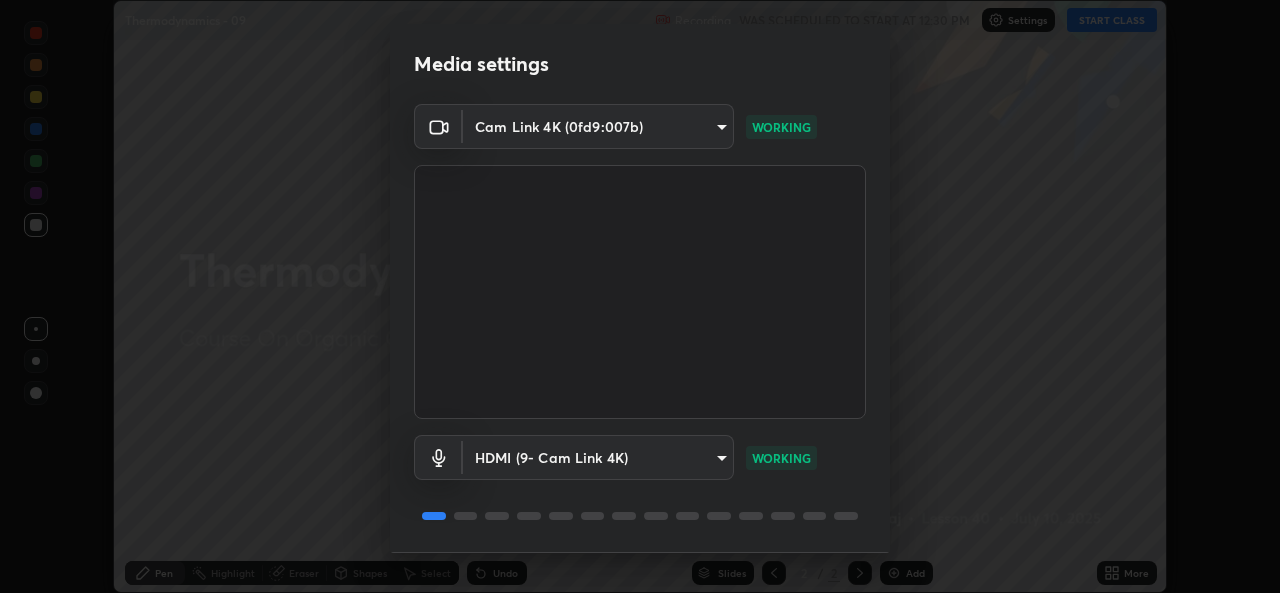 scroll, scrollTop: 63, scrollLeft: 0, axis: vertical 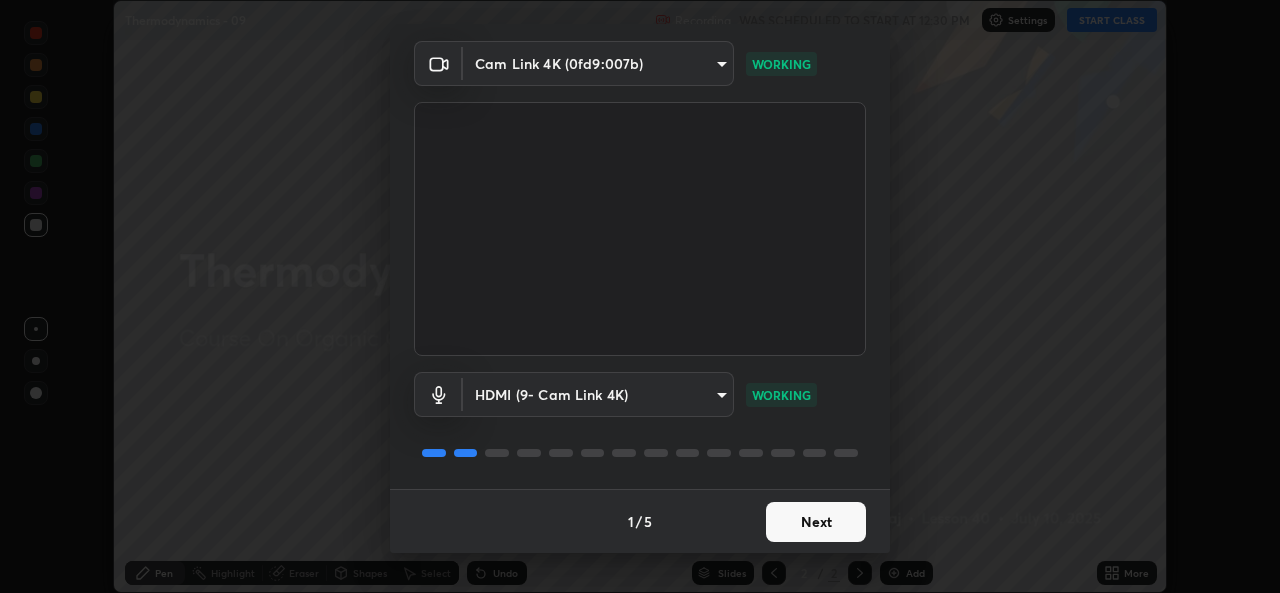 click on "Next" at bounding box center [816, 522] 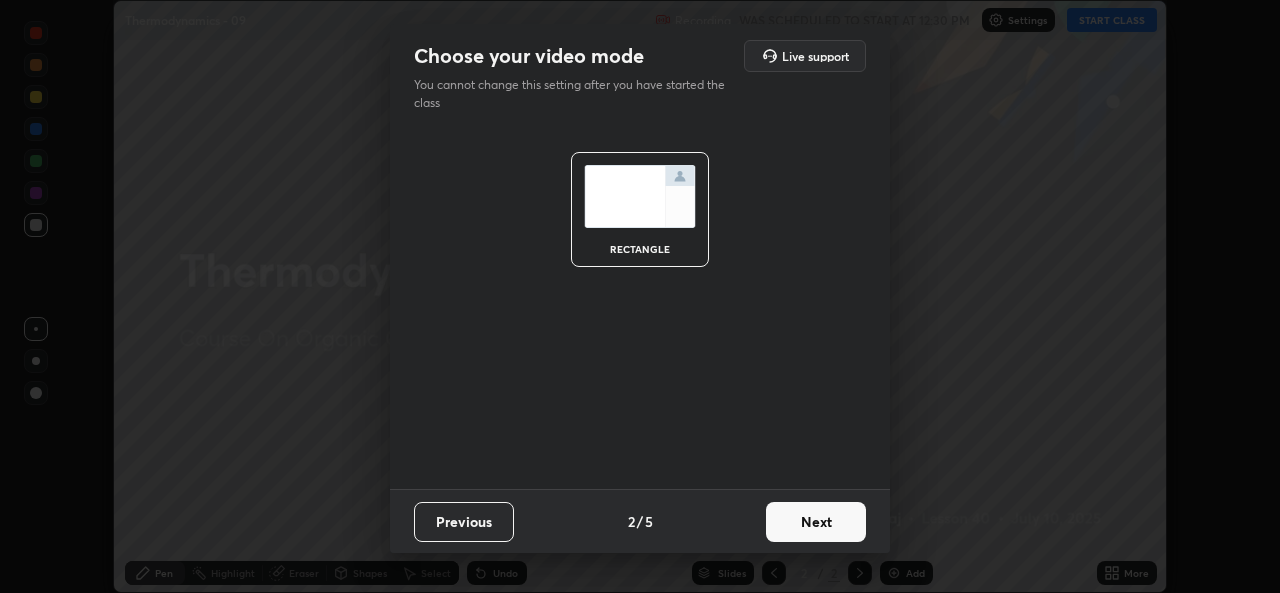scroll, scrollTop: 0, scrollLeft: 0, axis: both 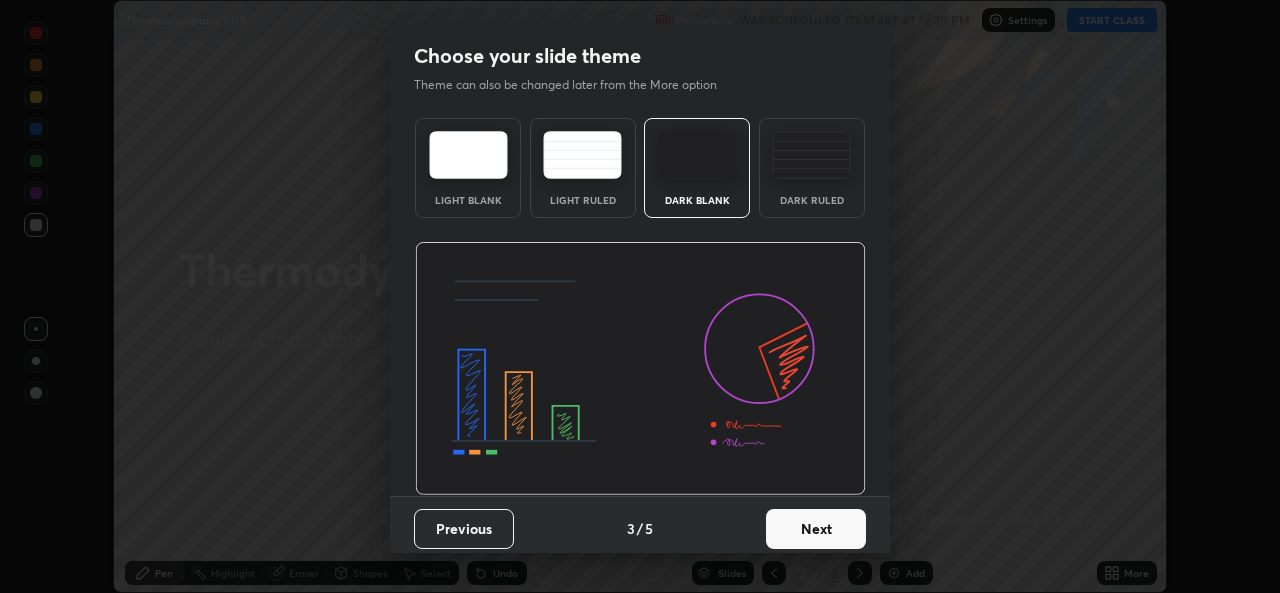 click on "Next" at bounding box center (816, 529) 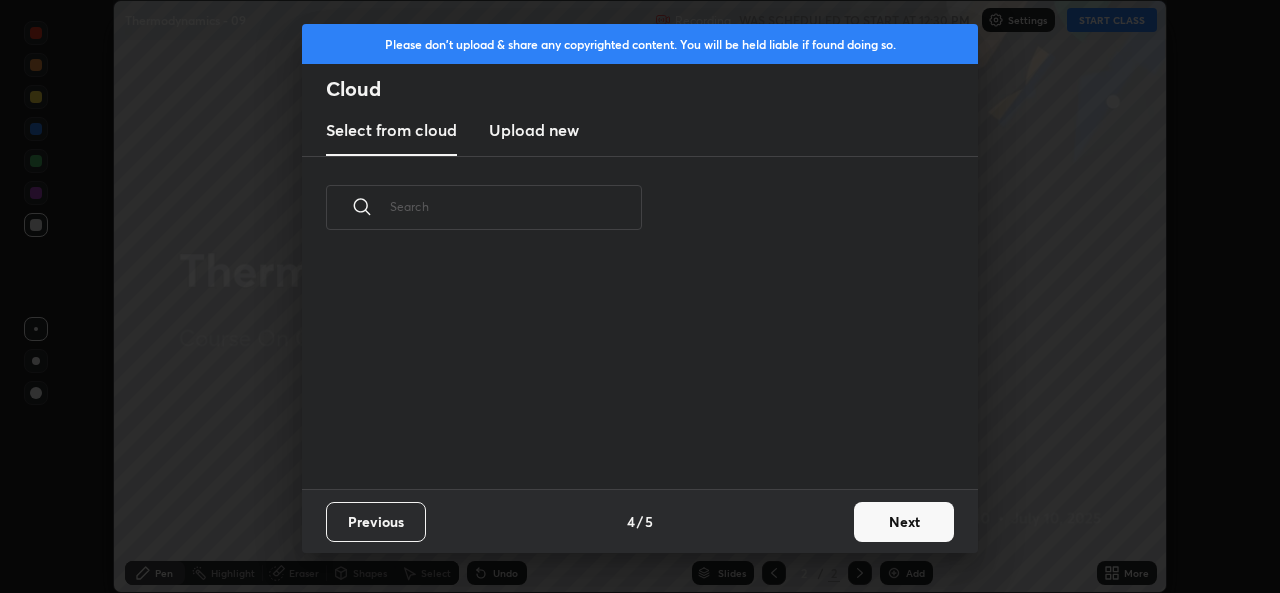 click on "Previous 4 / 5 Next" at bounding box center [640, 521] 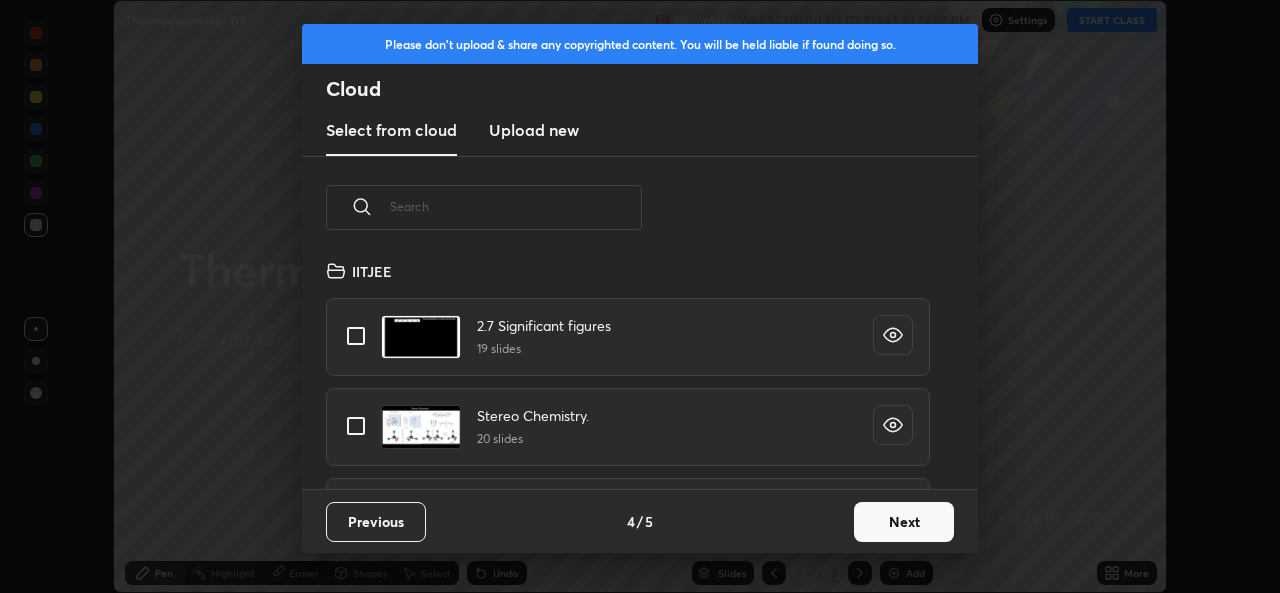 scroll, scrollTop: 7, scrollLeft: 11, axis: both 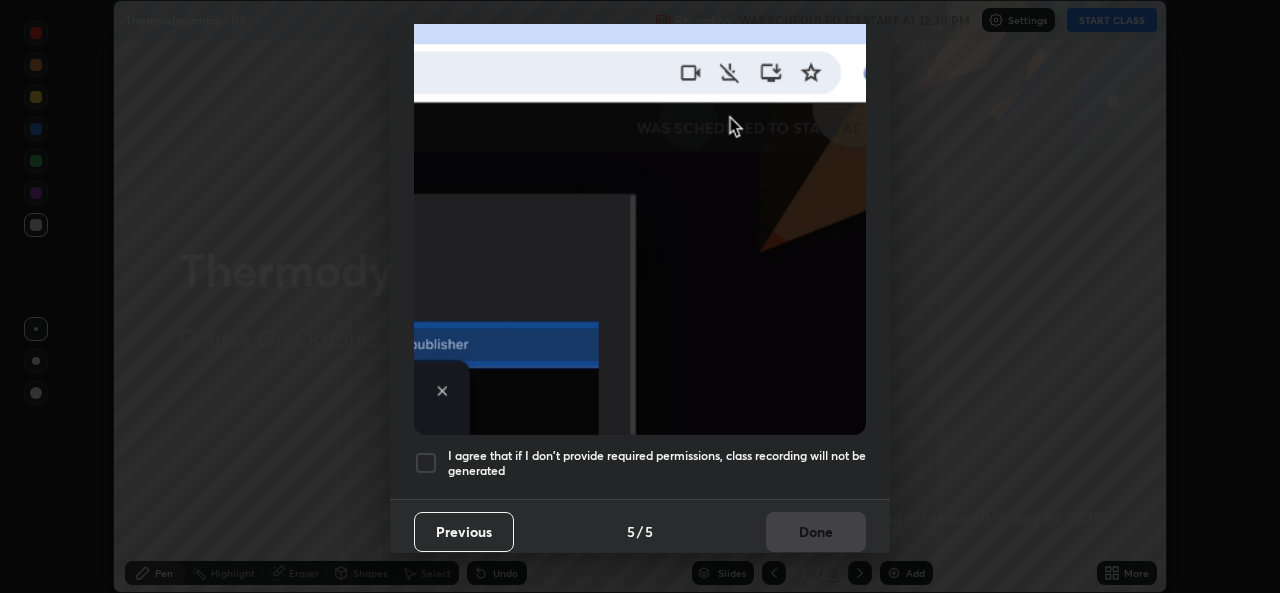 click at bounding box center [426, 463] 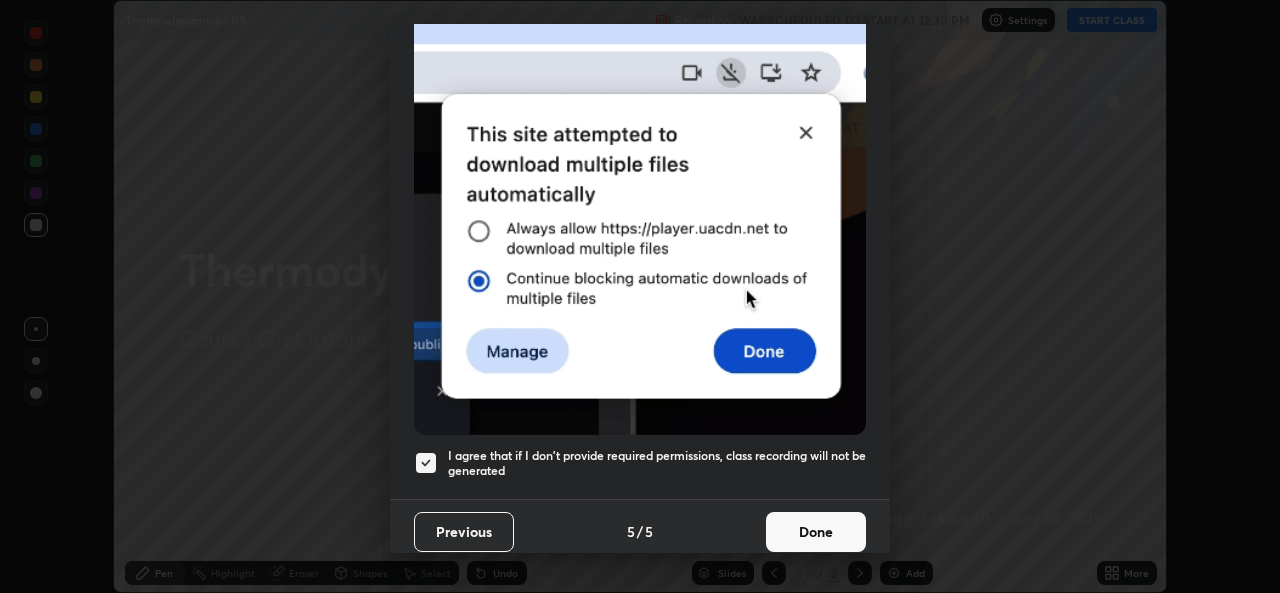 click on "Done" at bounding box center [816, 532] 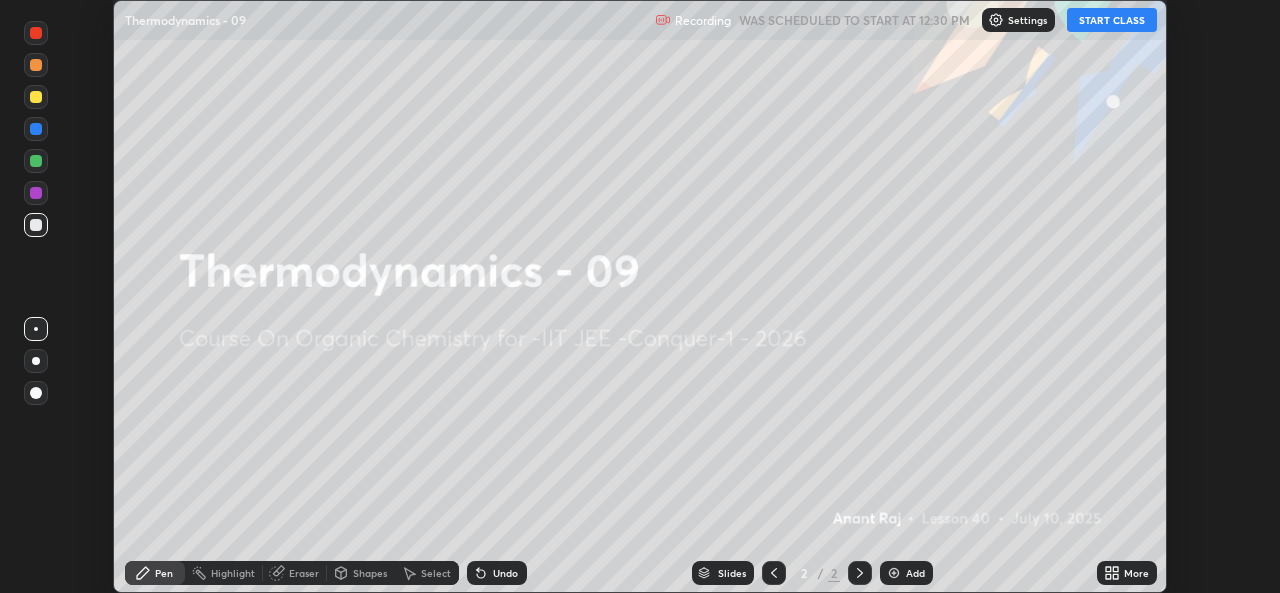 click 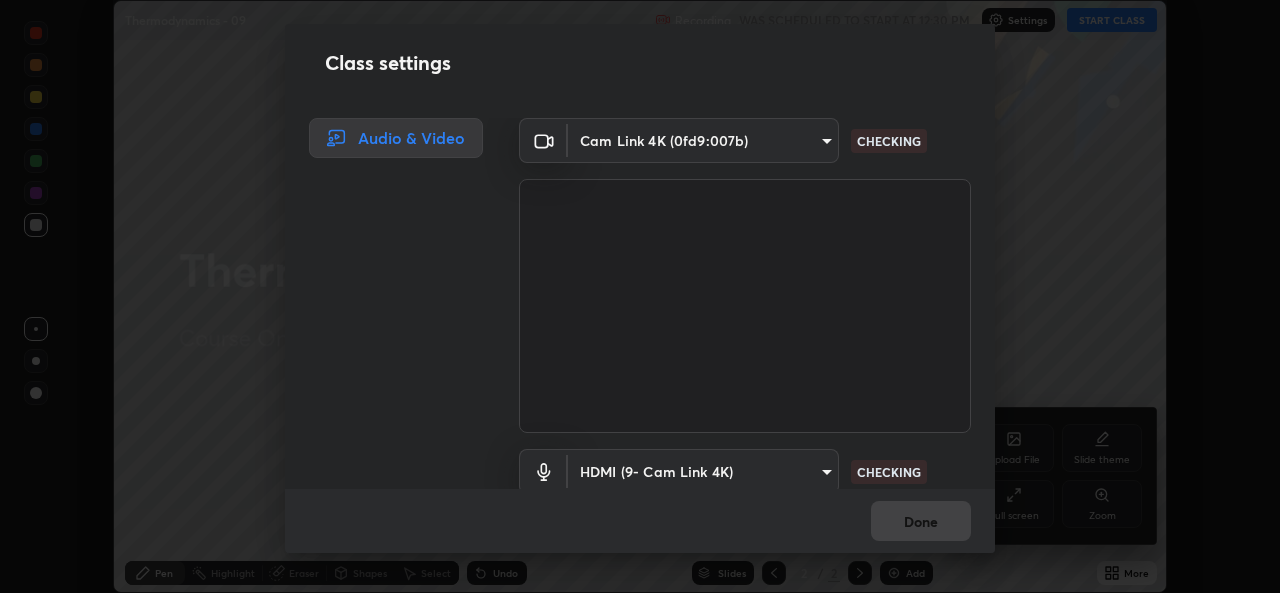 scroll, scrollTop: 83, scrollLeft: 0, axis: vertical 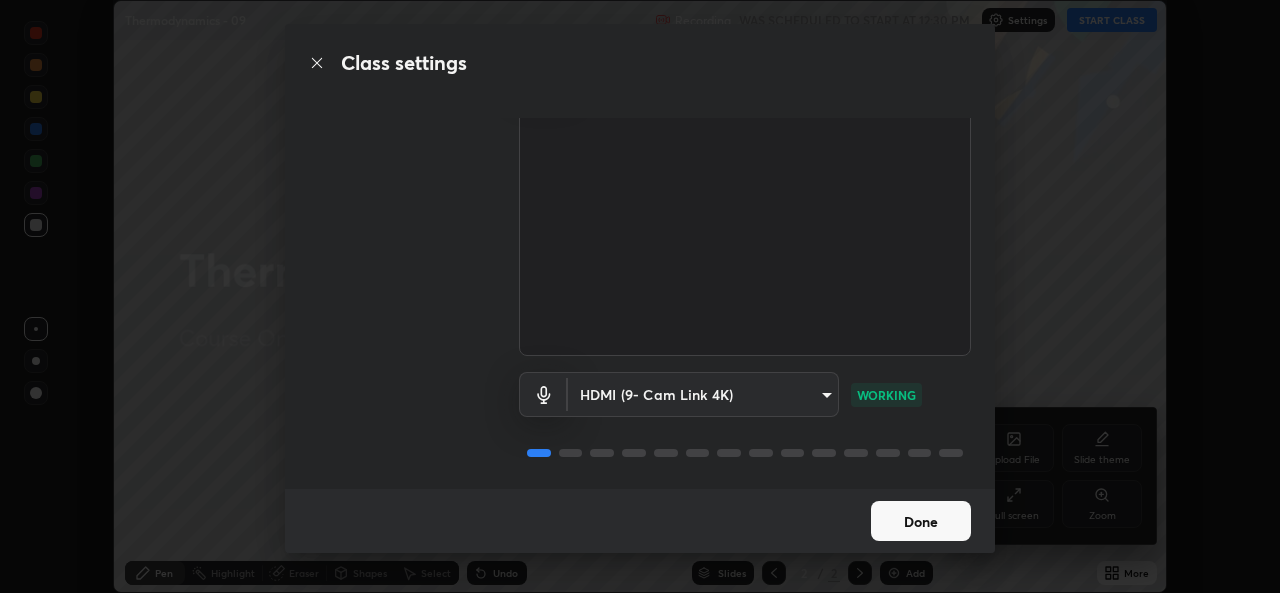 click on "Done" at bounding box center (921, 521) 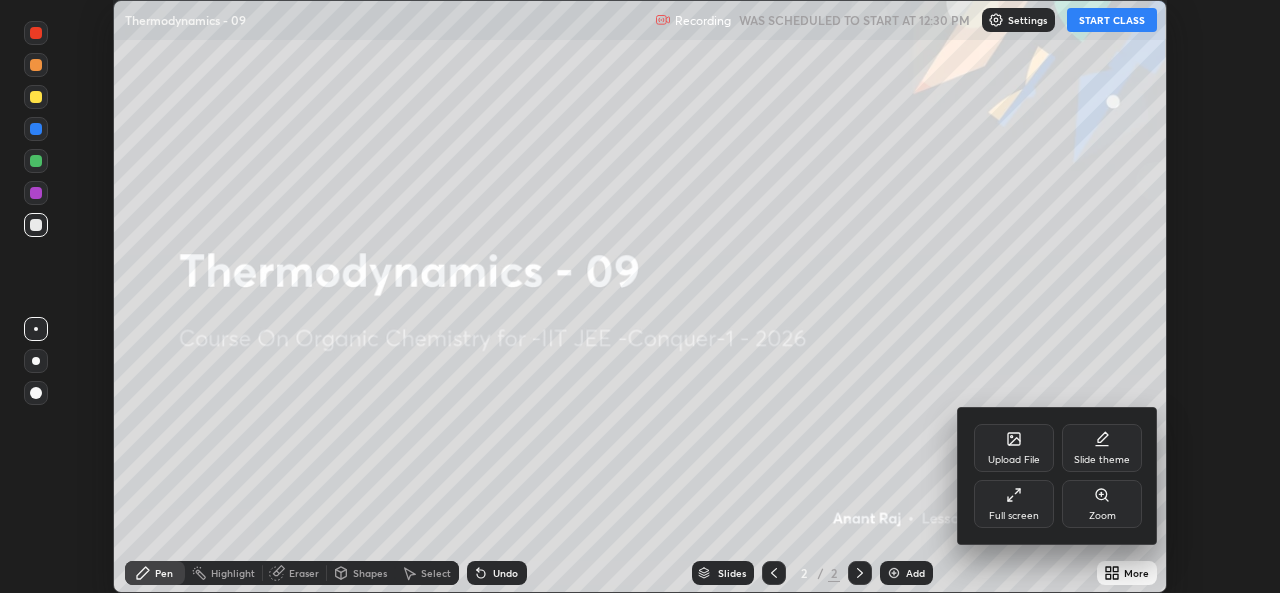 click on "Upload File" at bounding box center (1014, 460) 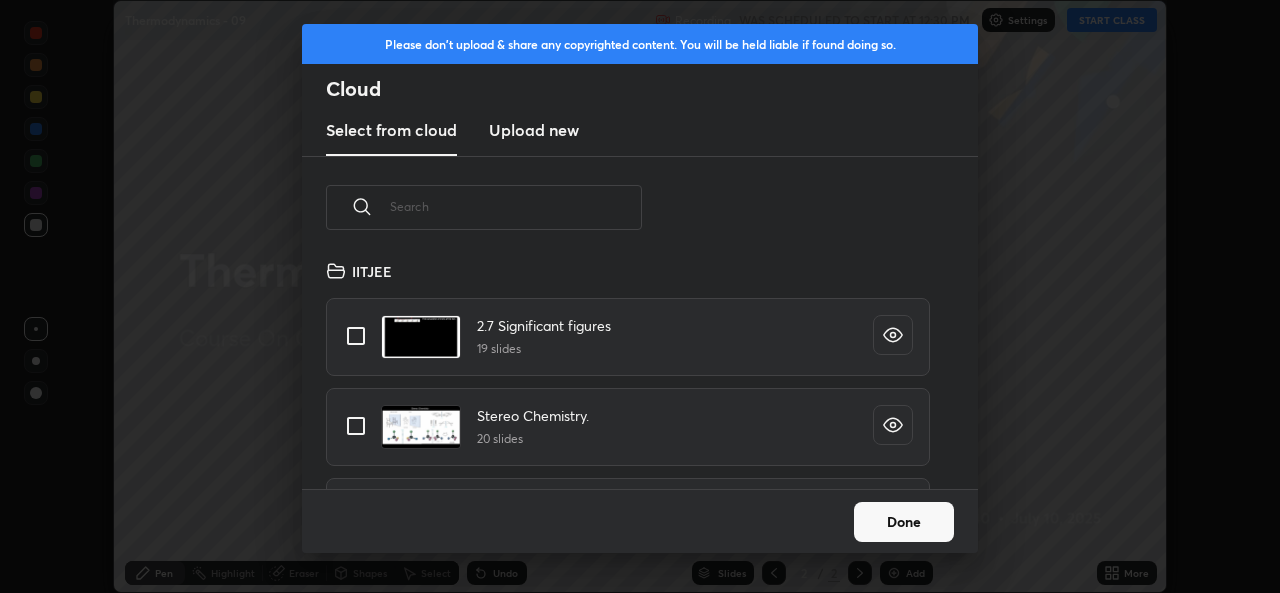 scroll, scrollTop: 7, scrollLeft: 11, axis: both 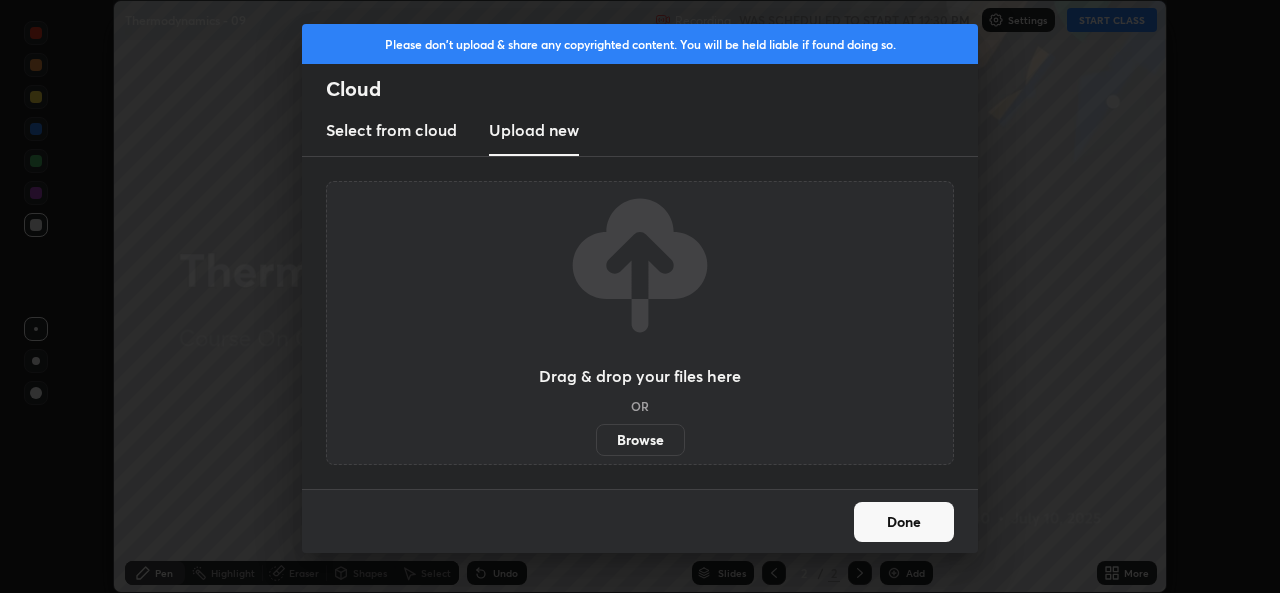 click on "Browse" at bounding box center [640, 440] 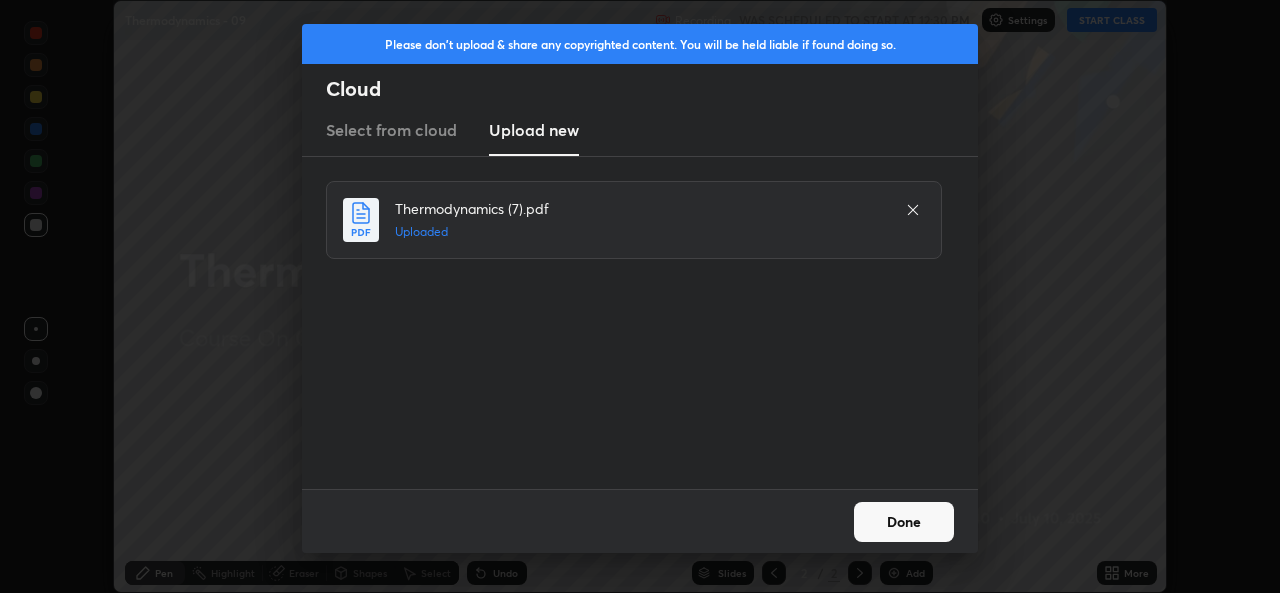 click on "Done" at bounding box center (904, 522) 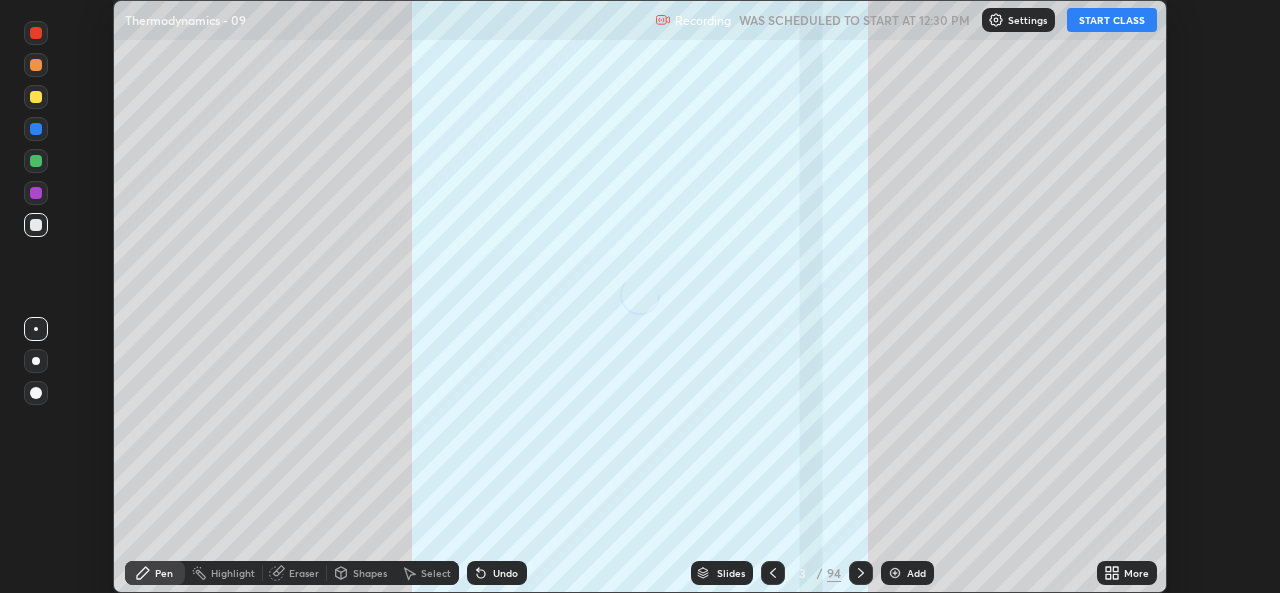 click 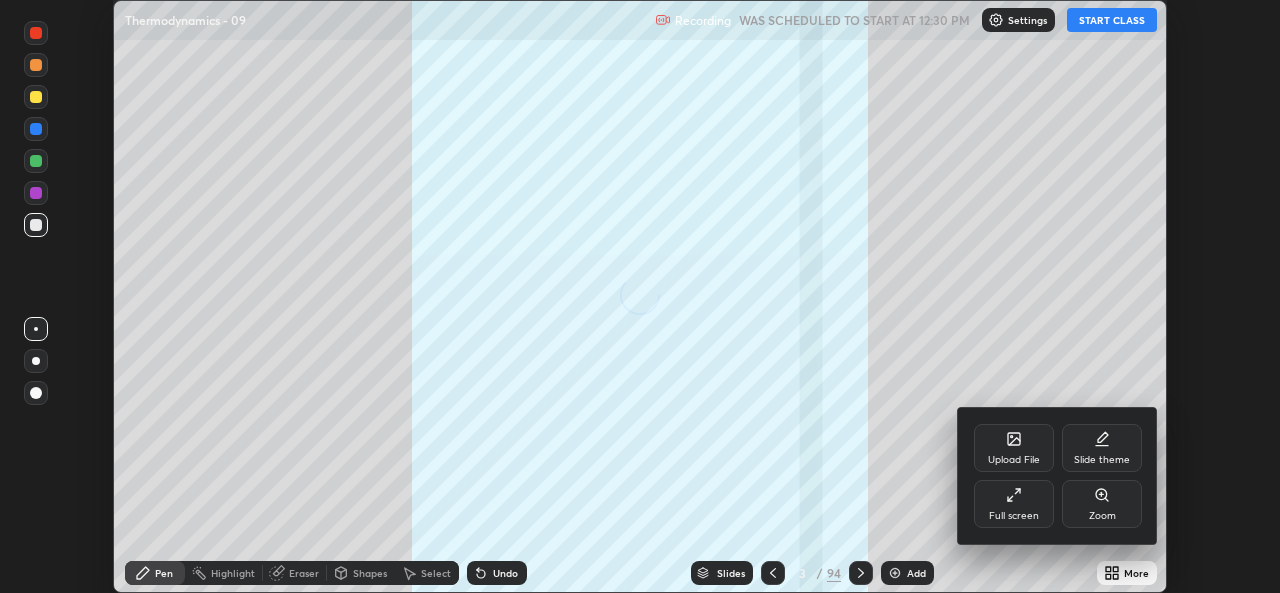 click 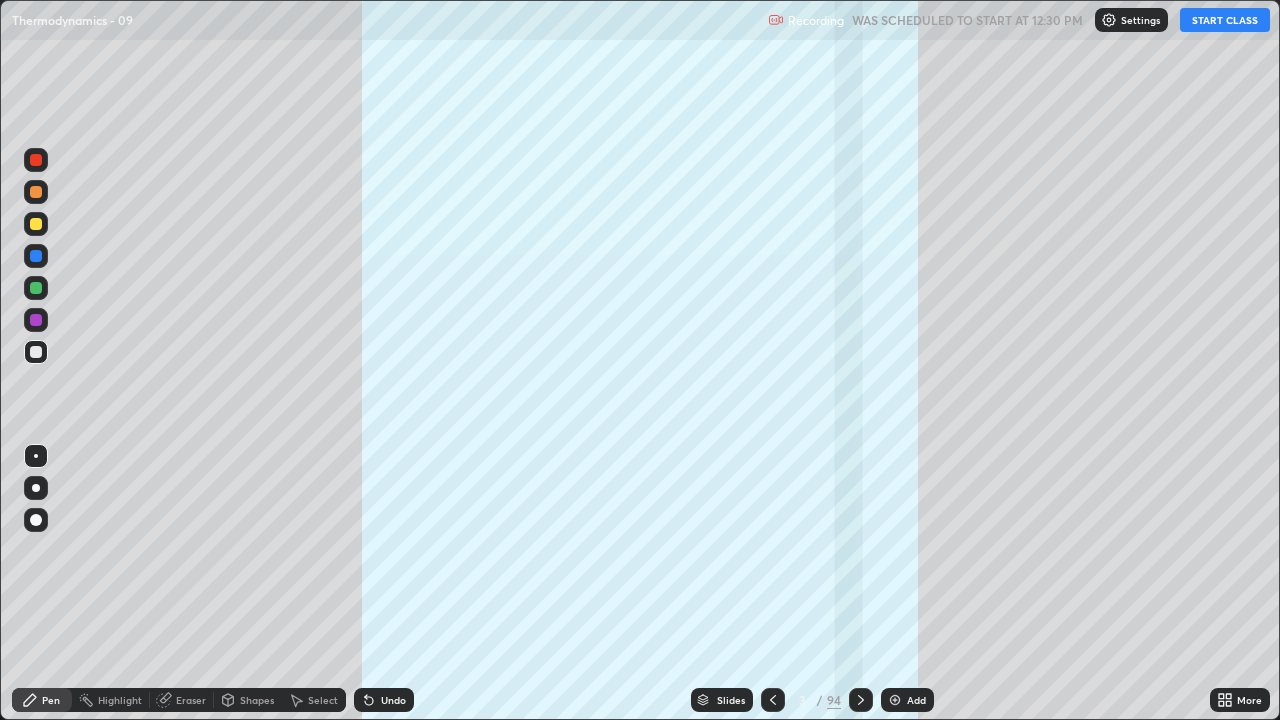 scroll, scrollTop: 99280, scrollLeft: 98720, axis: both 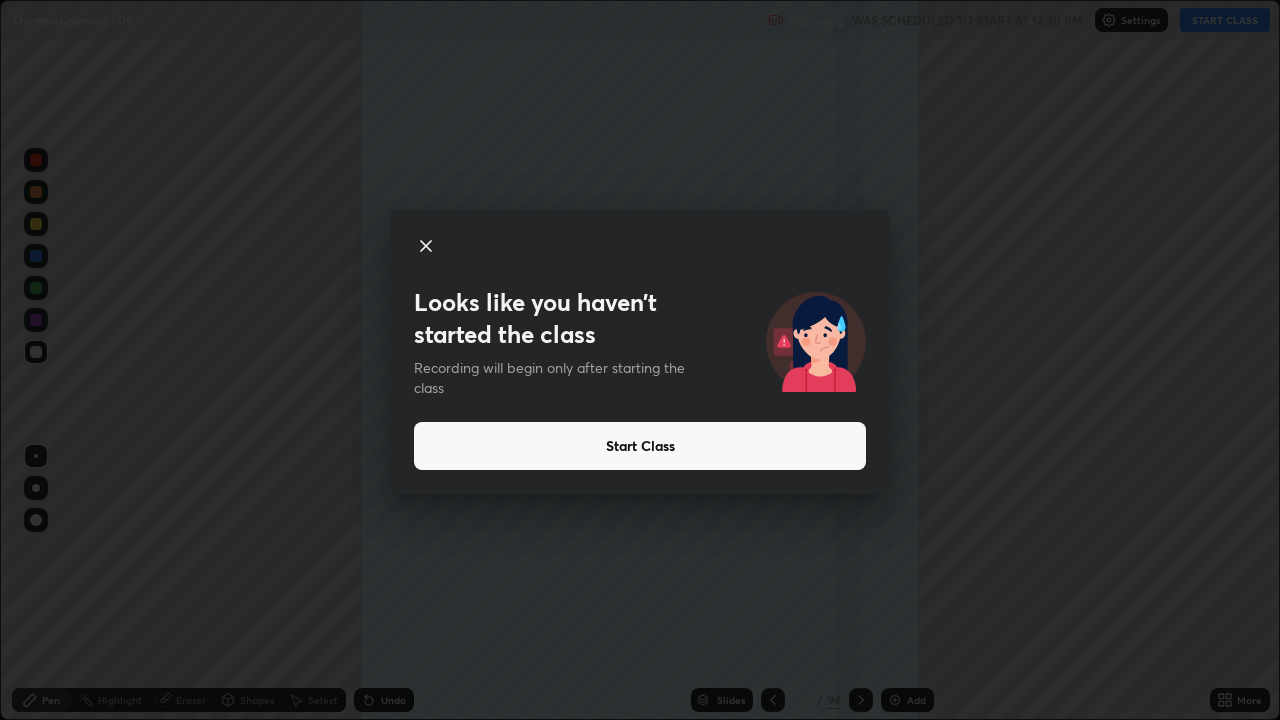 click on "Start Class" at bounding box center (640, 446) 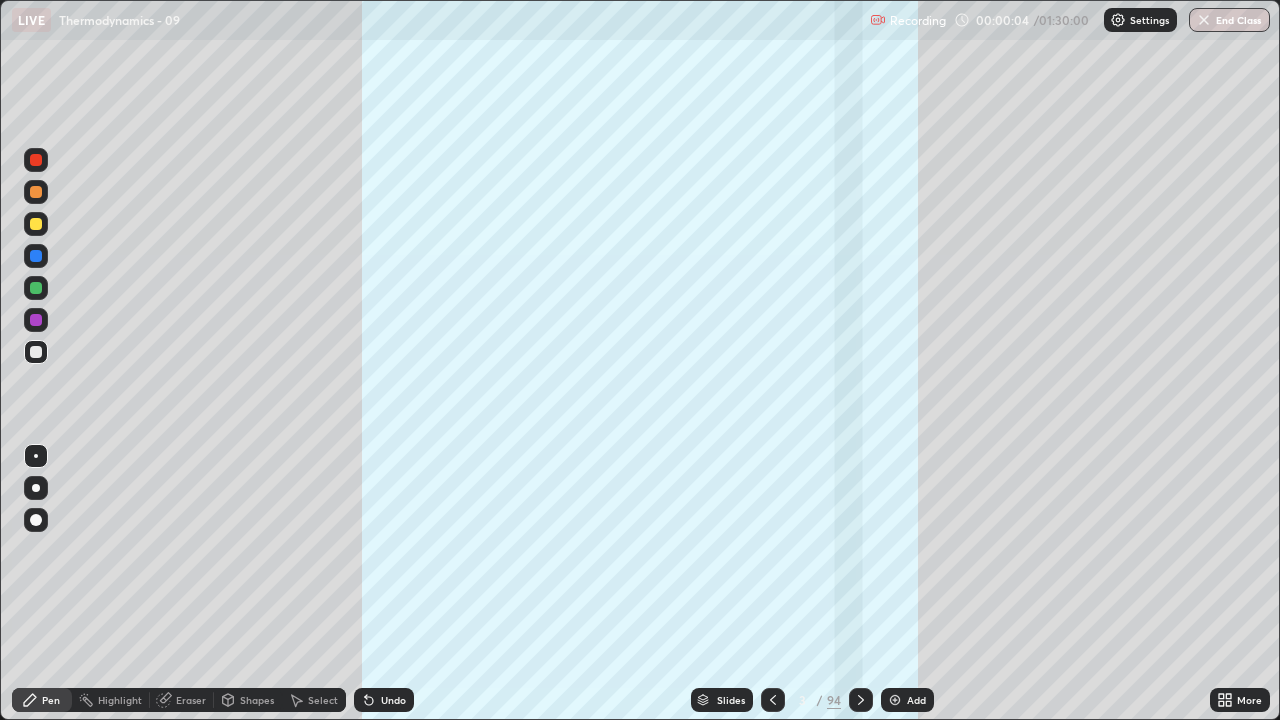 click on "94" at bounding box center [834, 700] 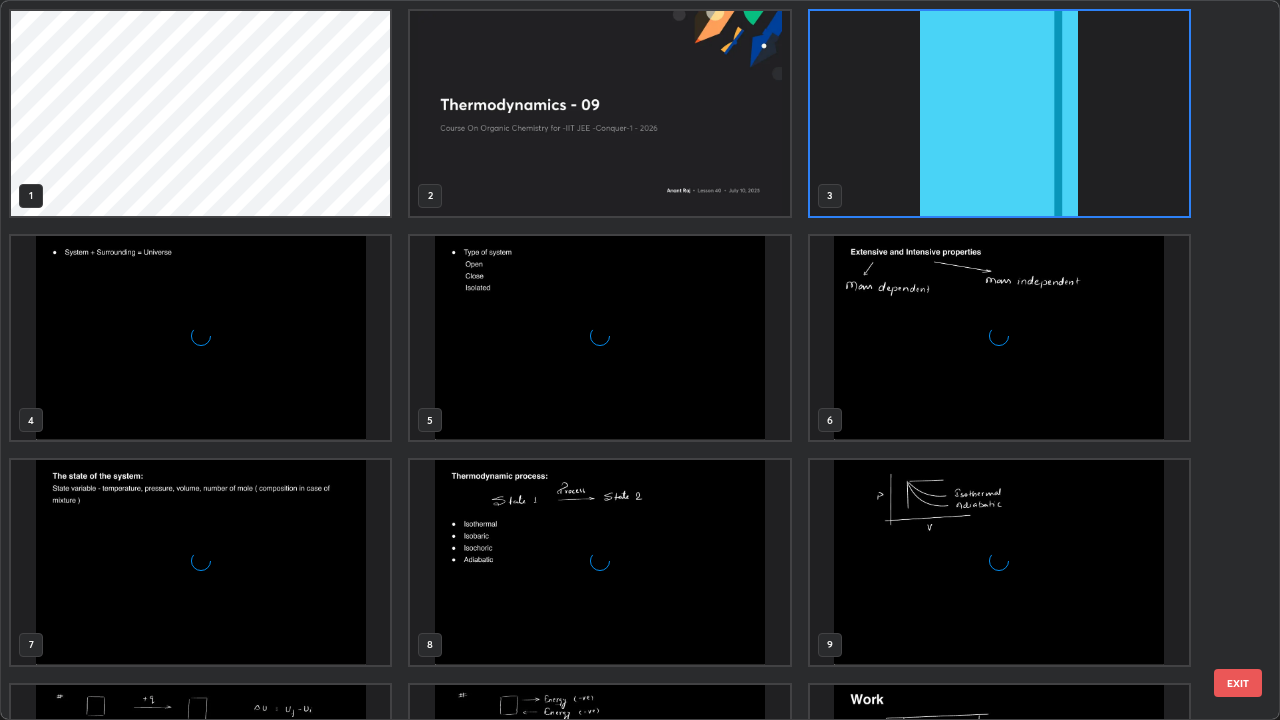 scroll, scrollTop: 7, scrollLeft: 11, axis: both 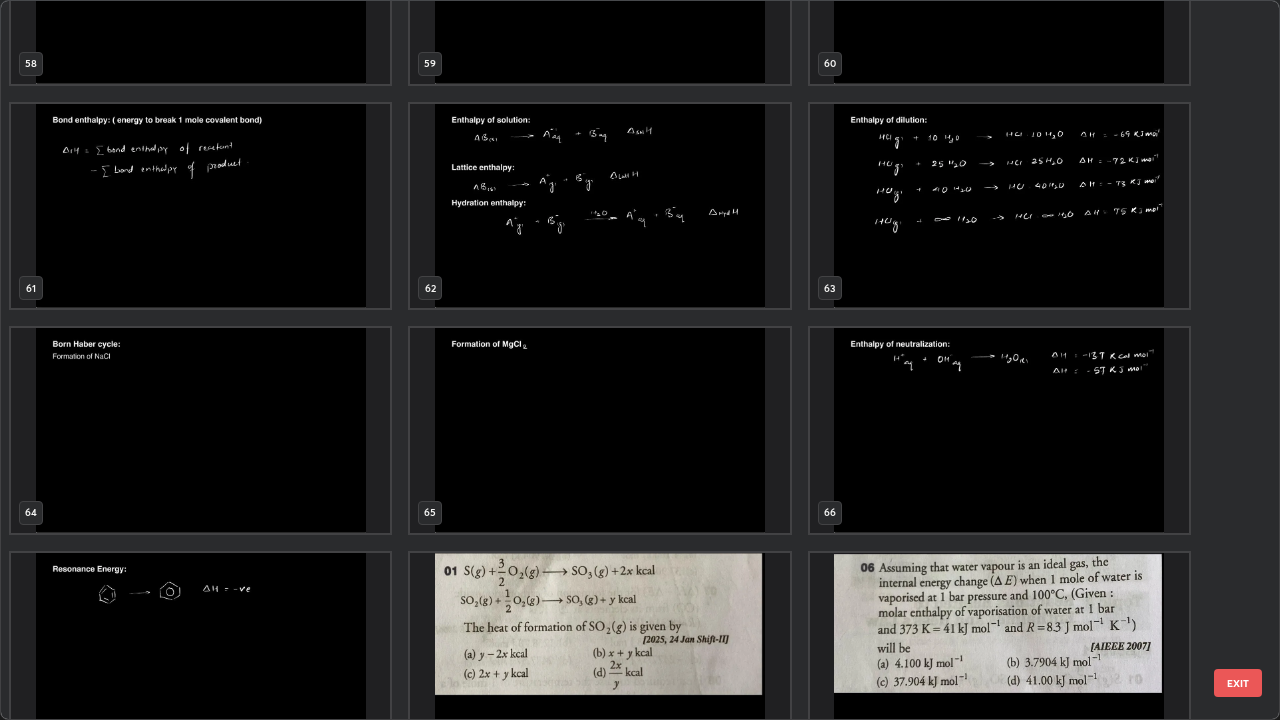 click at bounding box center (599, 655) 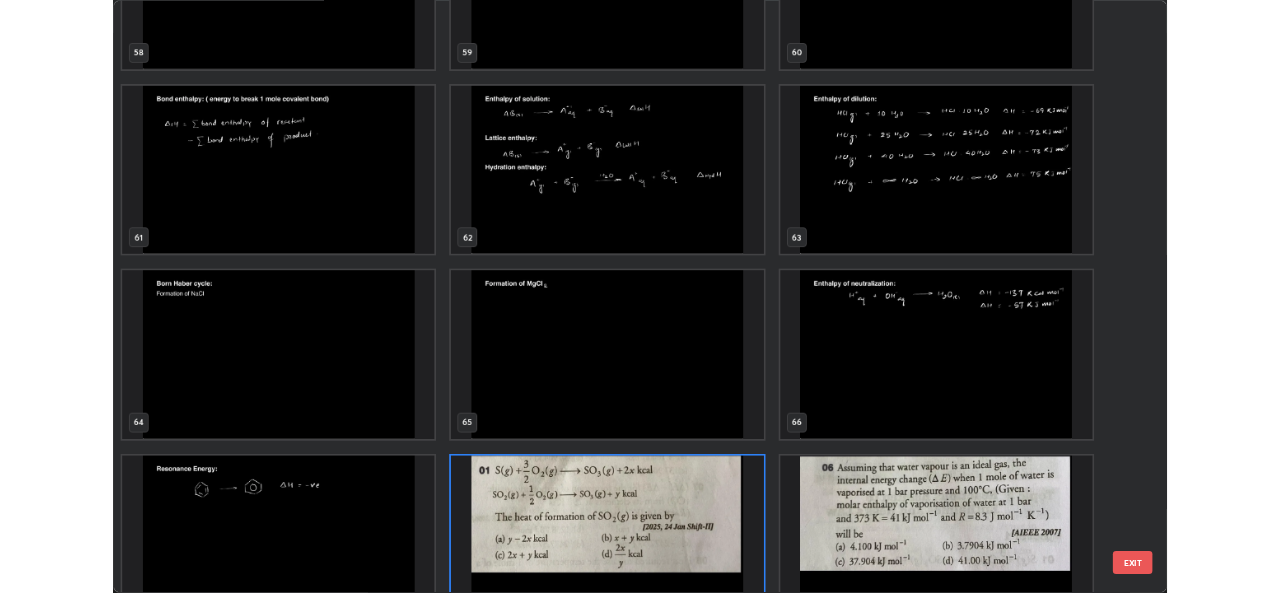 scroll, scrollTop: 4448, scrollLeft: 0, axis: vertical 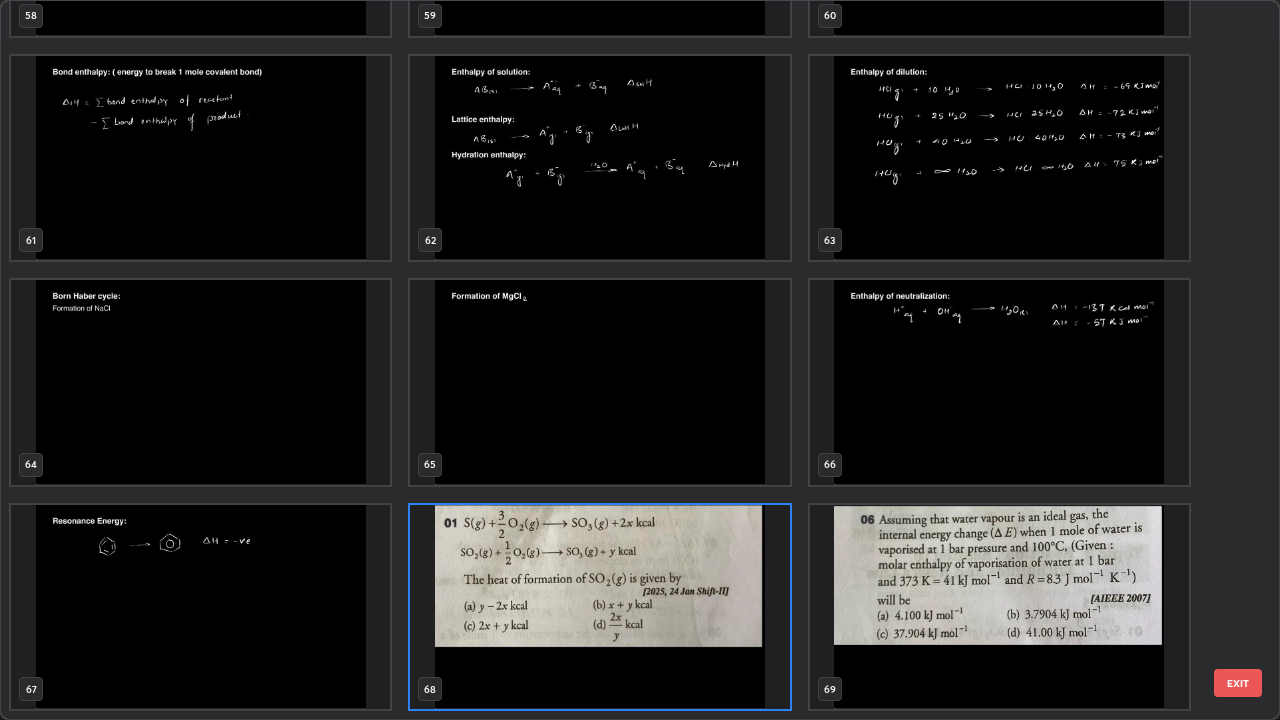 click on "55 56 57 58 59 60 61 62 63 64 65 66 67 68 69" at bounding box center [622, 360] 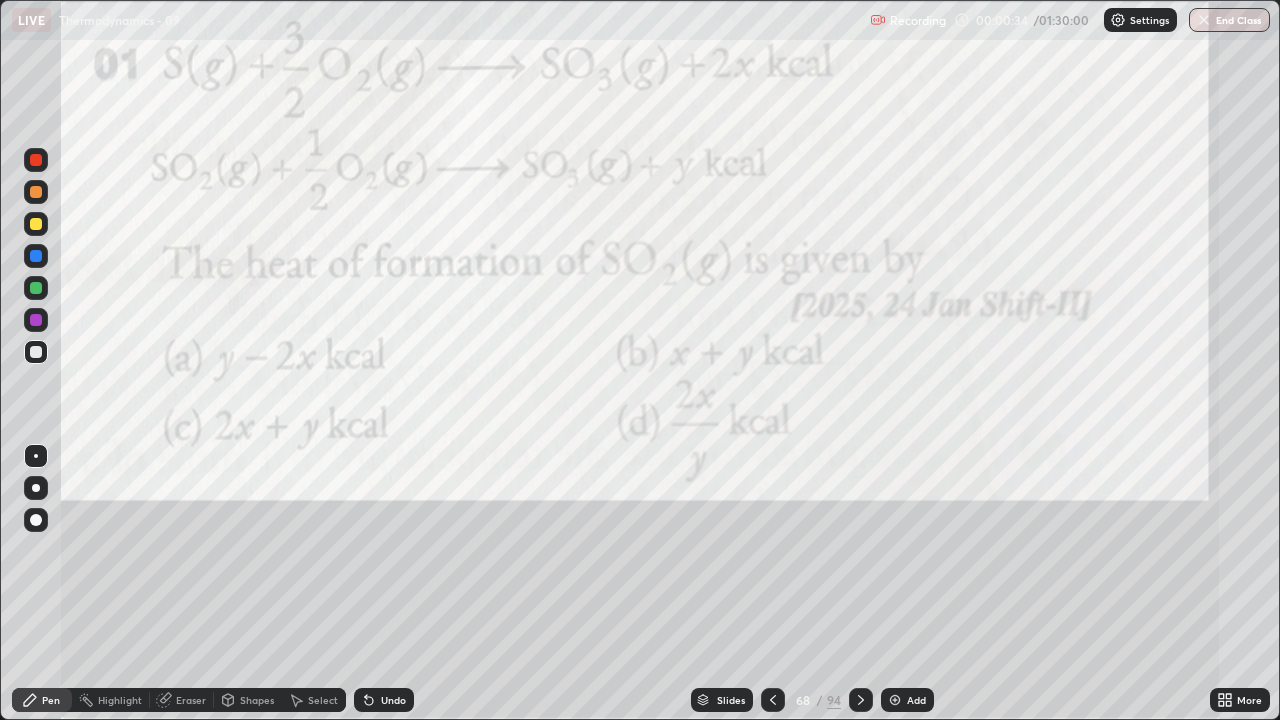 click at bounding box center (599, 607) 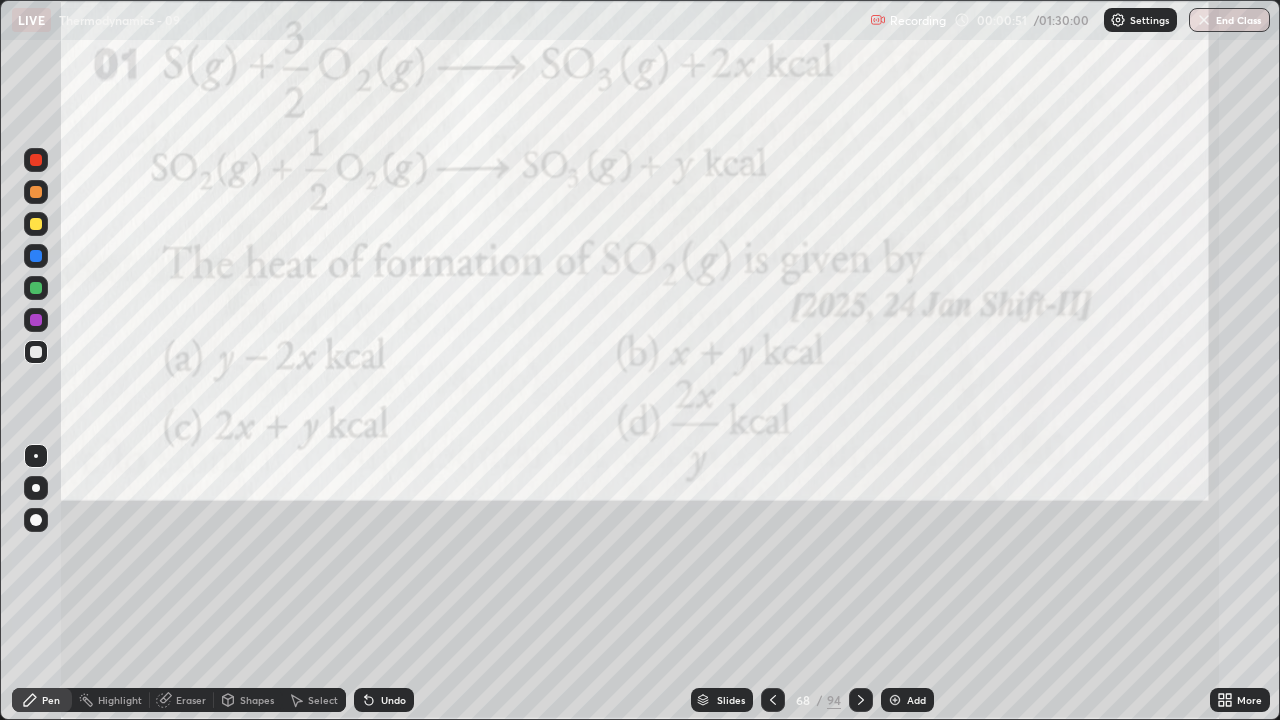 click 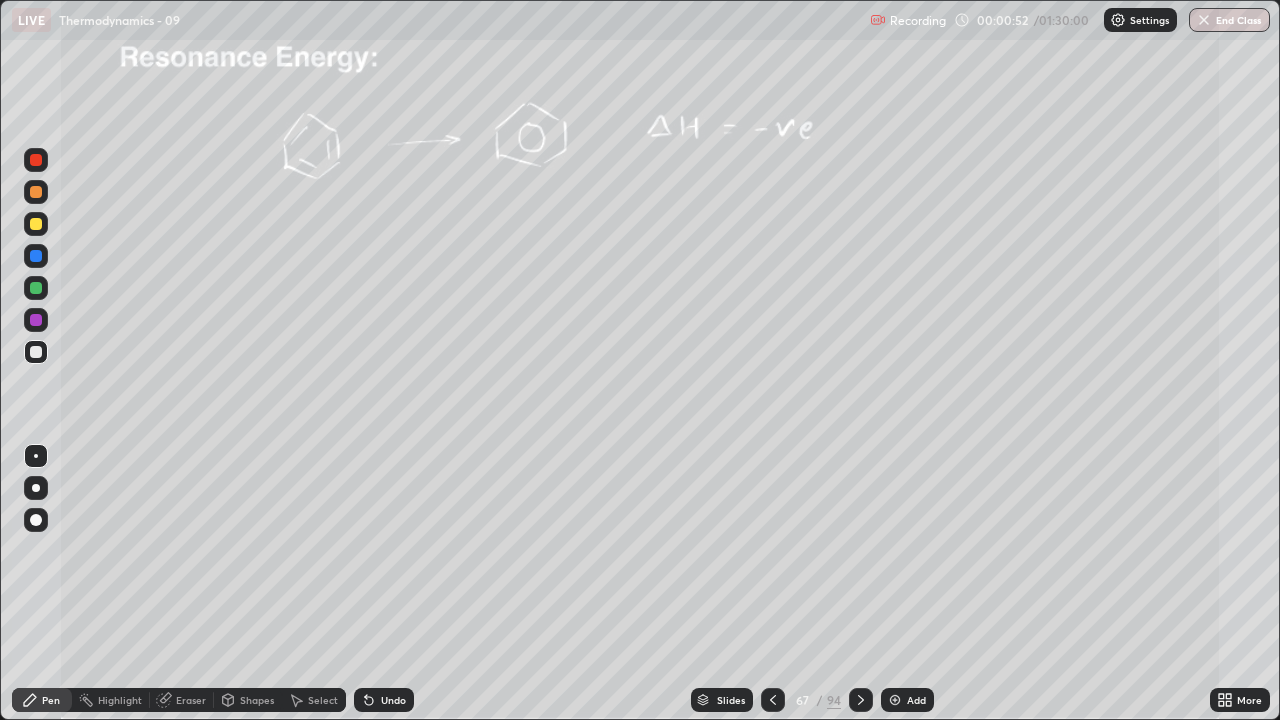 click 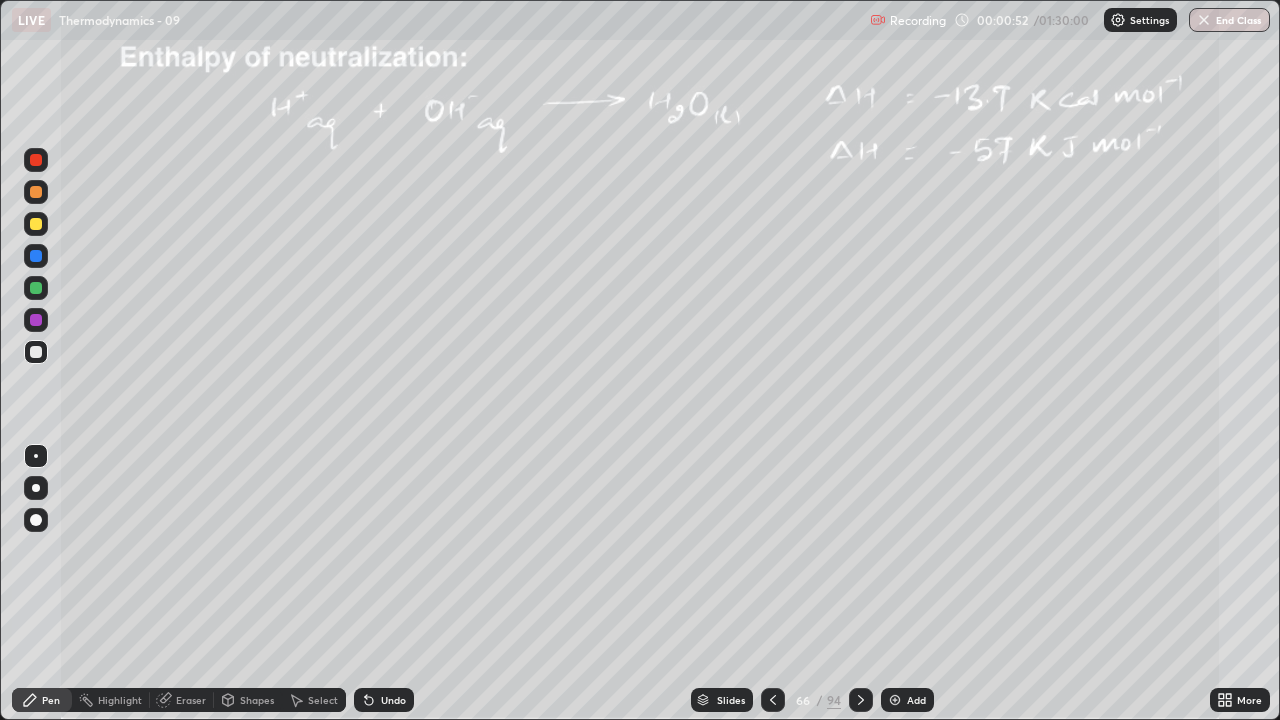 click 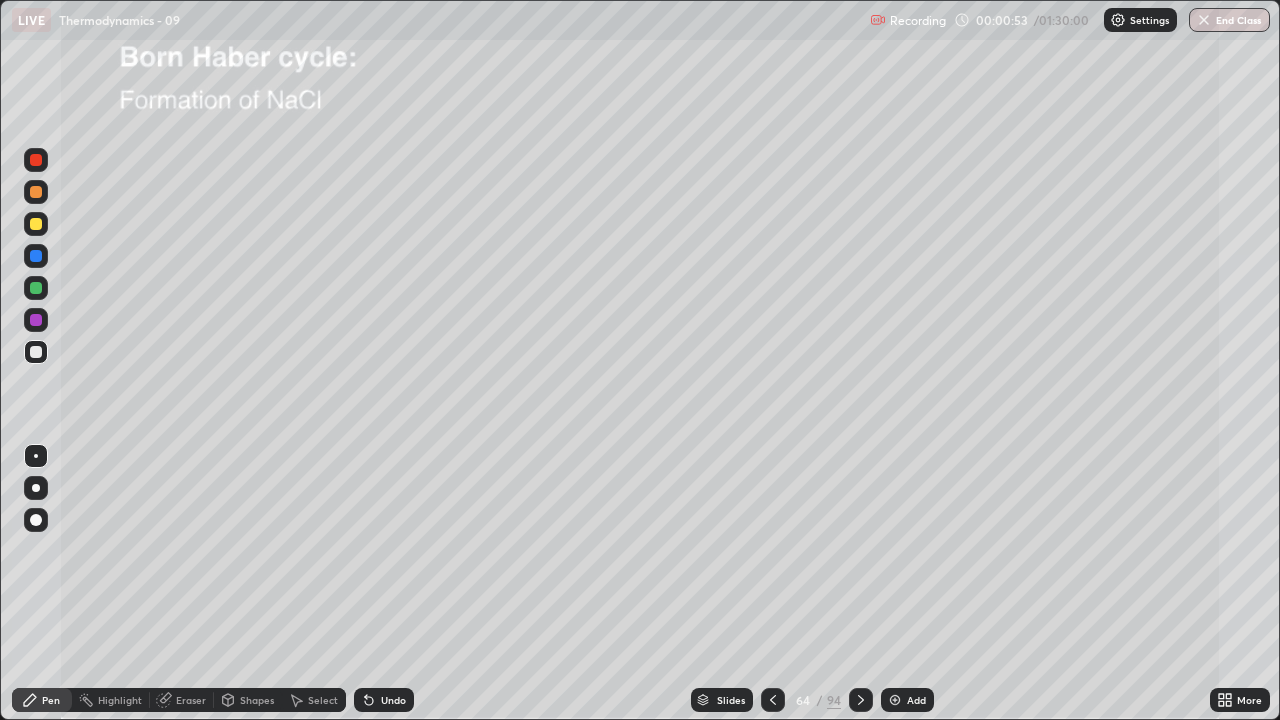 click 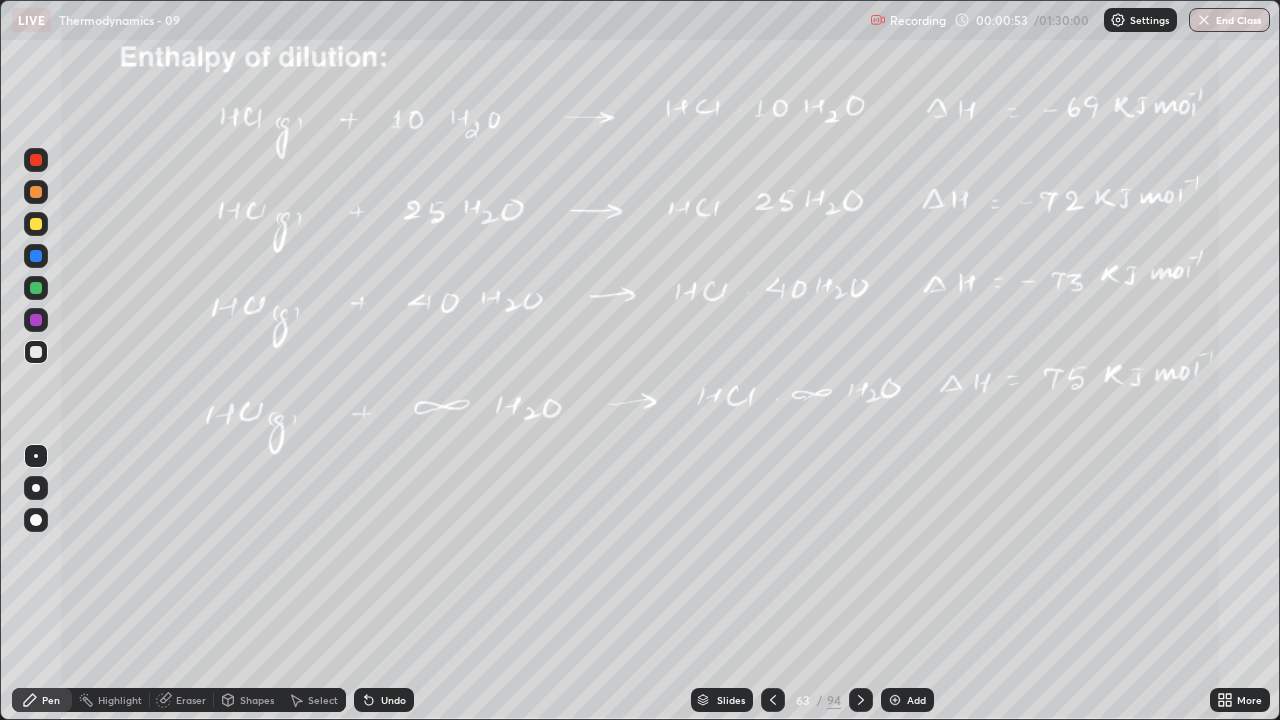 click 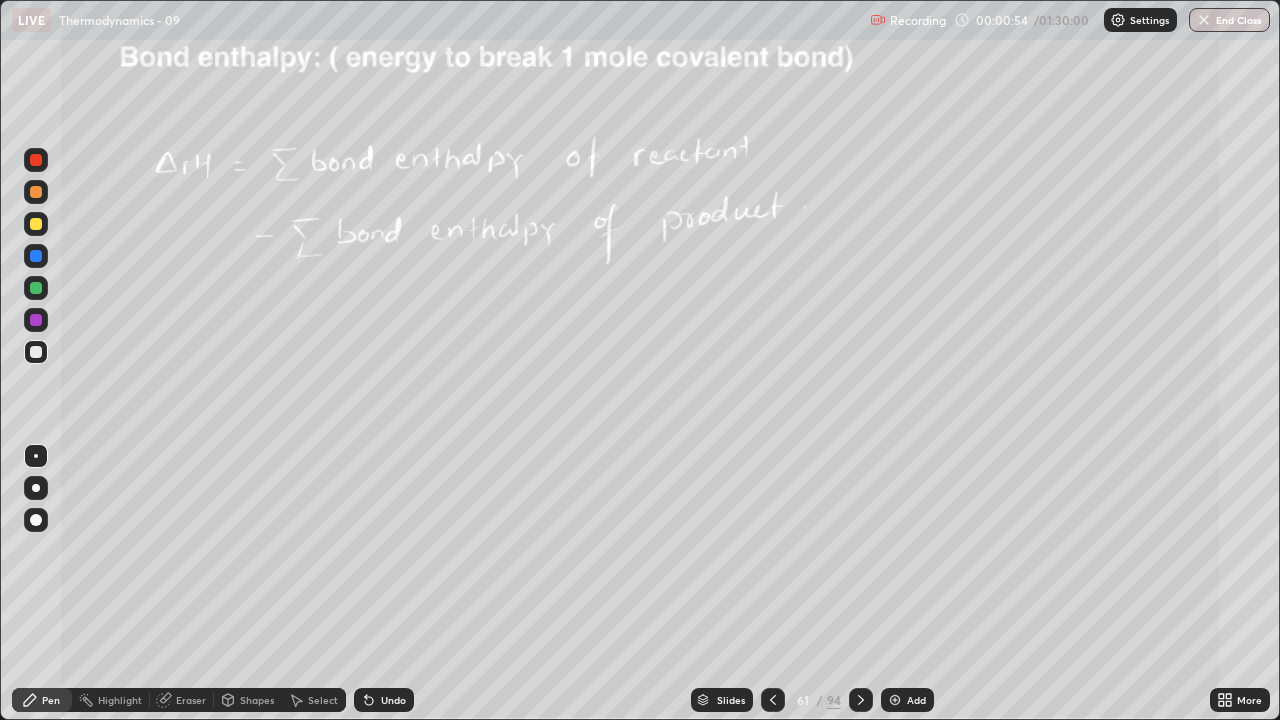 click 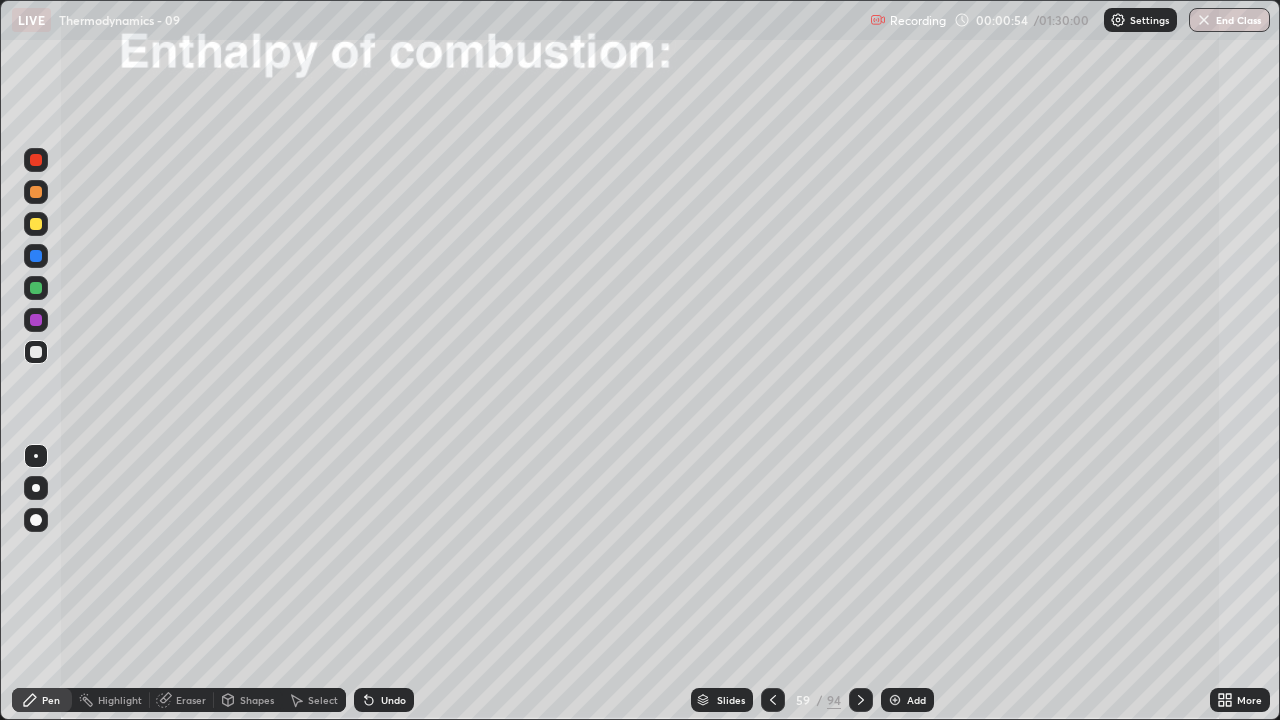 click 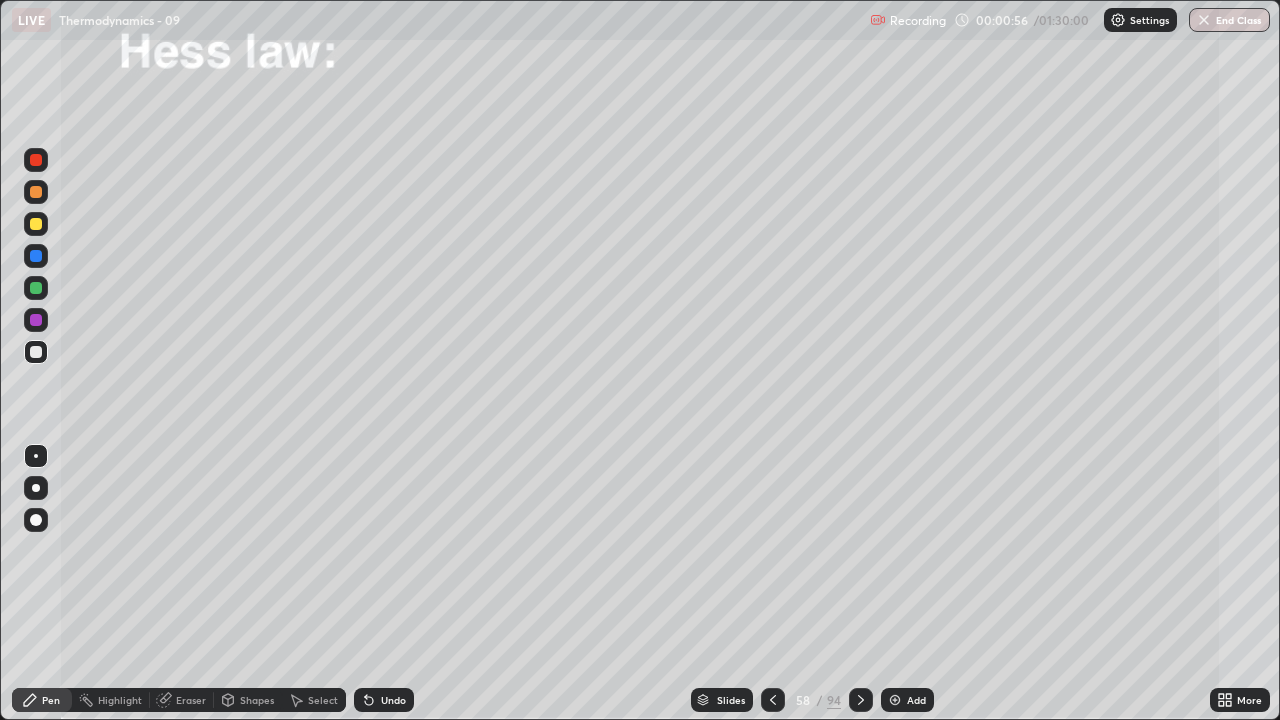 click 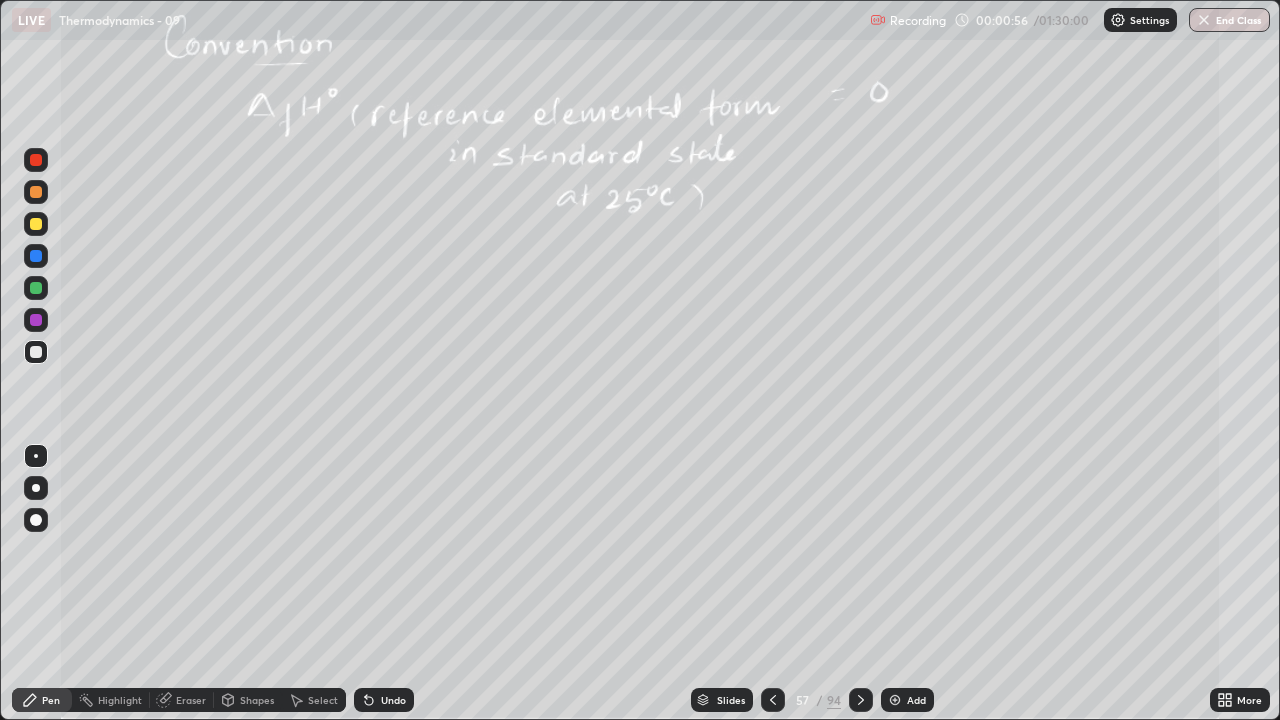 click 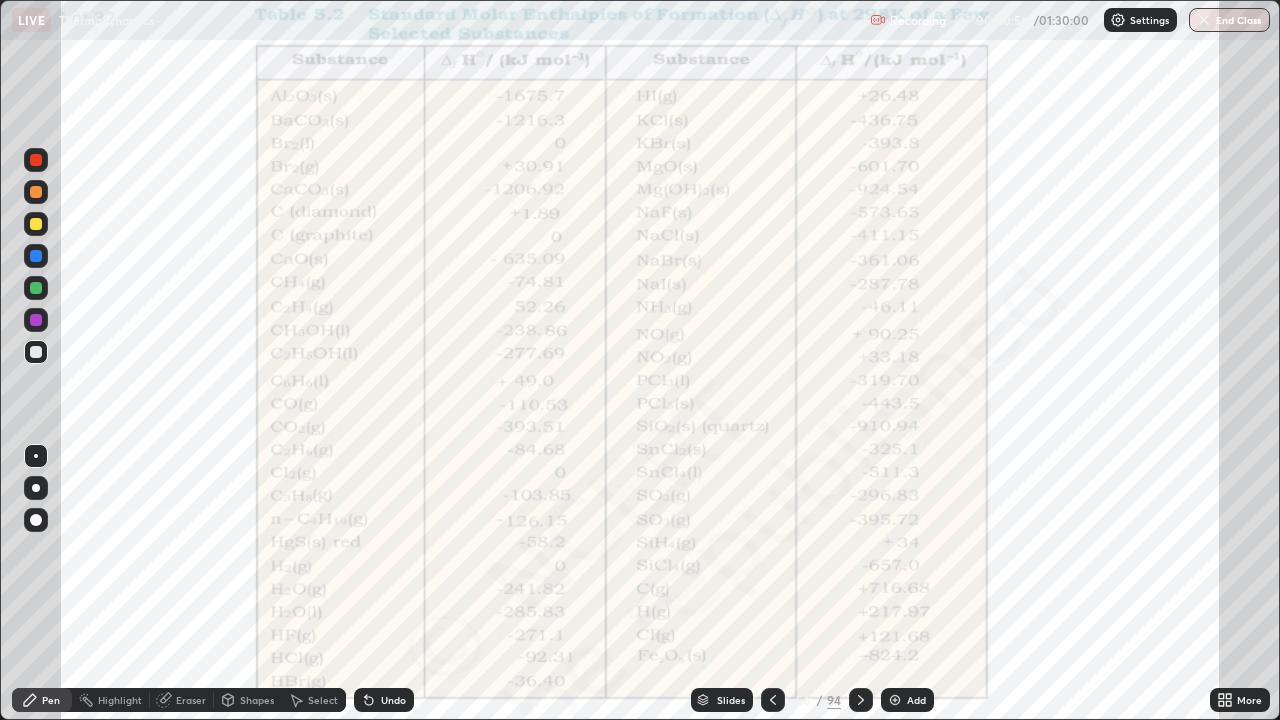 click 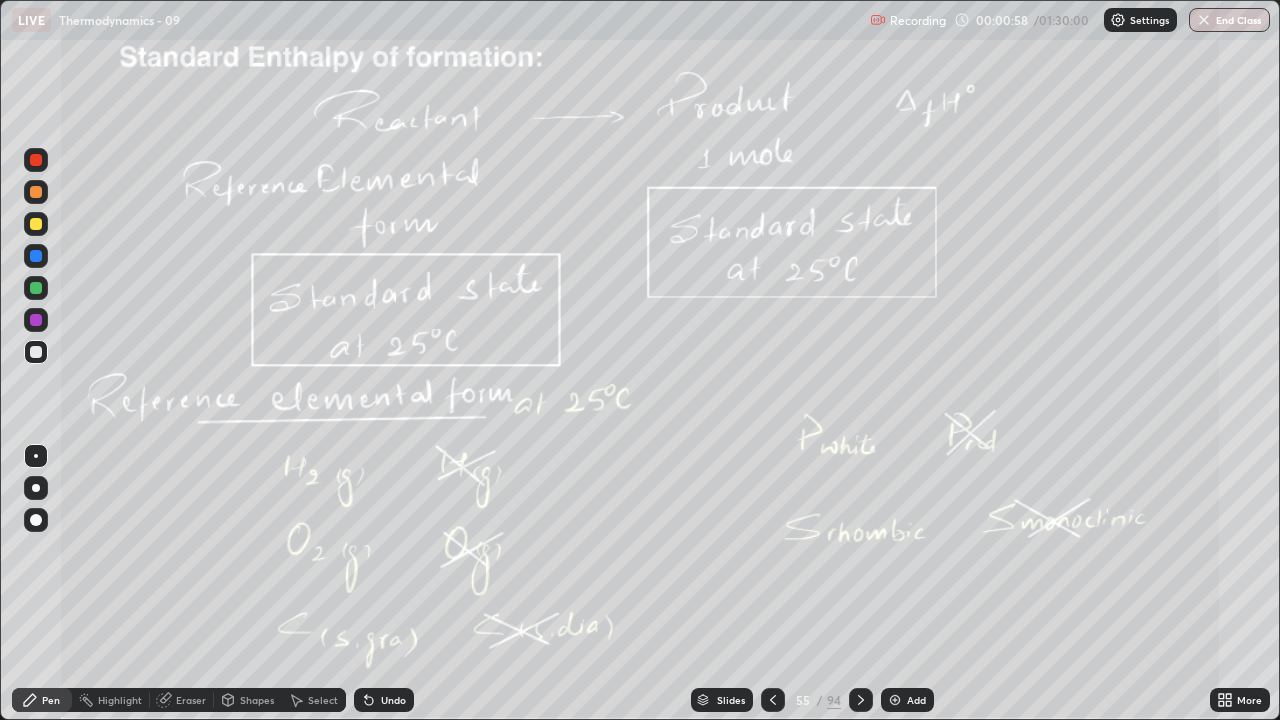 click 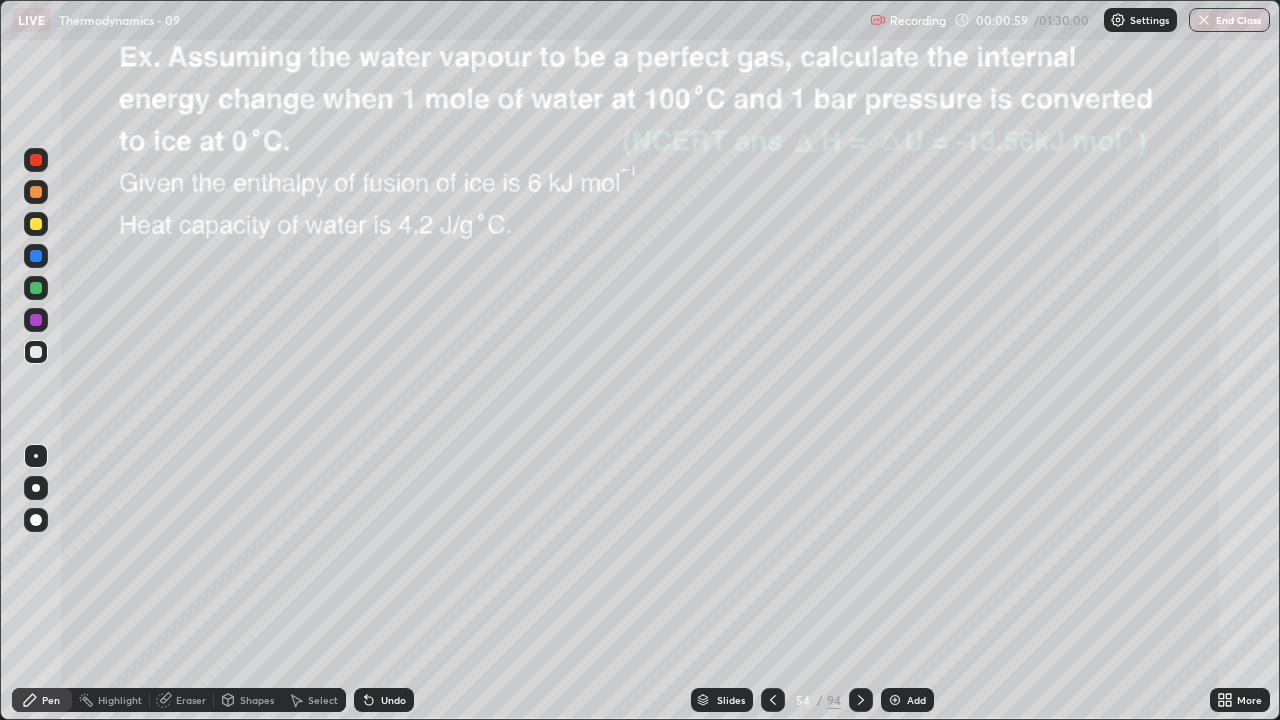 click 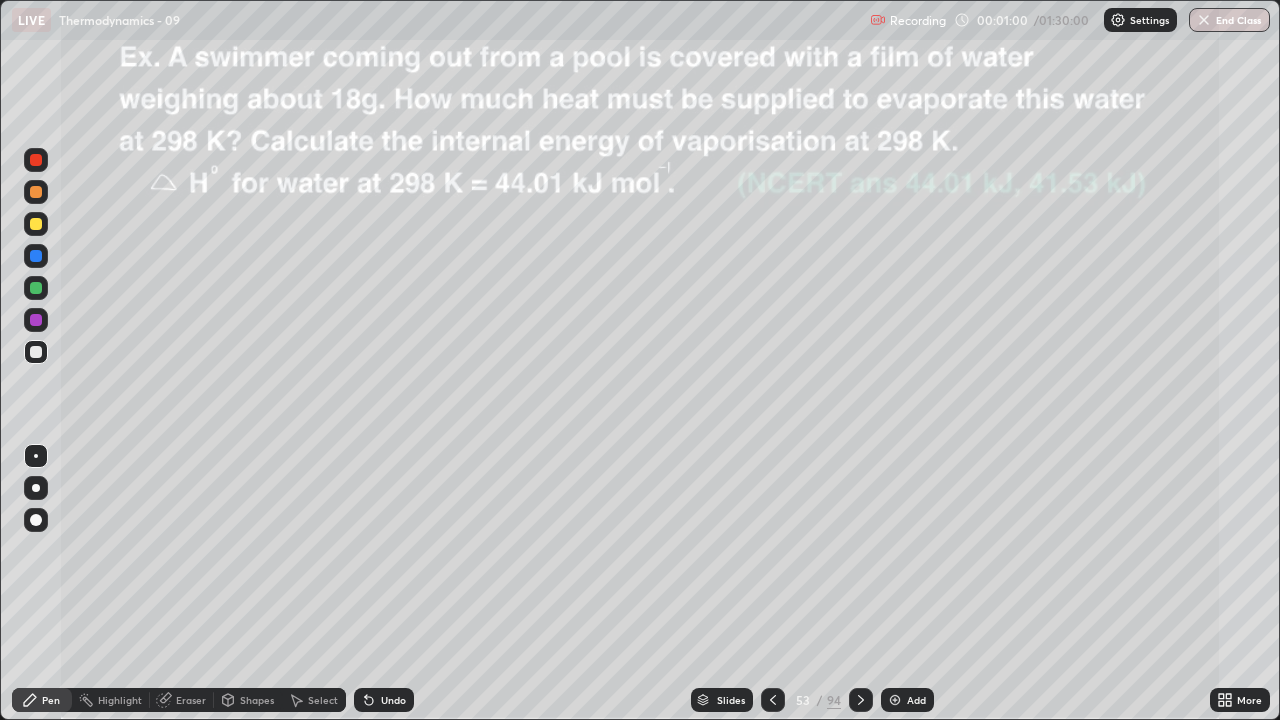 click 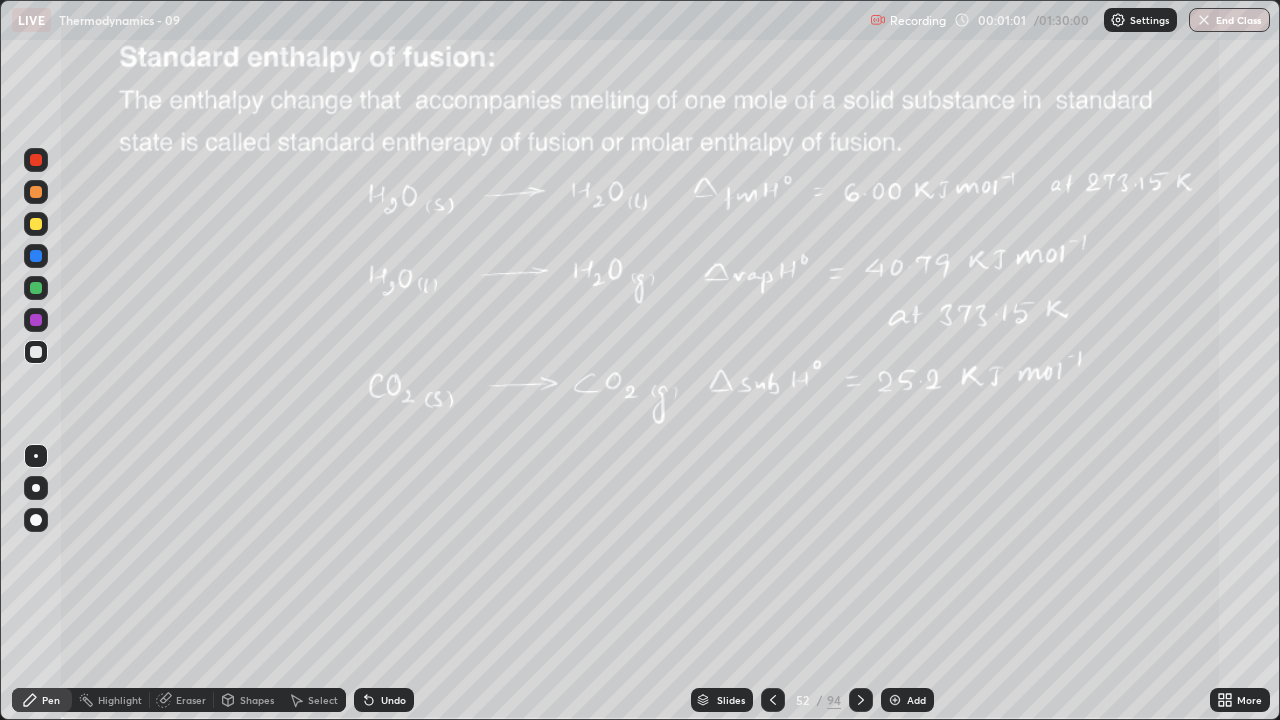 click 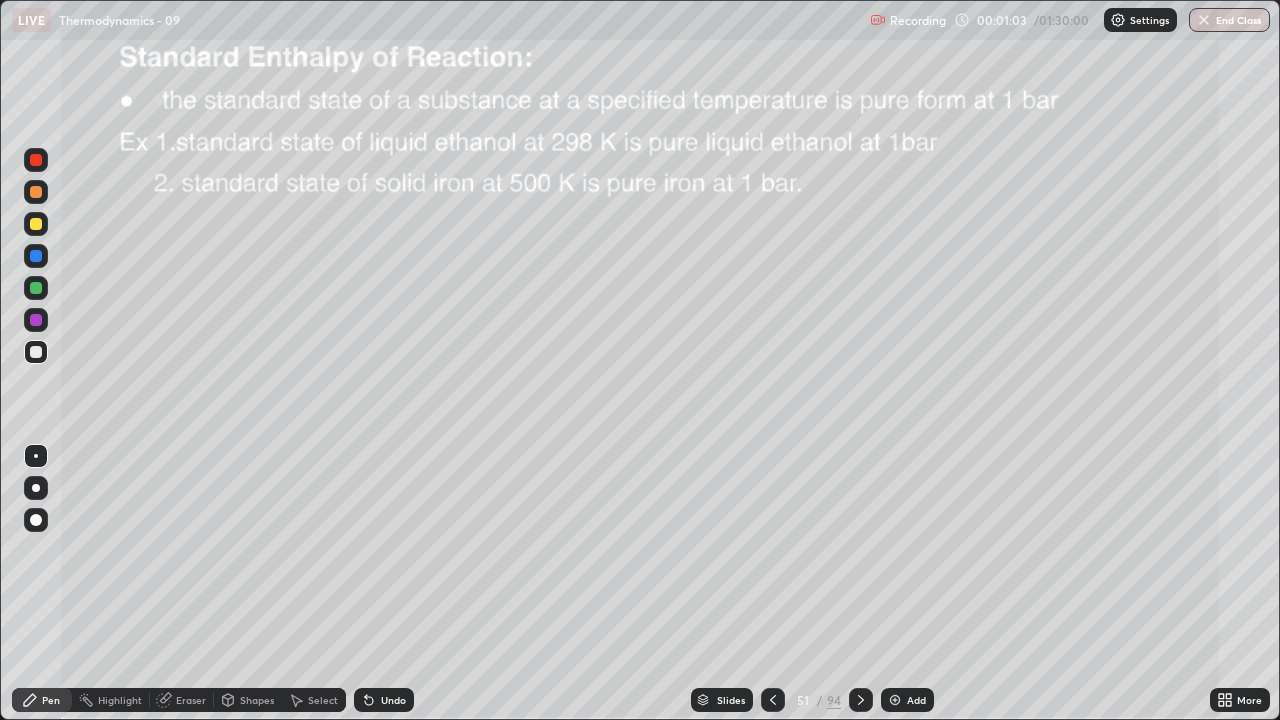 click 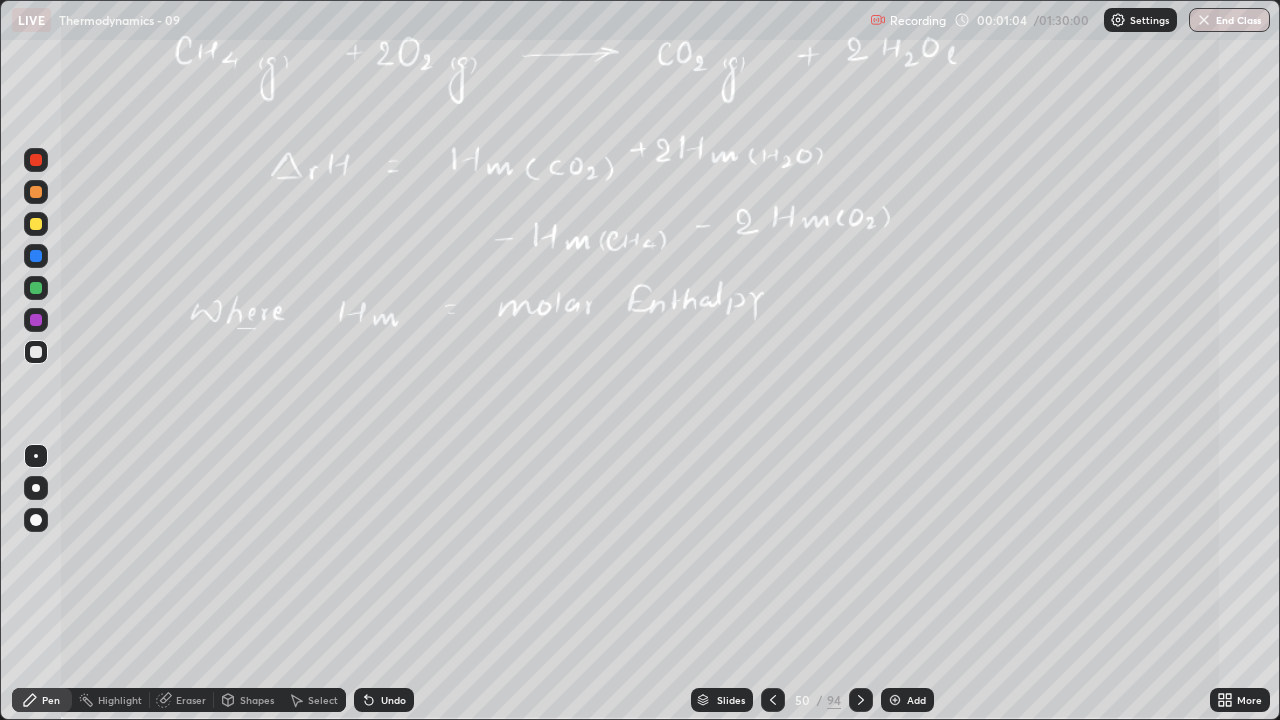 click 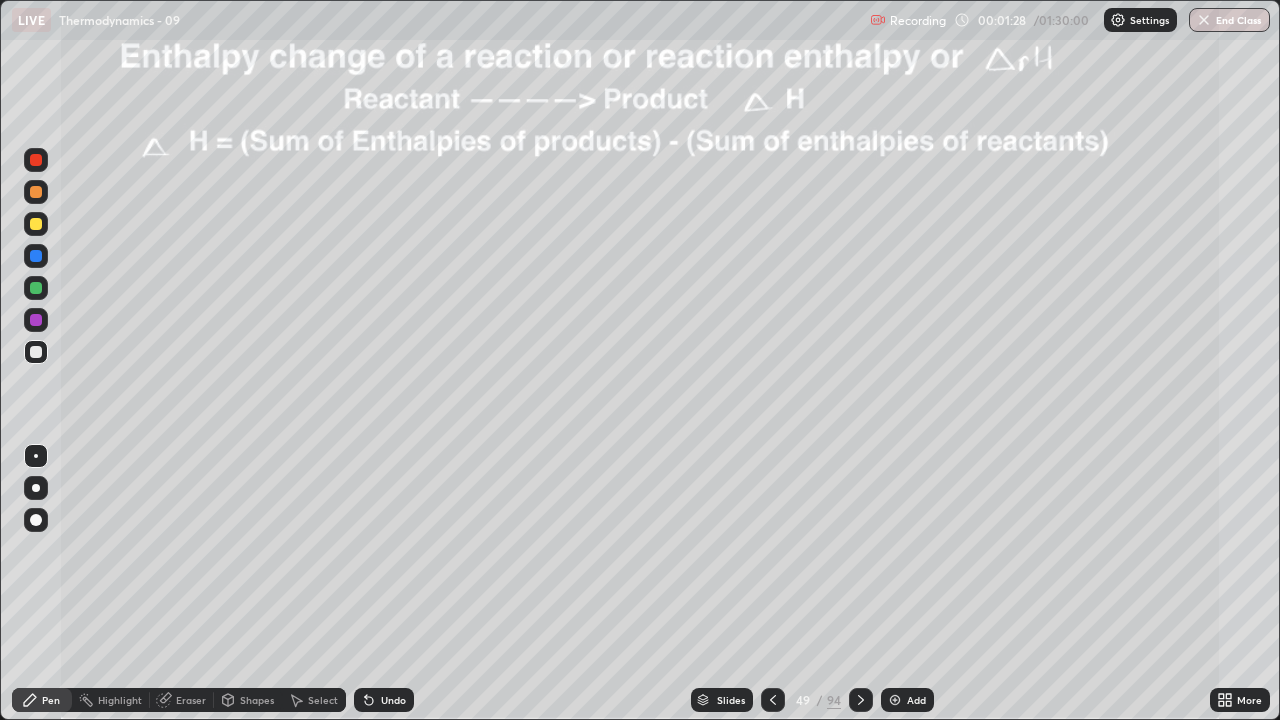 click 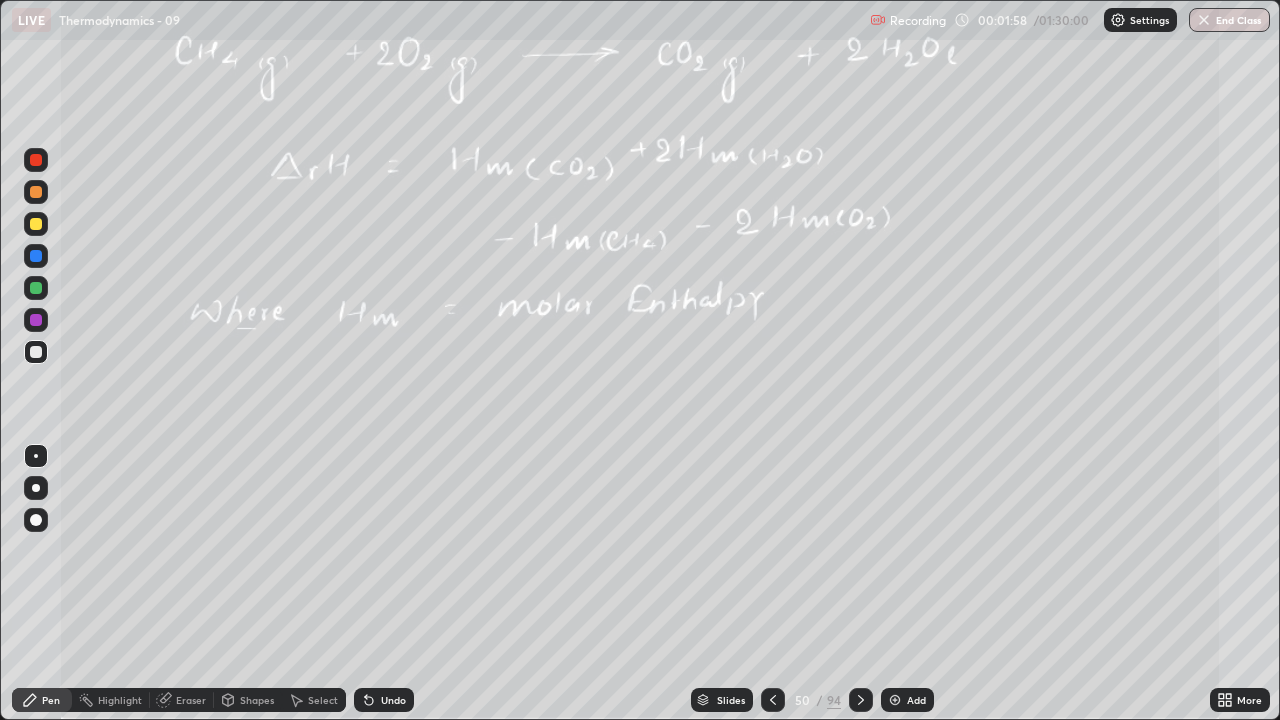 click at bounding box center [861, 700] 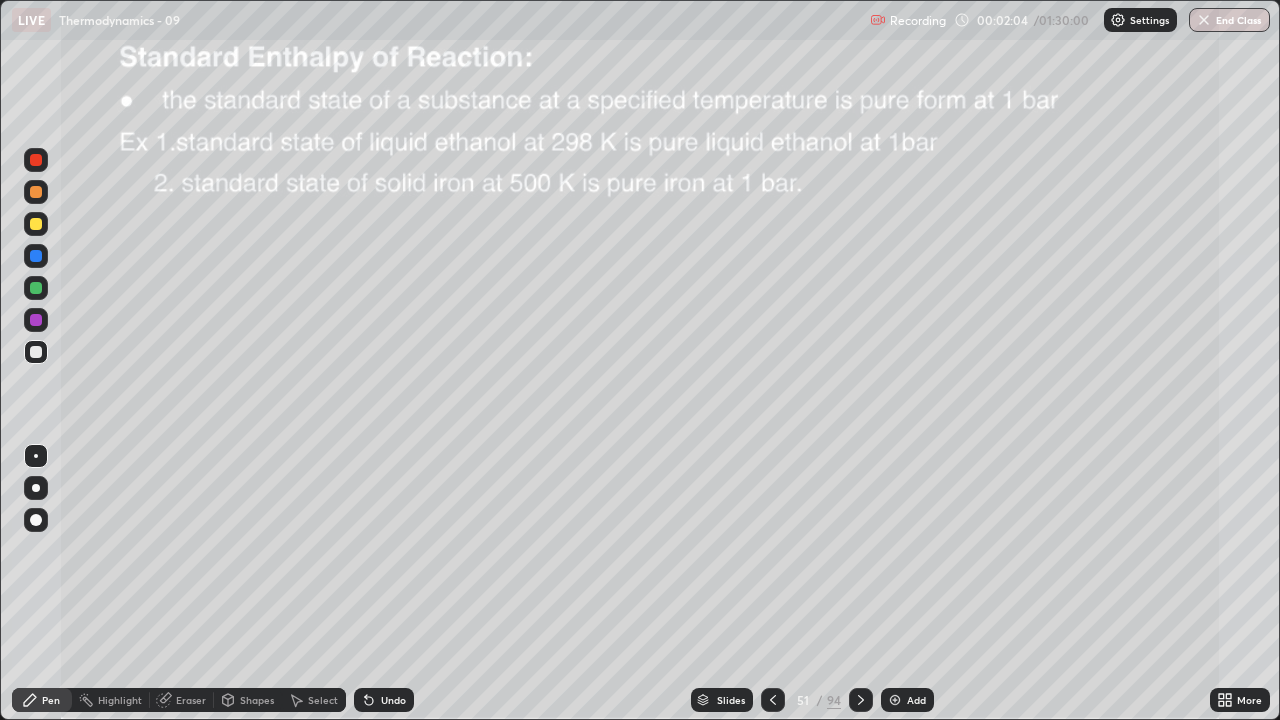 click 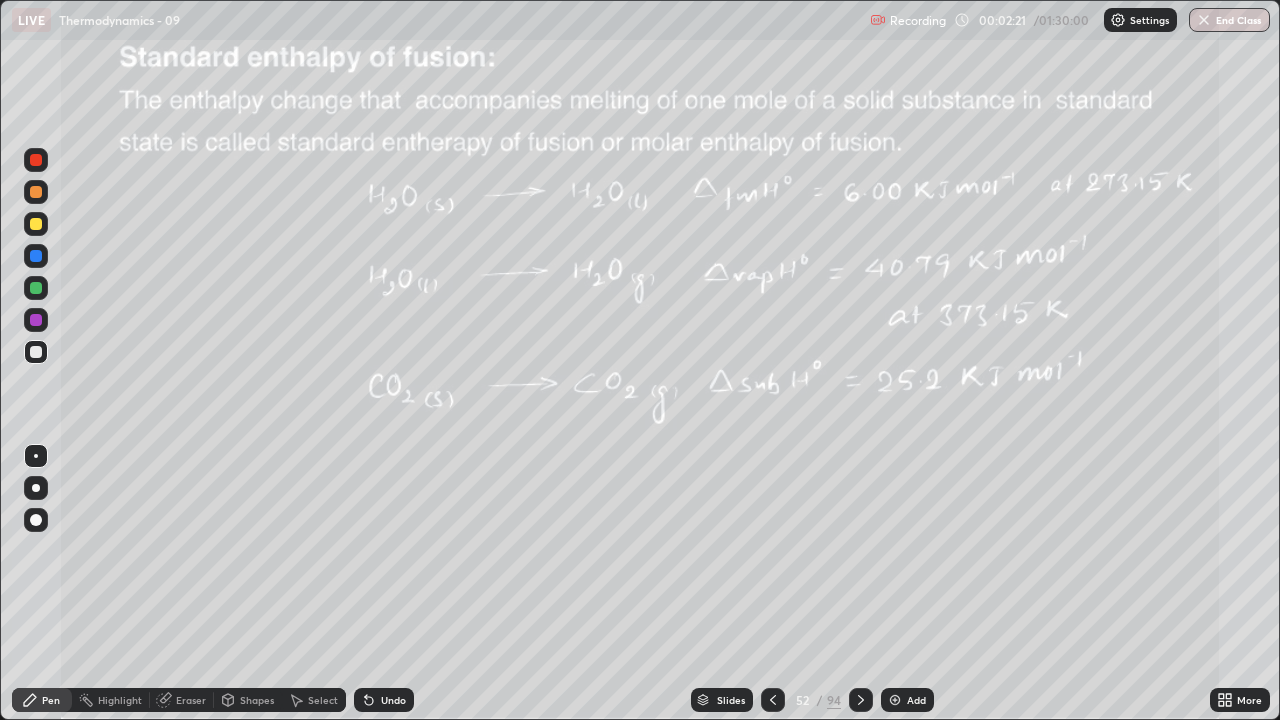 click 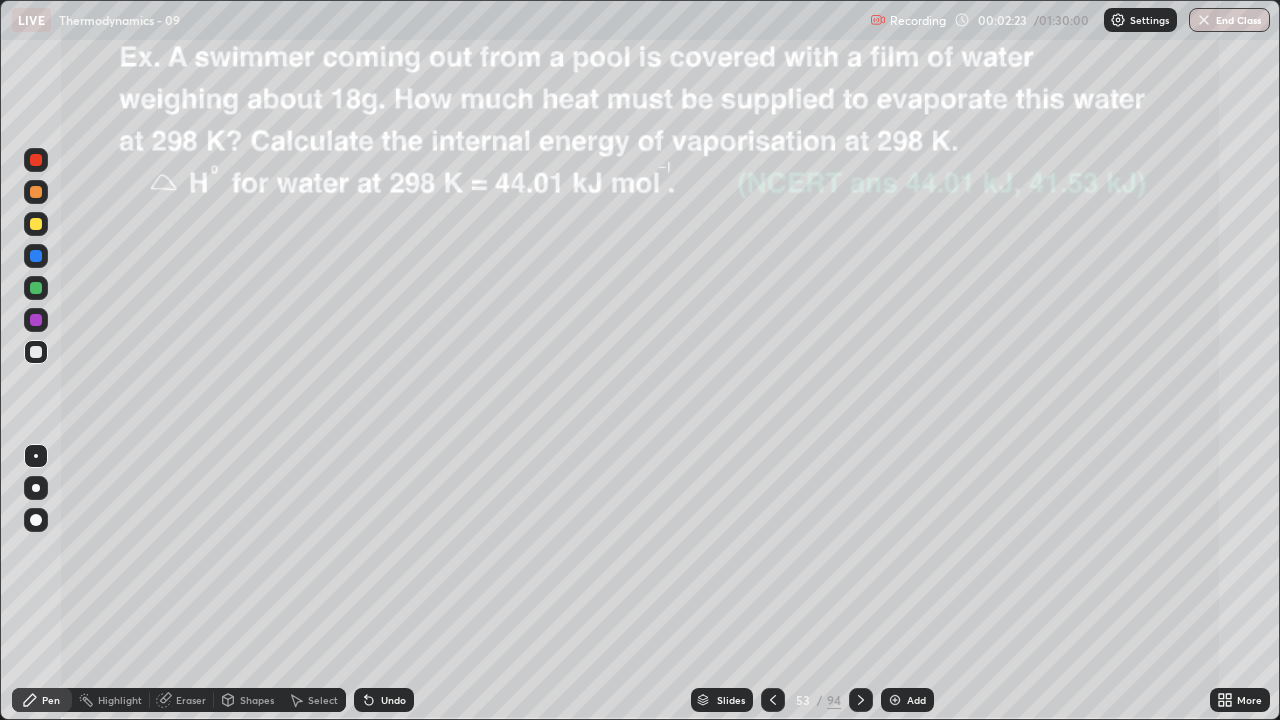 click 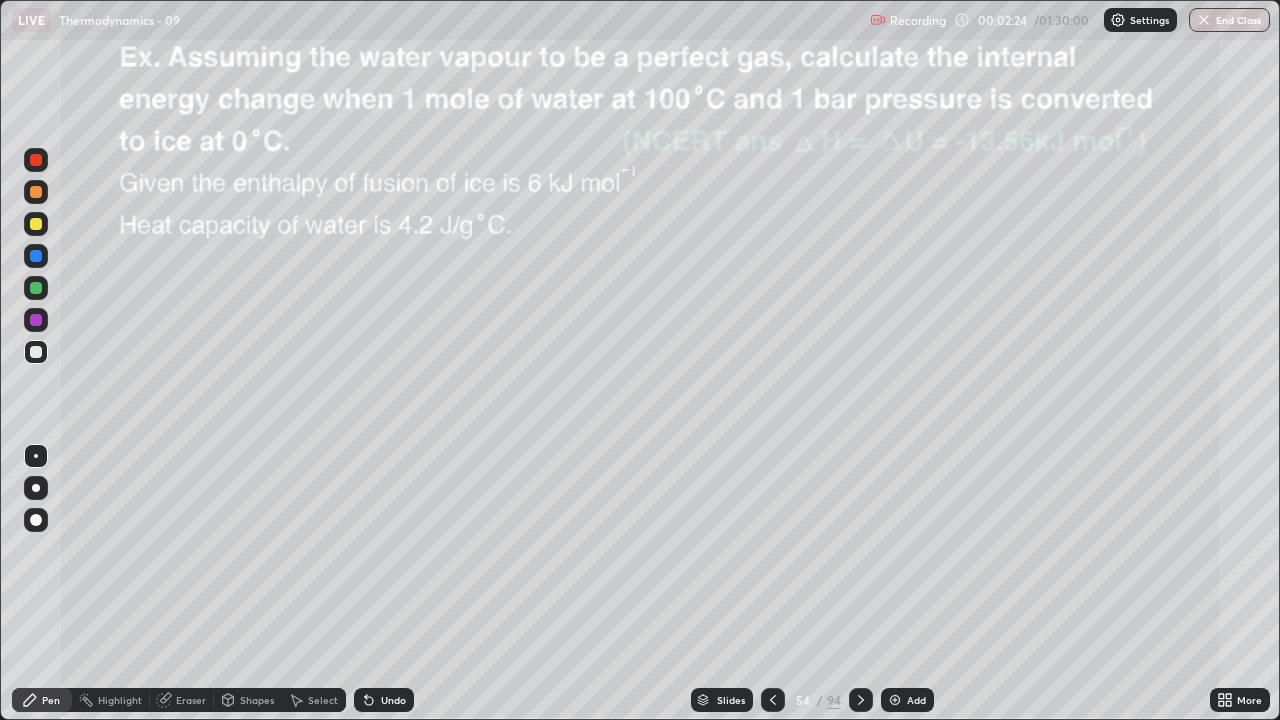 click 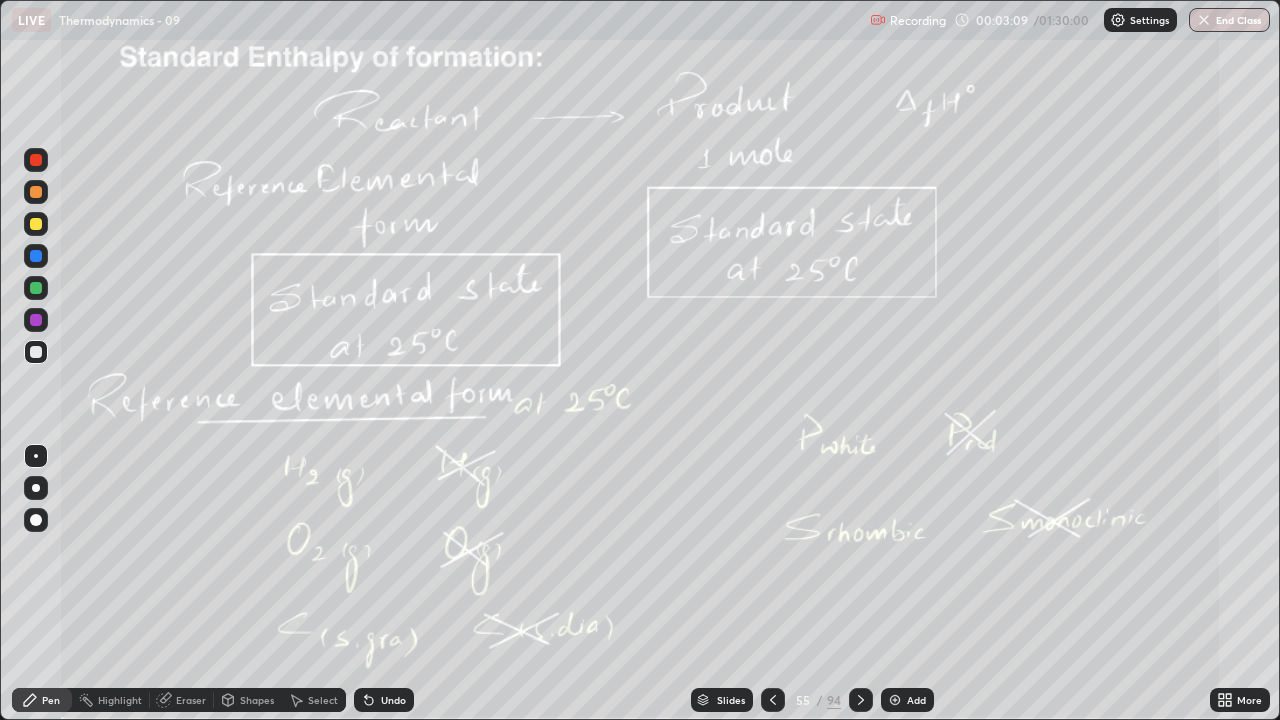 click 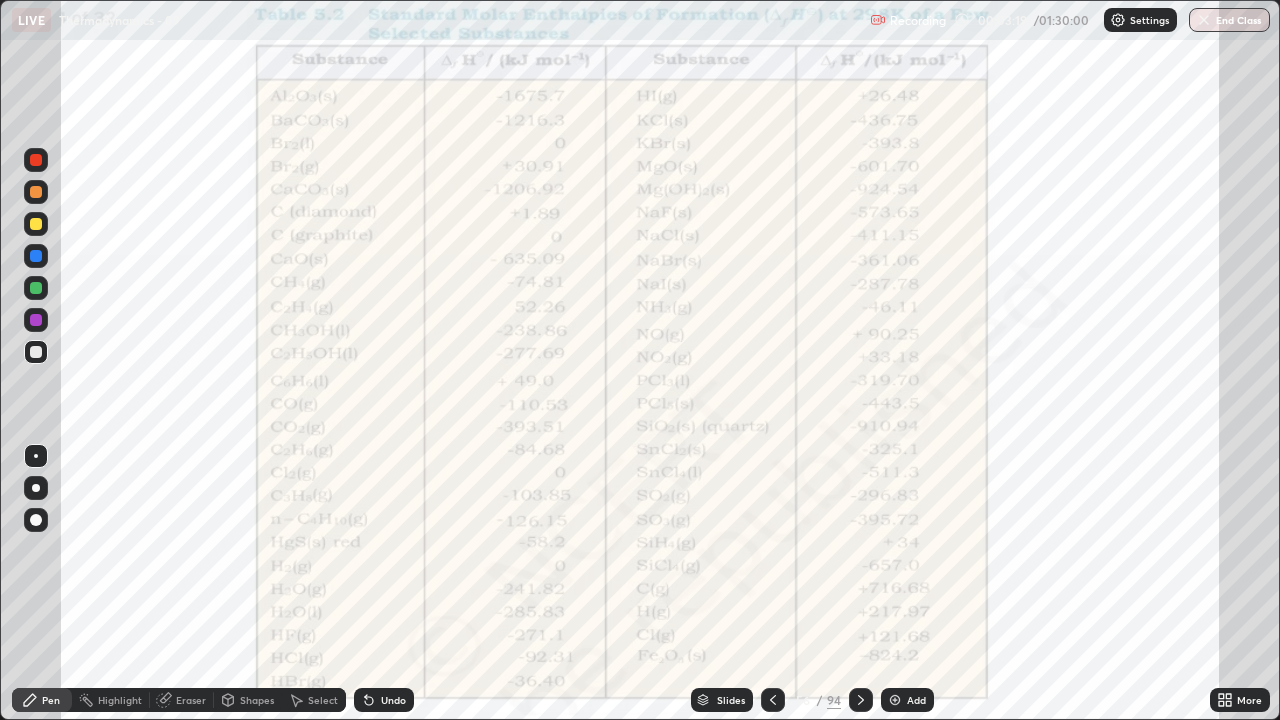 click 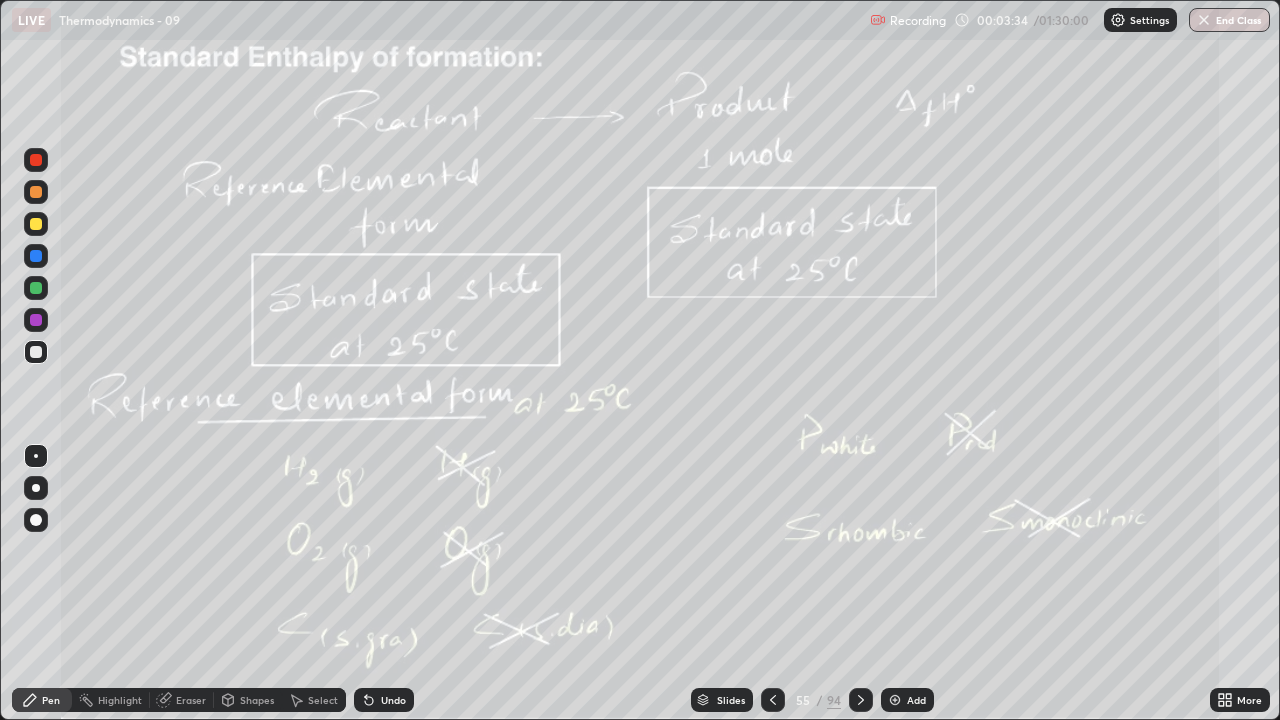 click 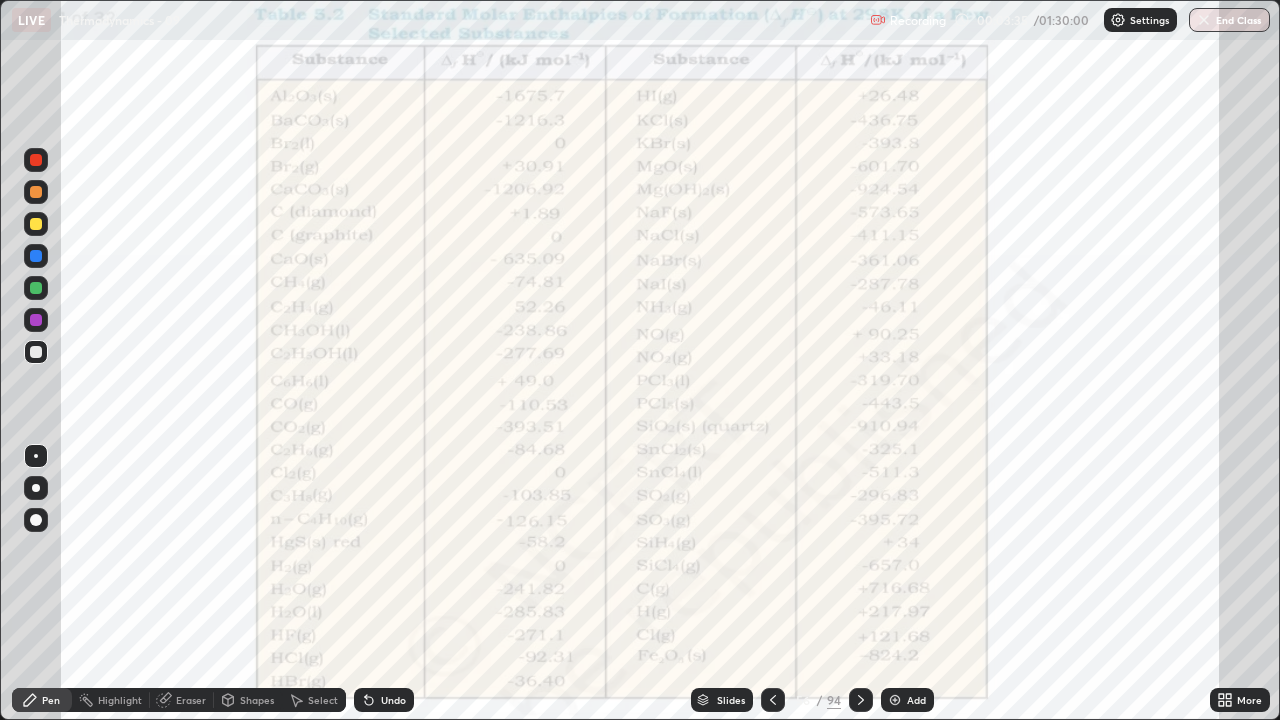 click 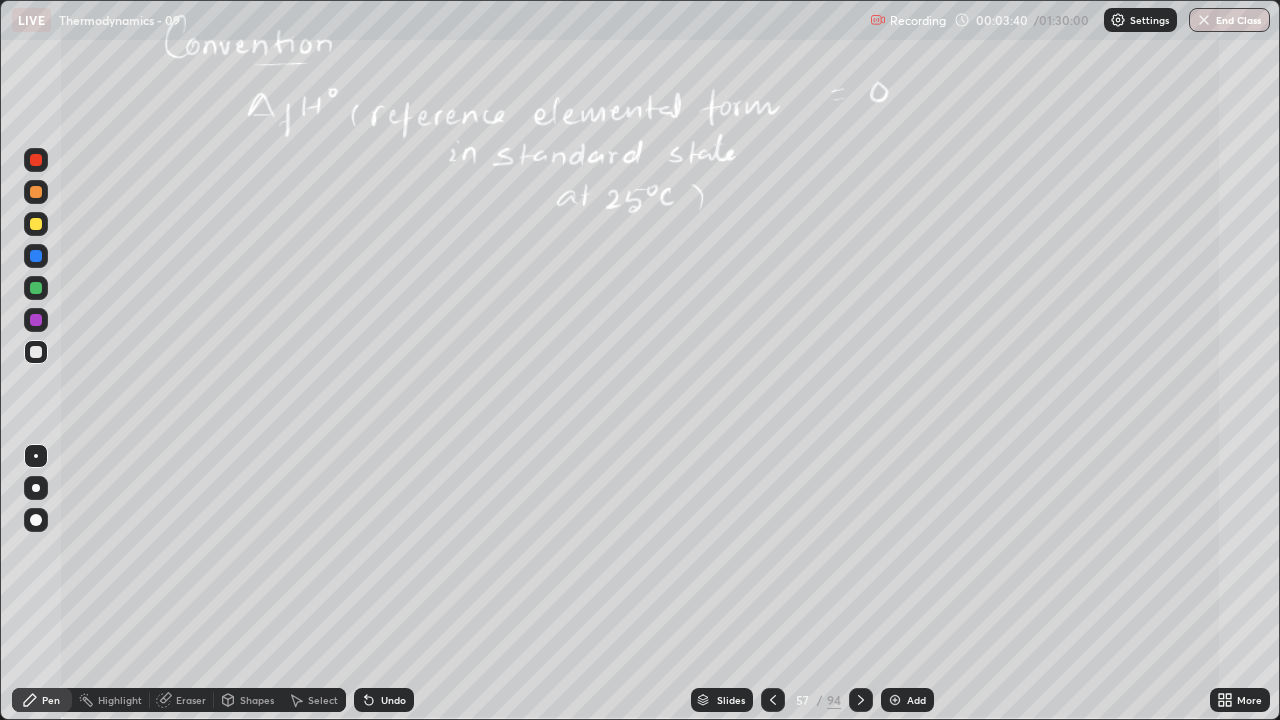 click 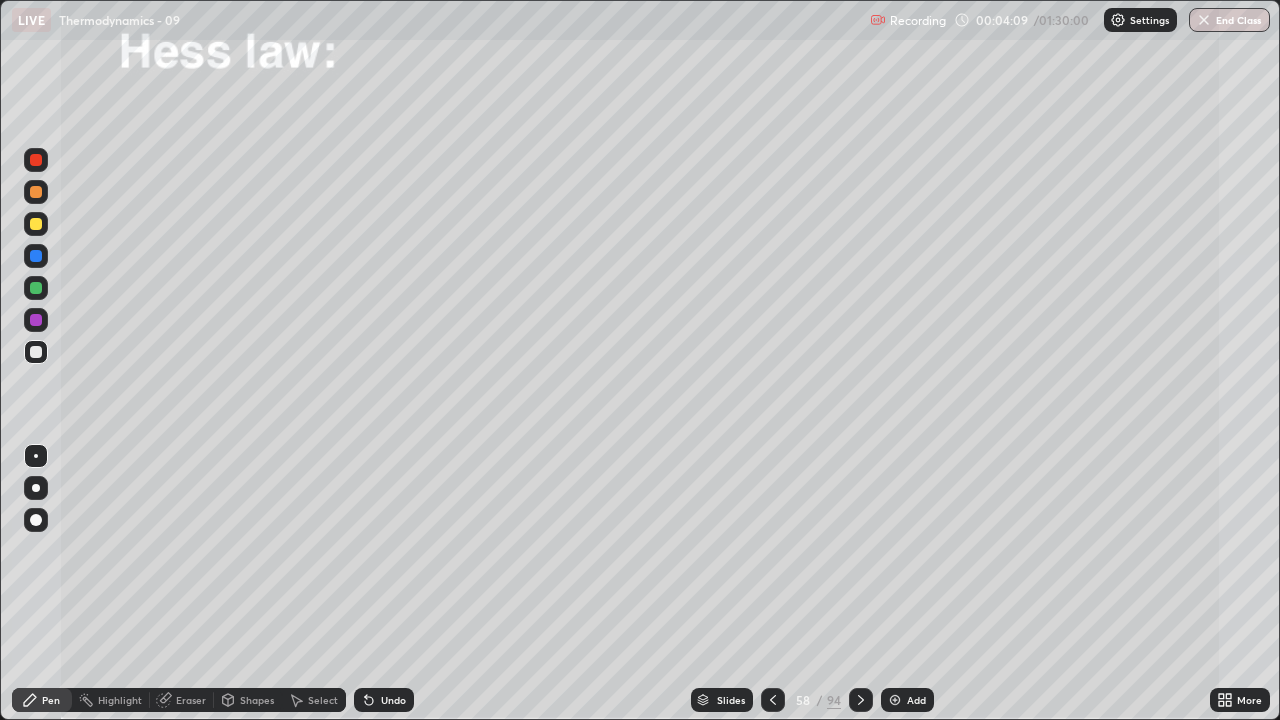 click 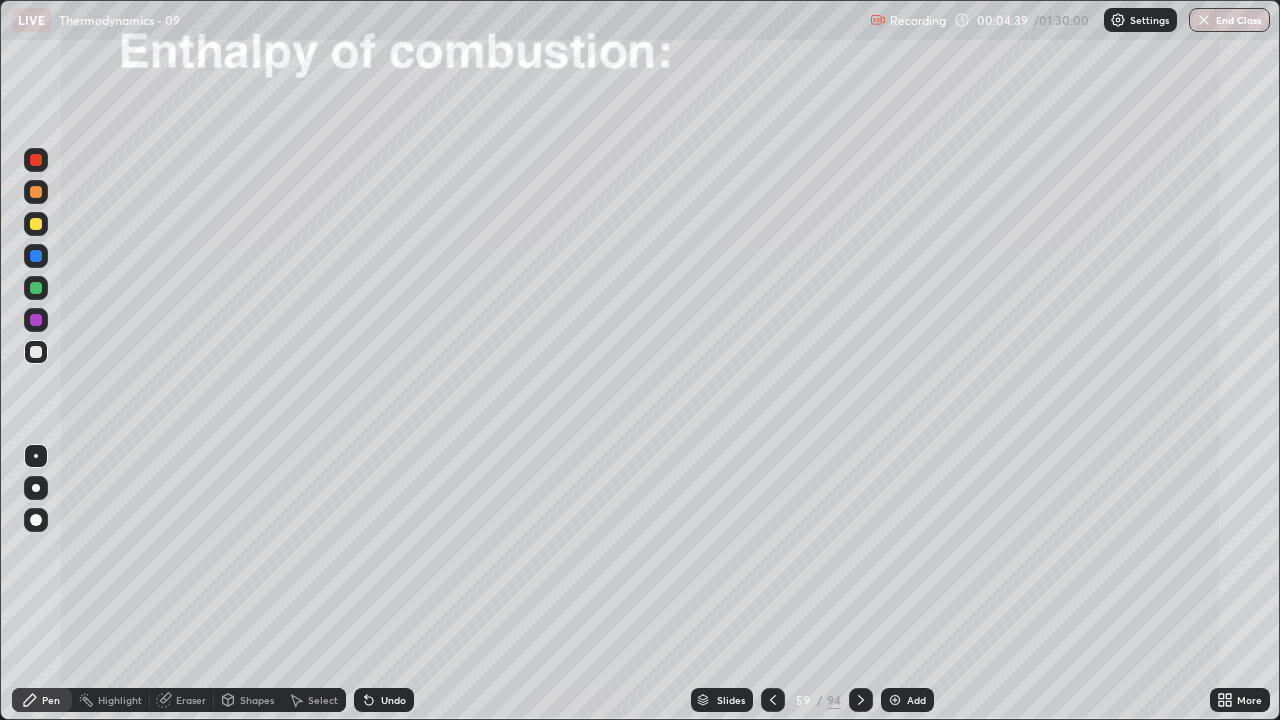 click 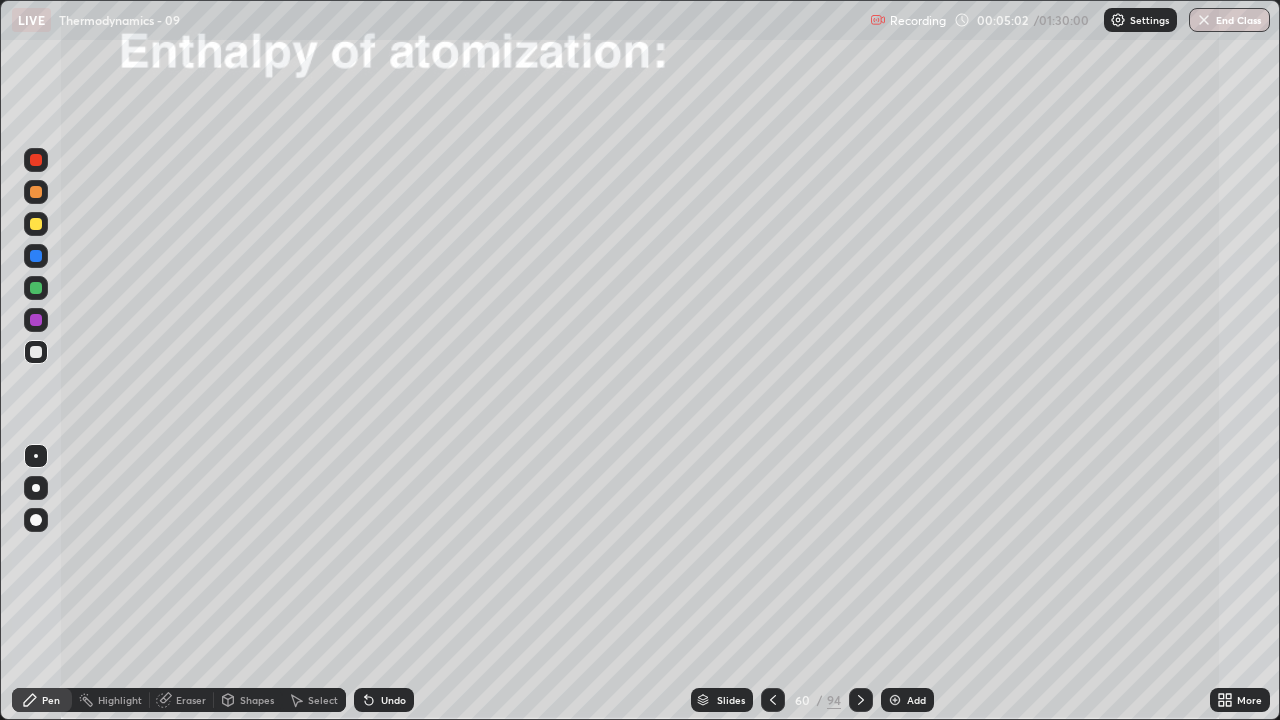 click 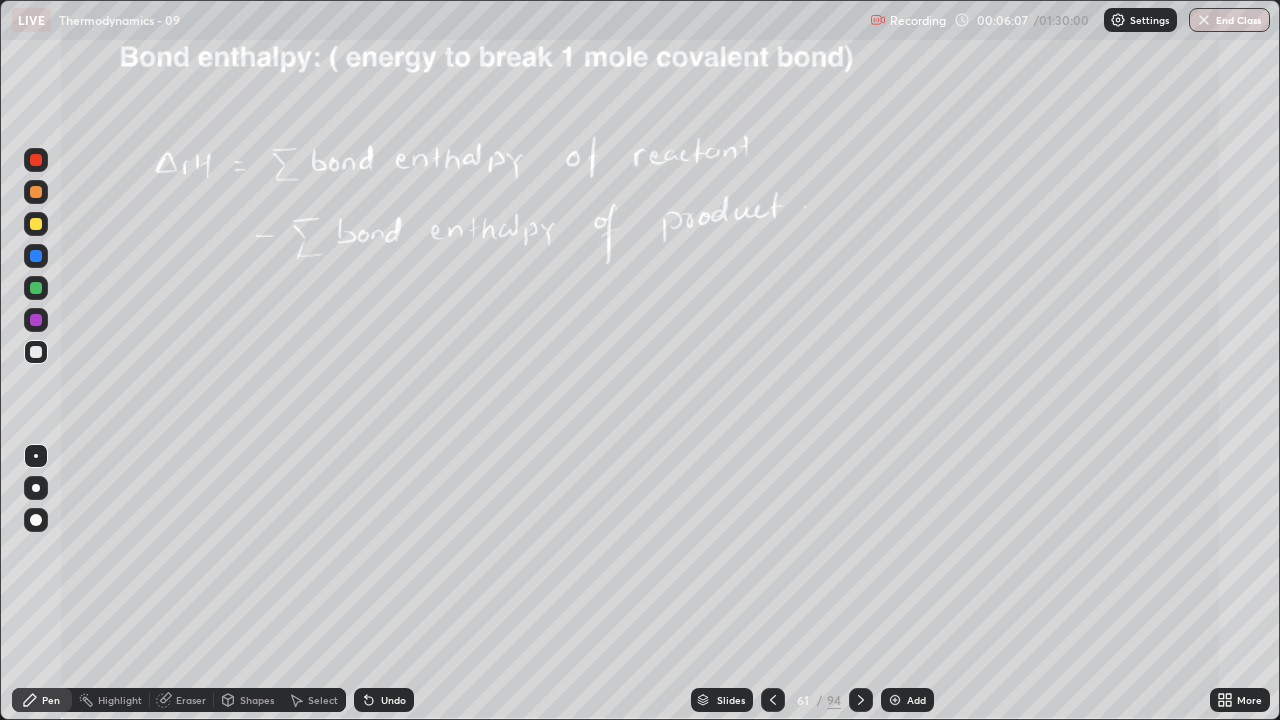 click at bounding box center [861, 700] 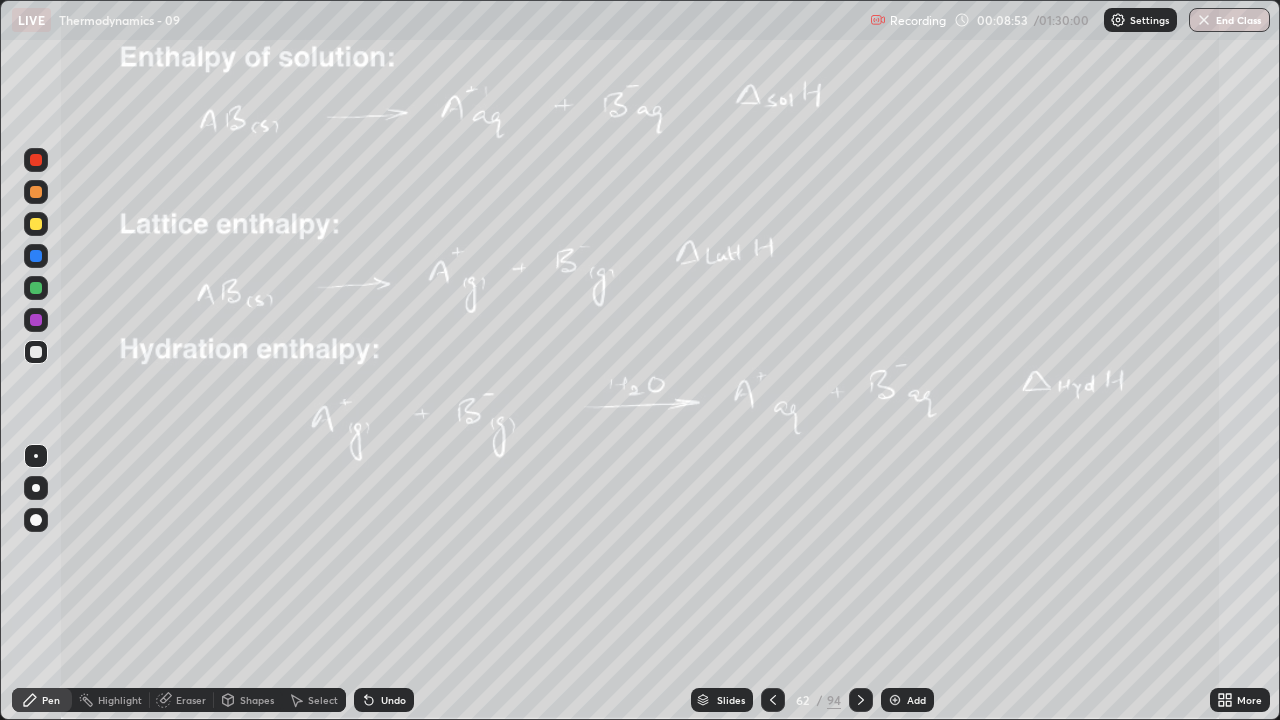 click 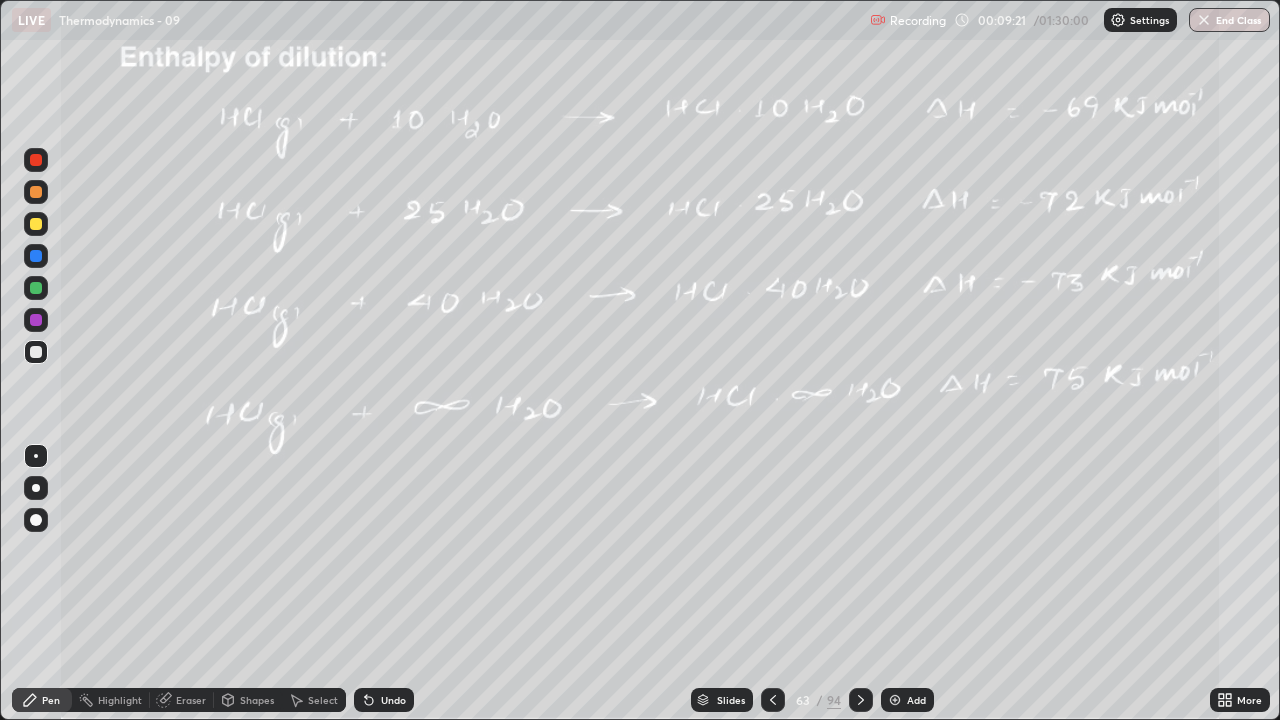click 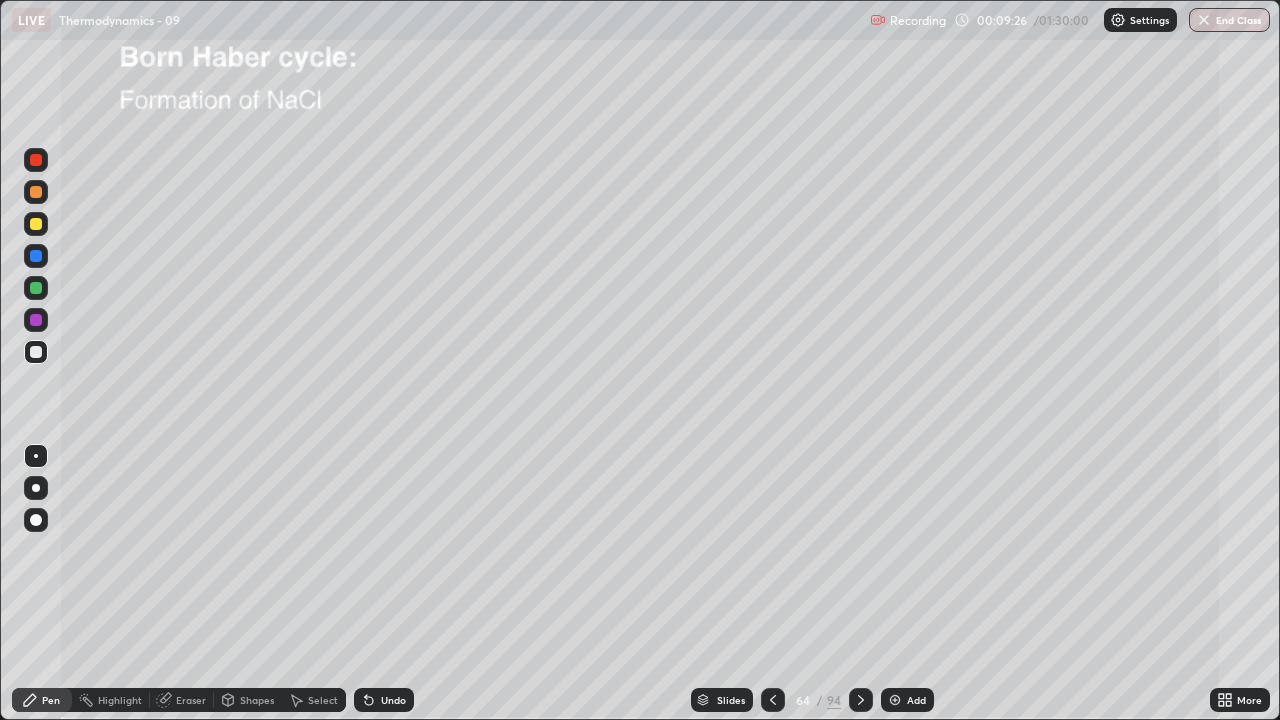 click at bounding box center [36, 224] 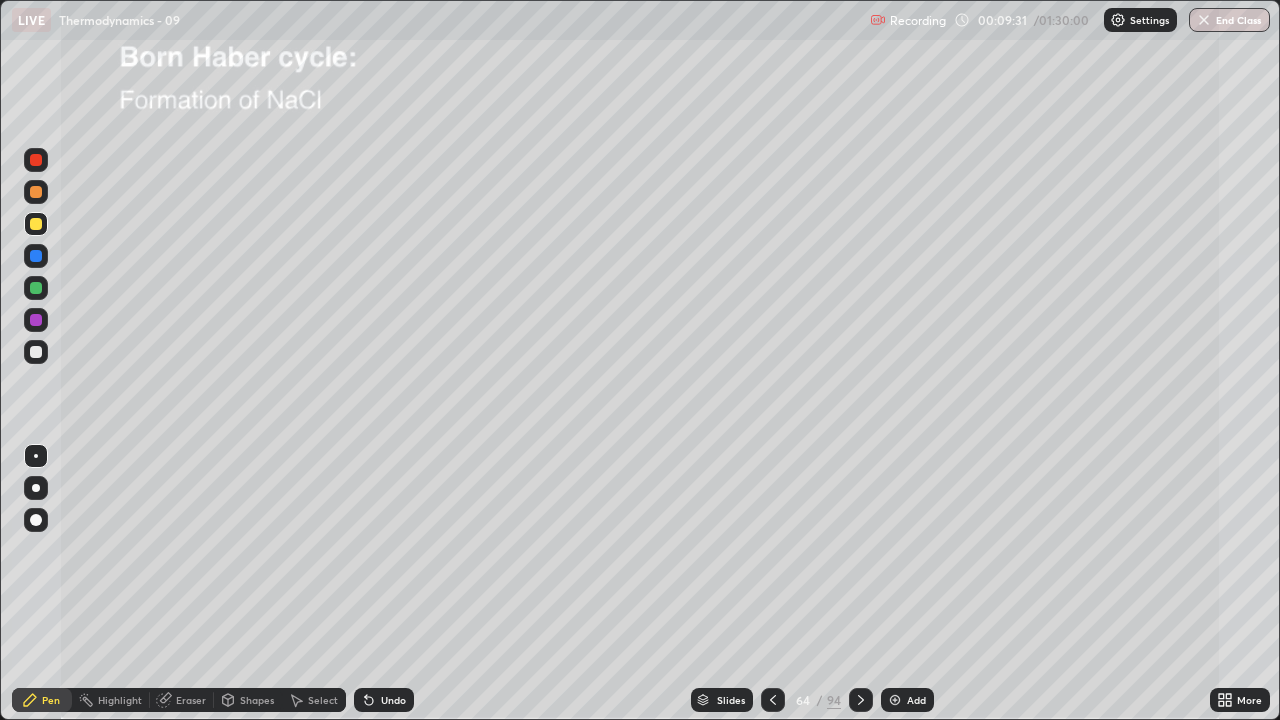 click 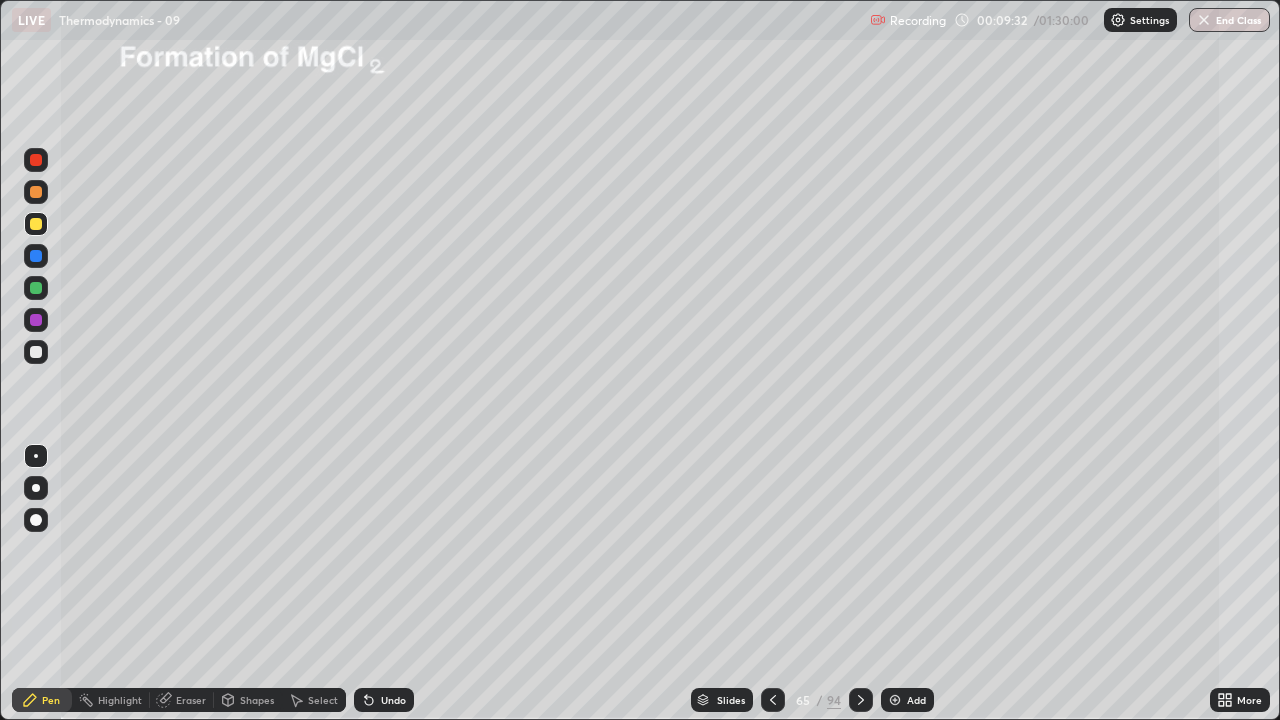 click 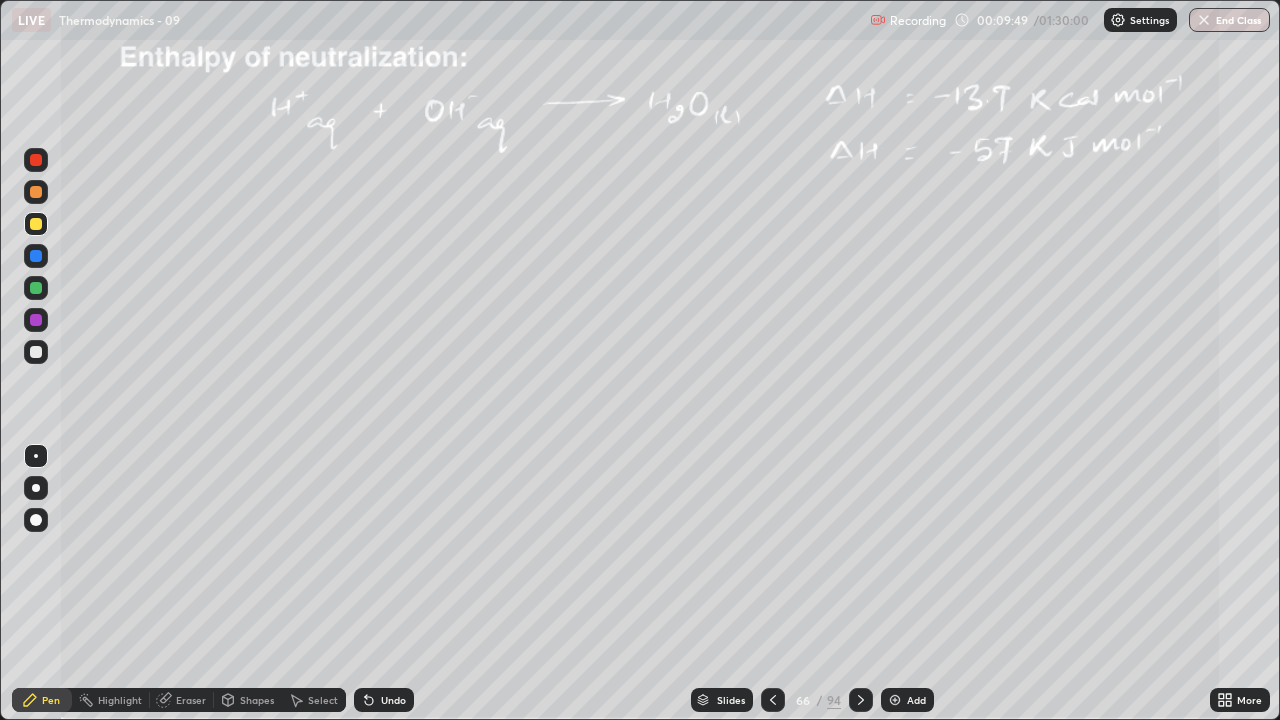 click 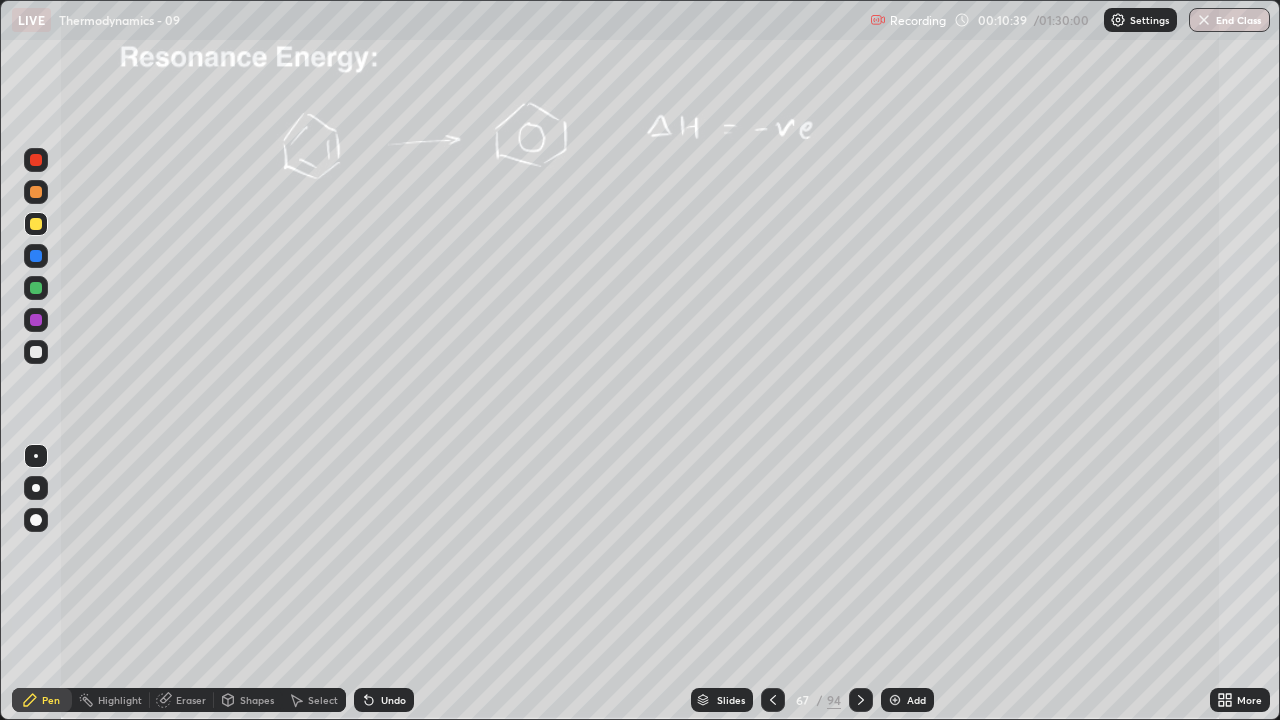 click 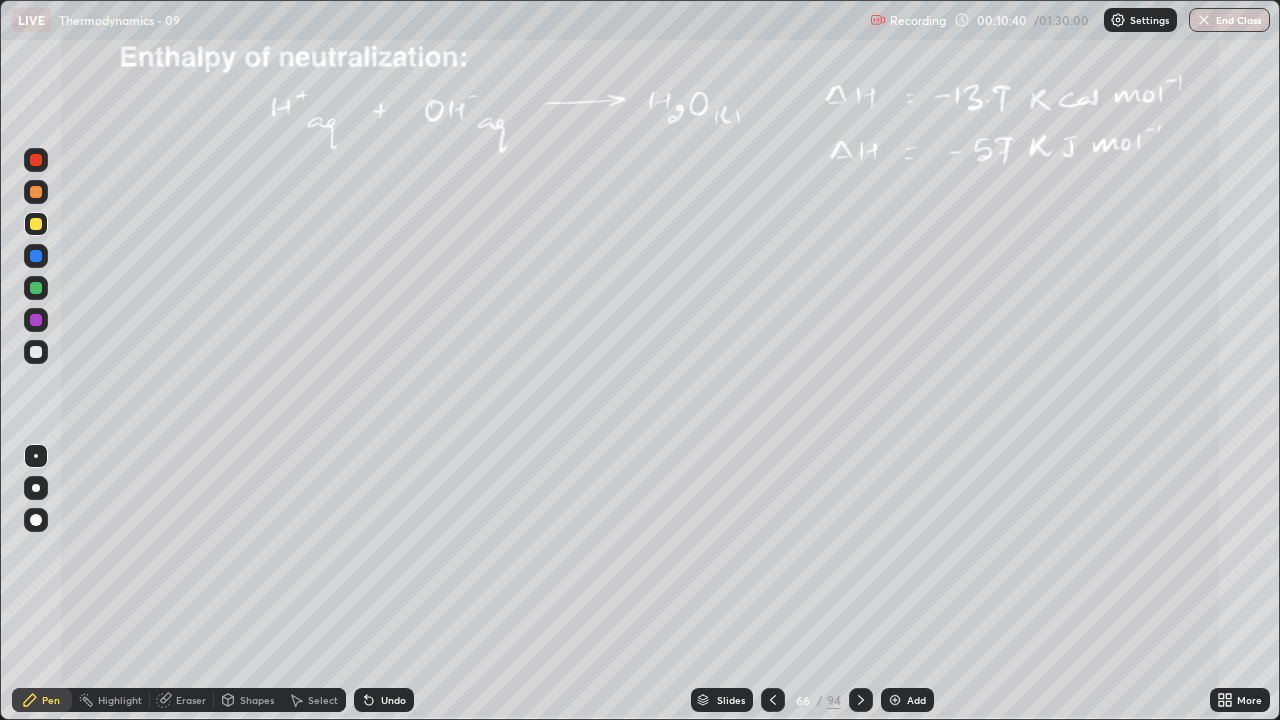 click 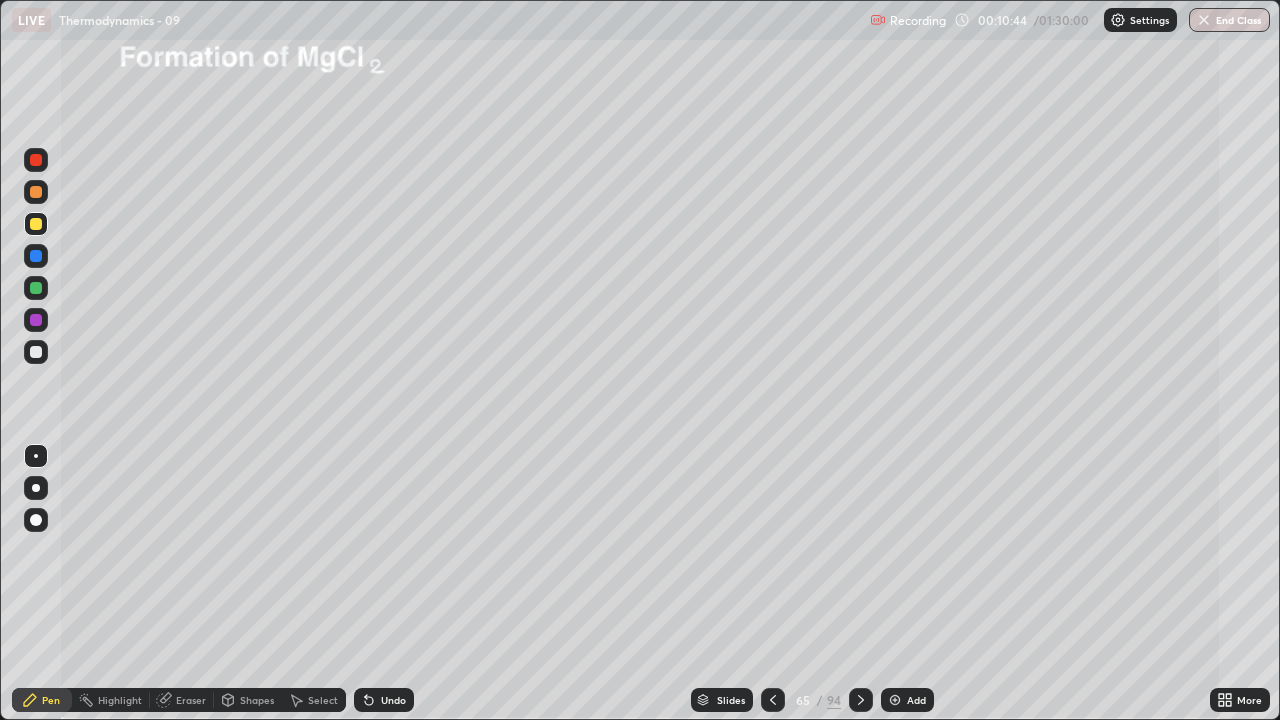 click at bounding box center [773, 700] 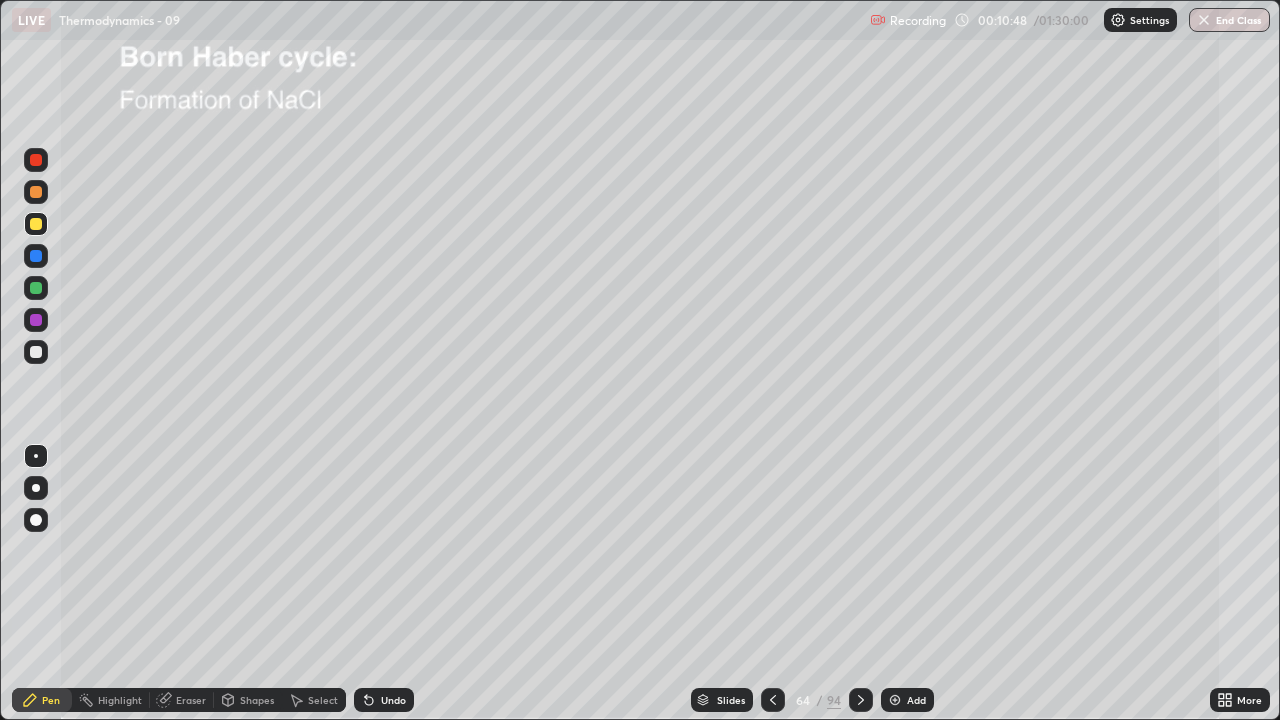 click at bounding box center (36, 224) 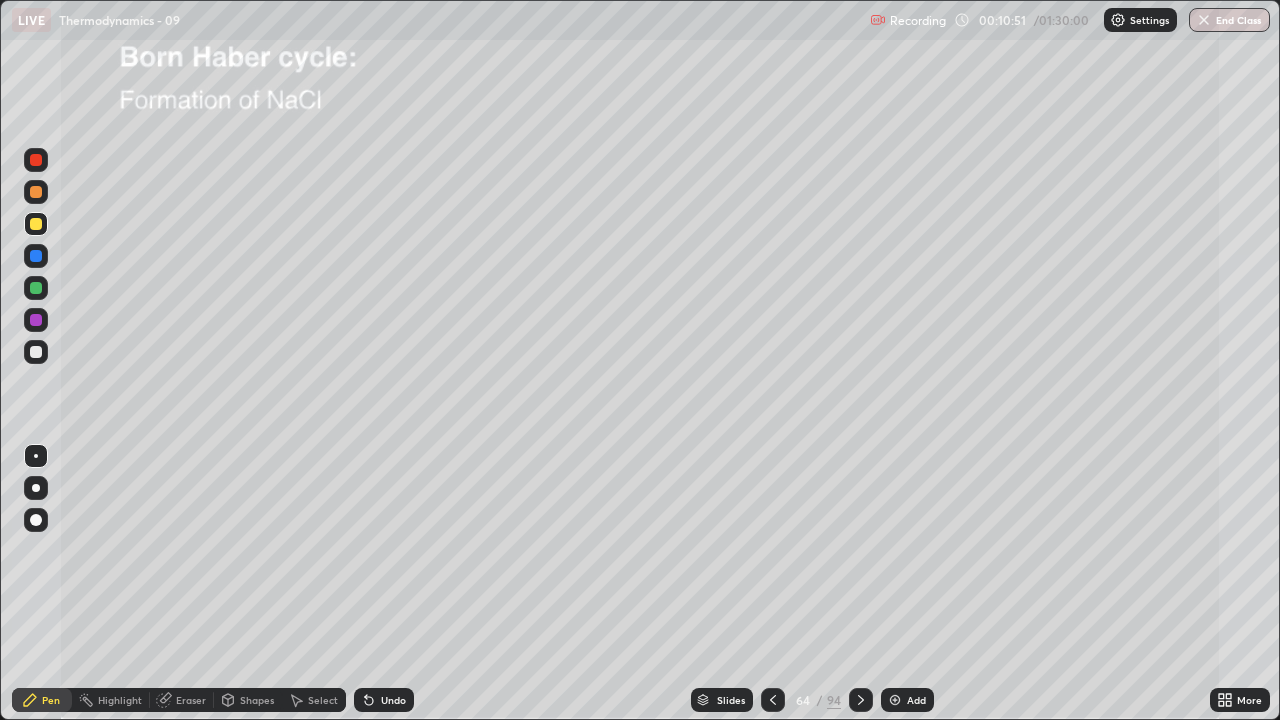 click at bounding box center (36, 352) 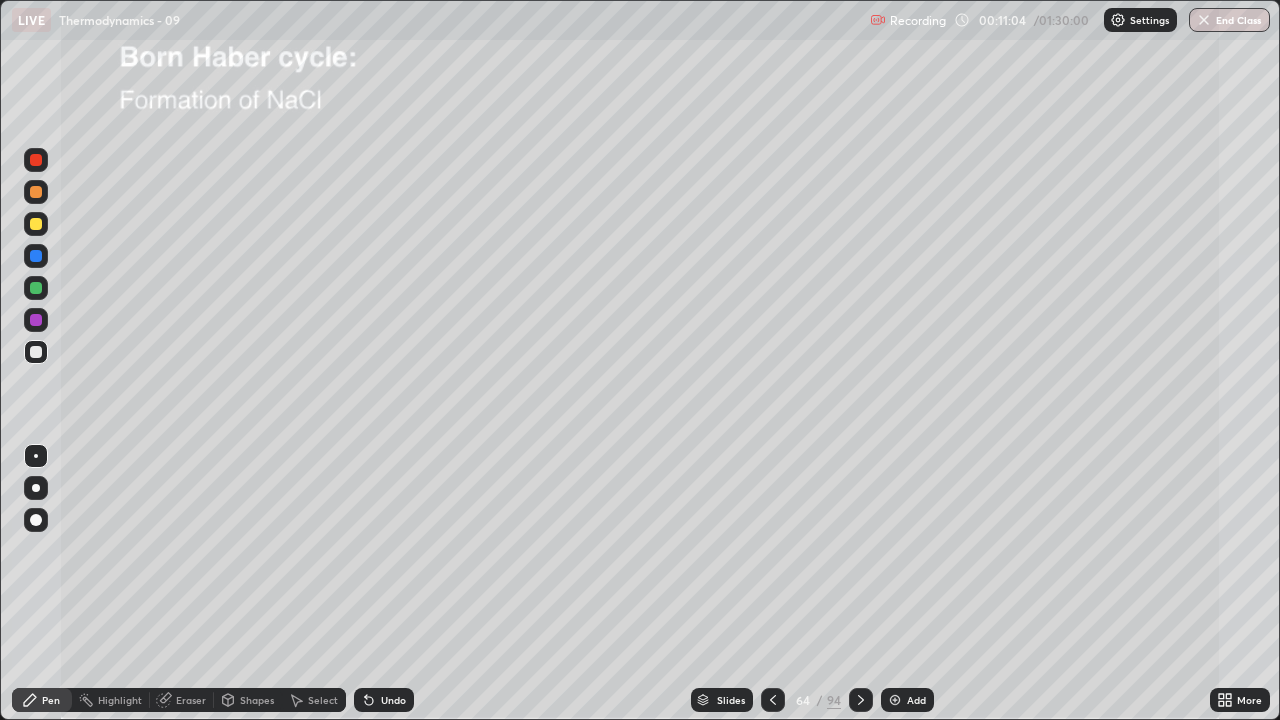 click on "Undo" at bounding box center (393, 700) 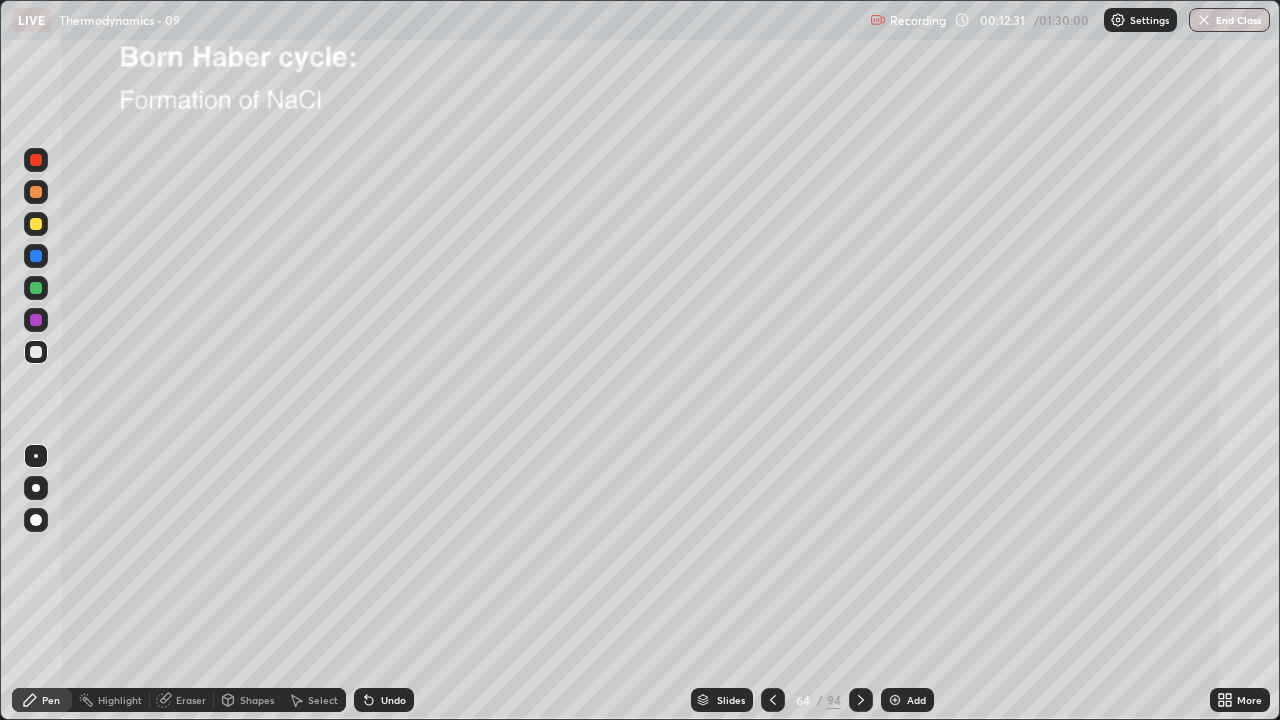 click on "Eraser" at bounding box center [191, 700] 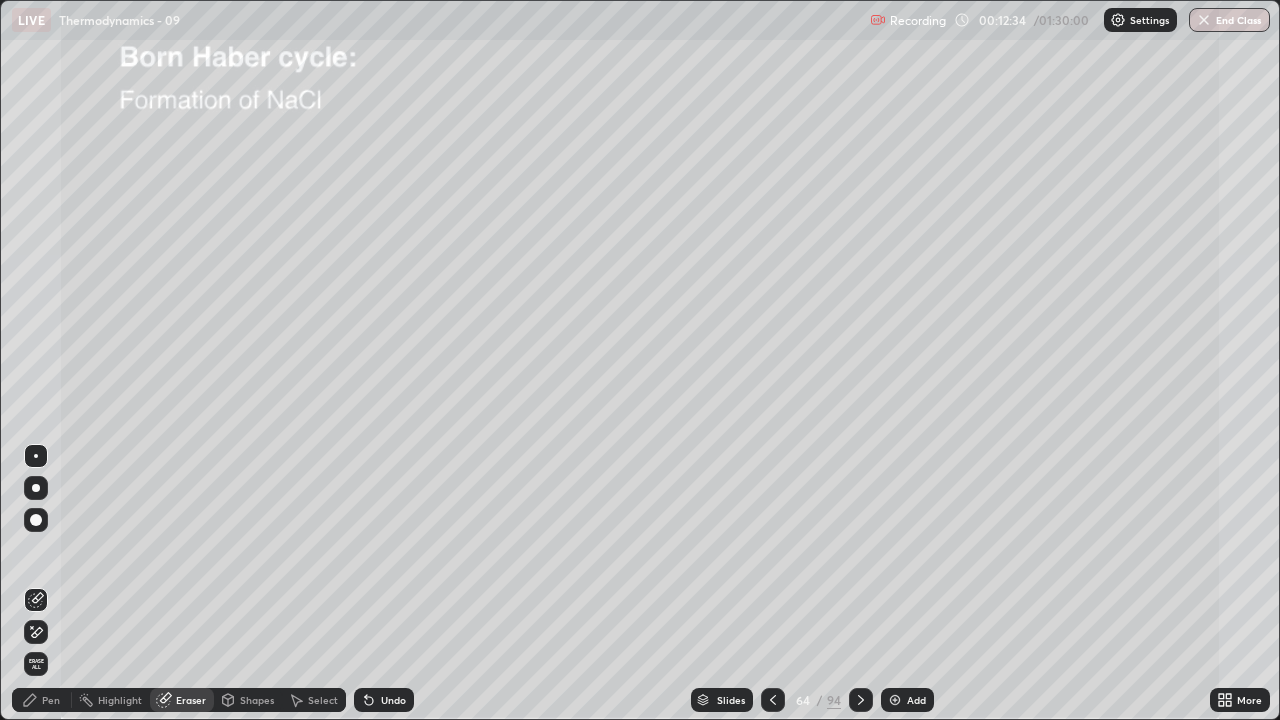 click on "Pen" at bounding box center [51, 700] 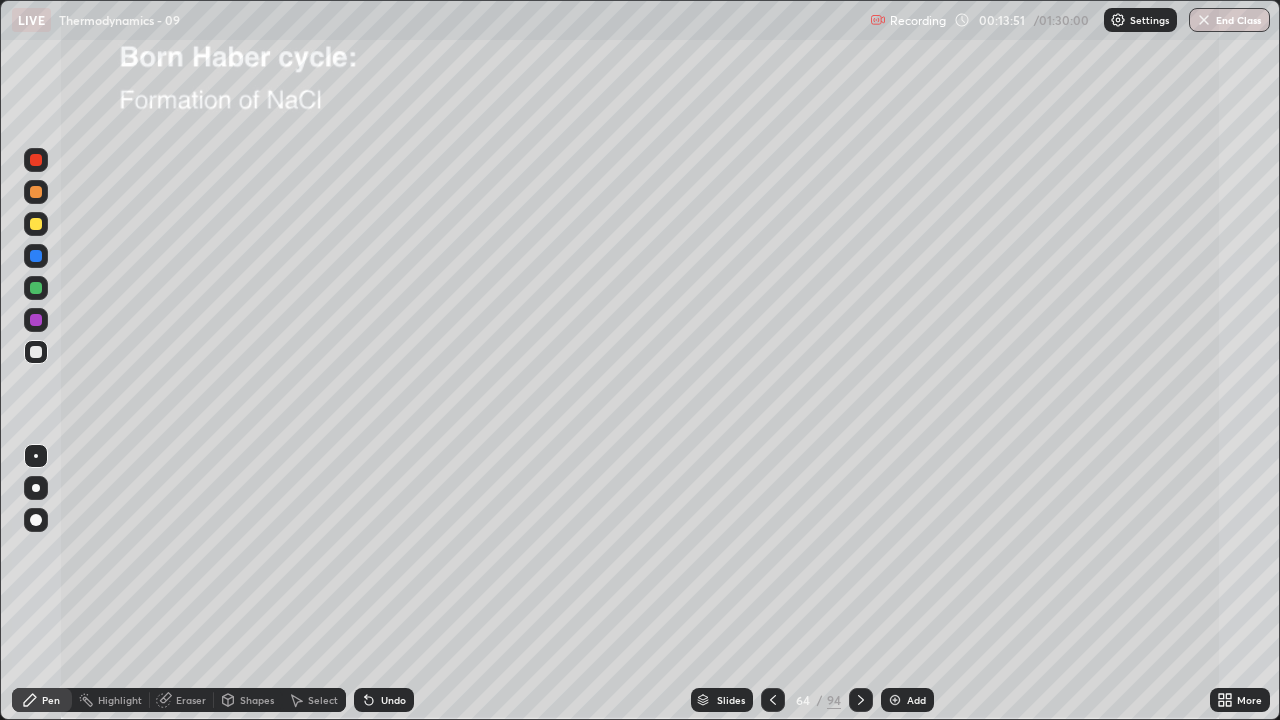 click at bounding box center (36, 224) 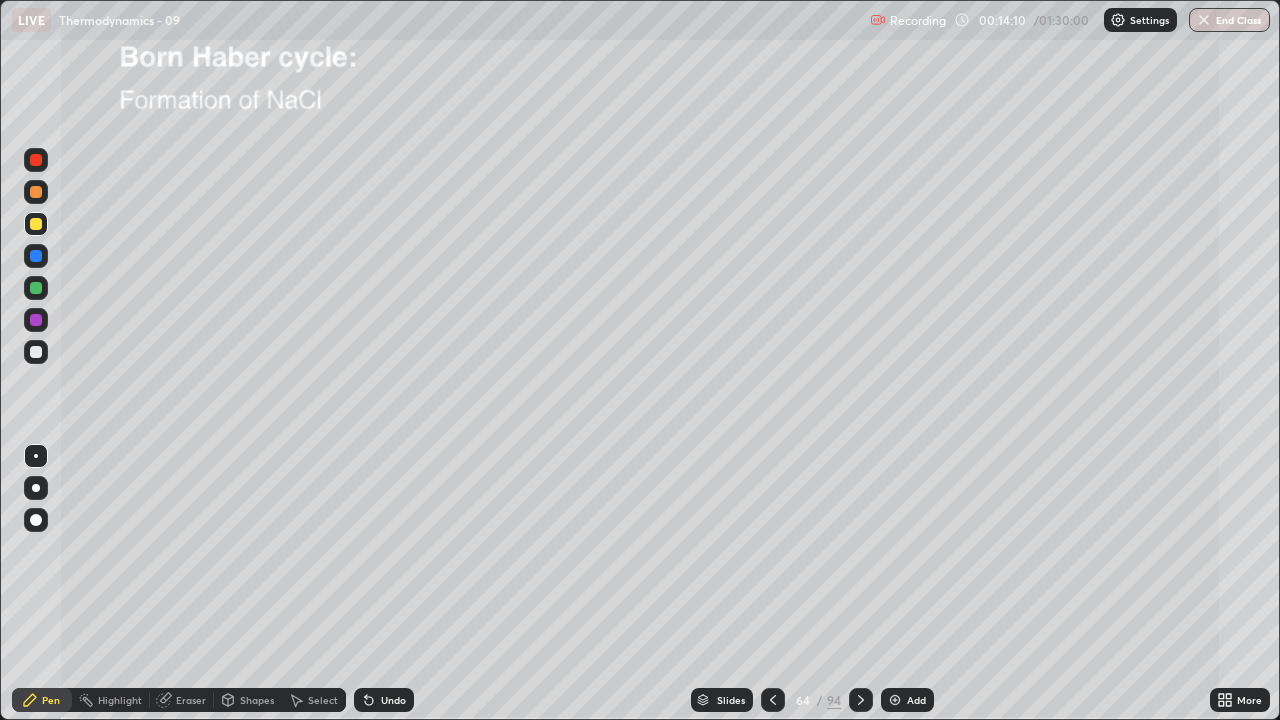 click at bounding box center (36, 352) 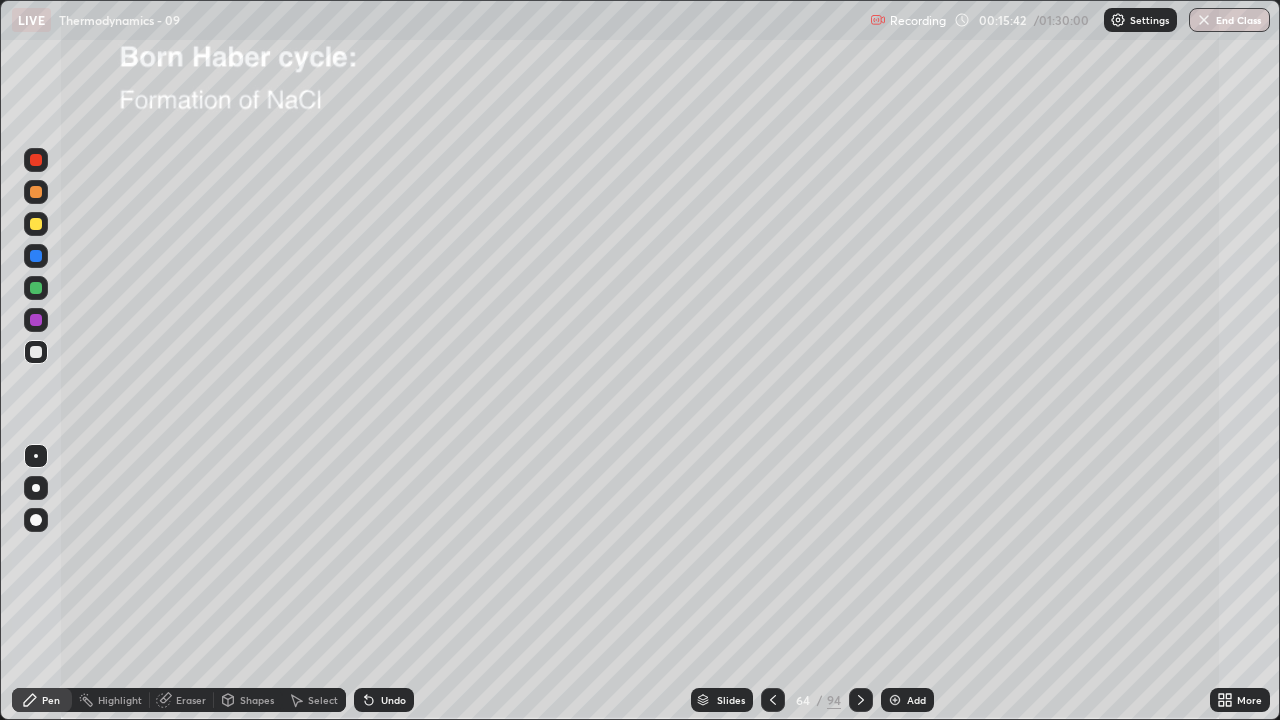 click at bounding box center (36, 224) 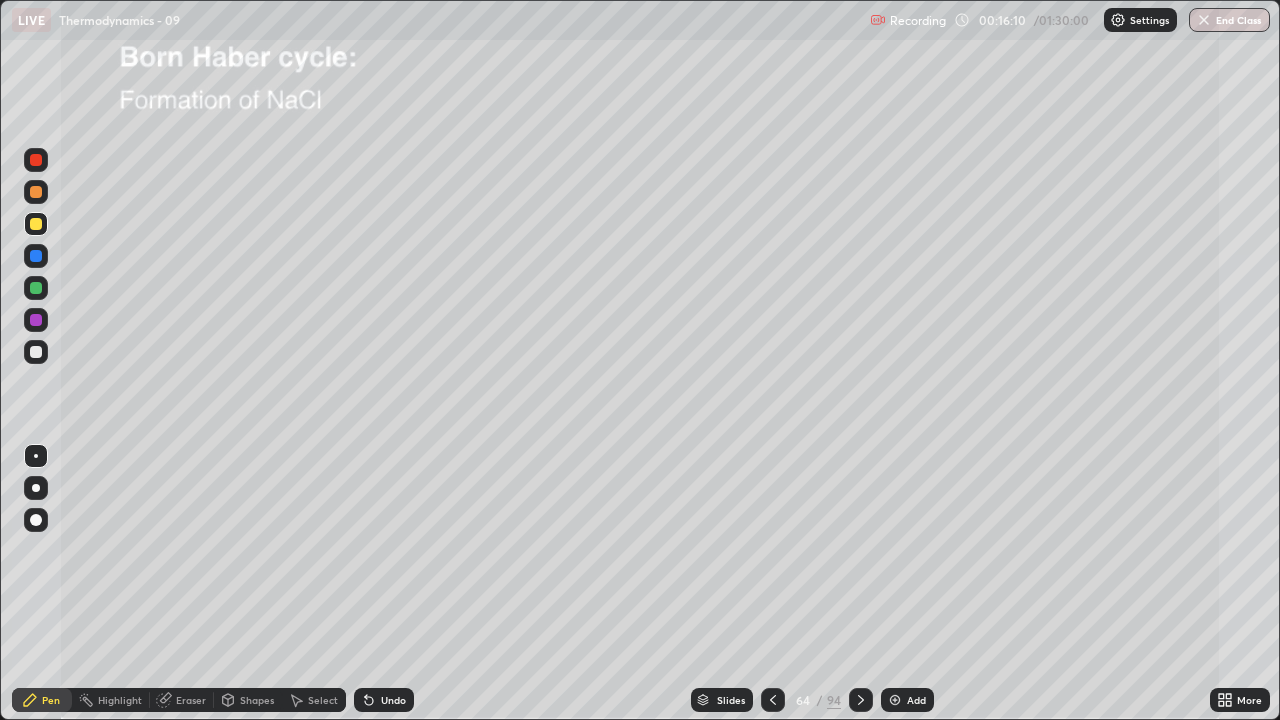 click at bounding box center [861, 700] 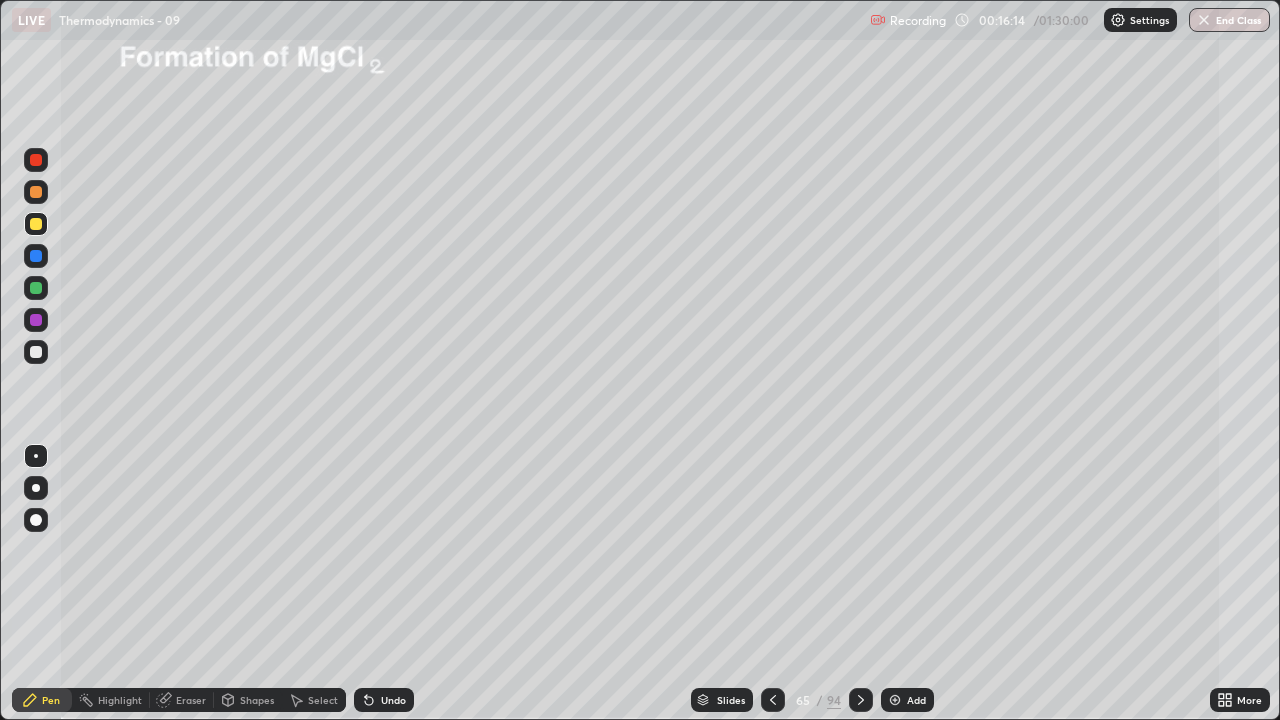 click at bounding box center (36, 352) 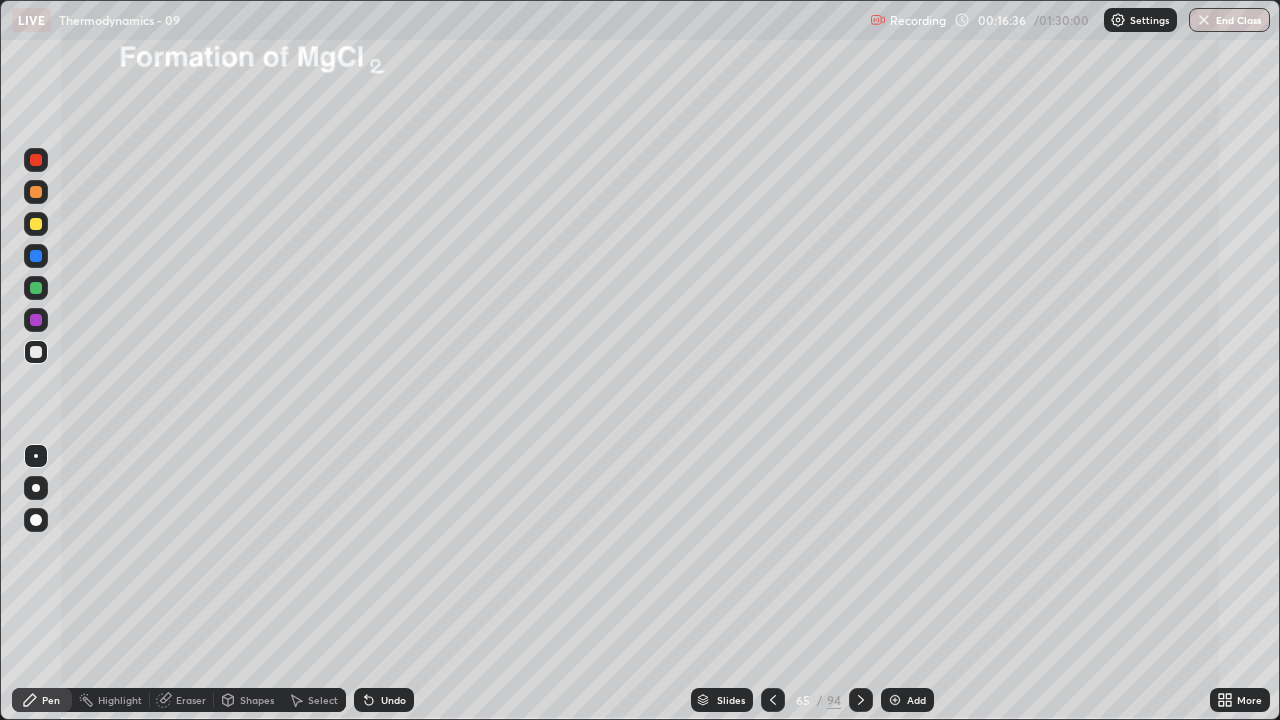 click at bounding box center (36, 352) 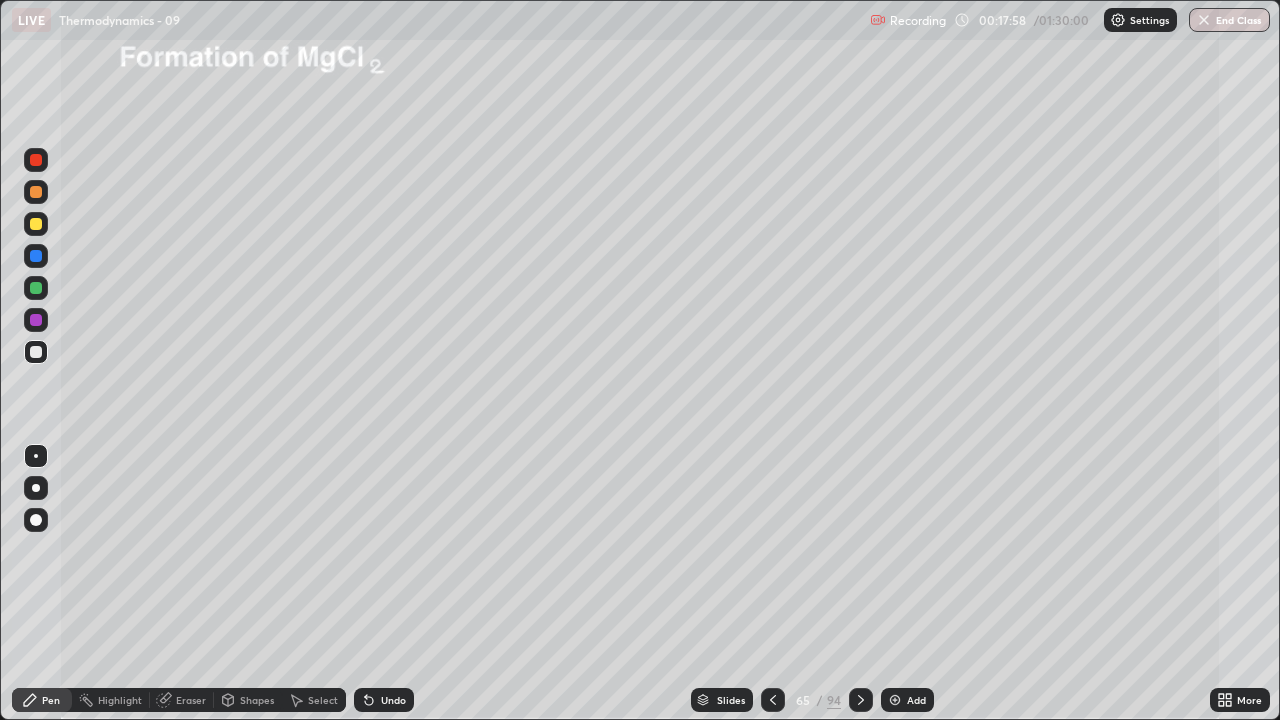 click on "Undo" at bounding box center (393, 700) 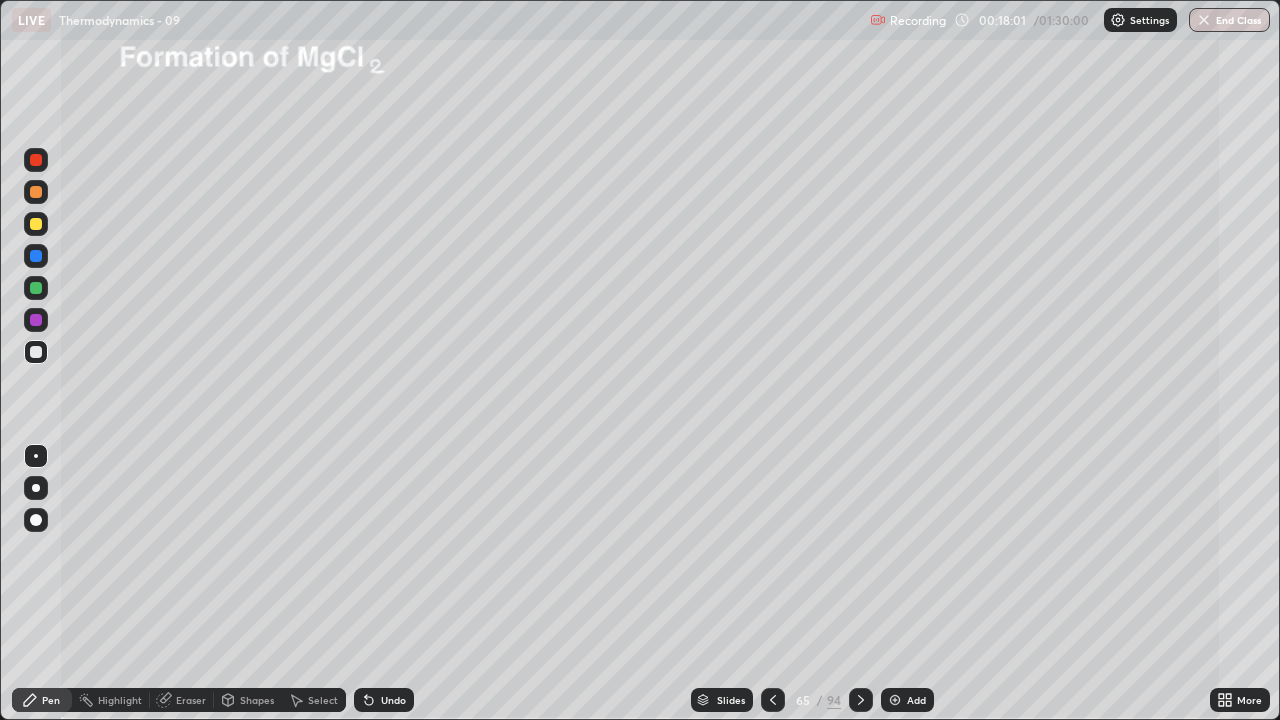 click on "Undo" at bounding box center [393, 700] 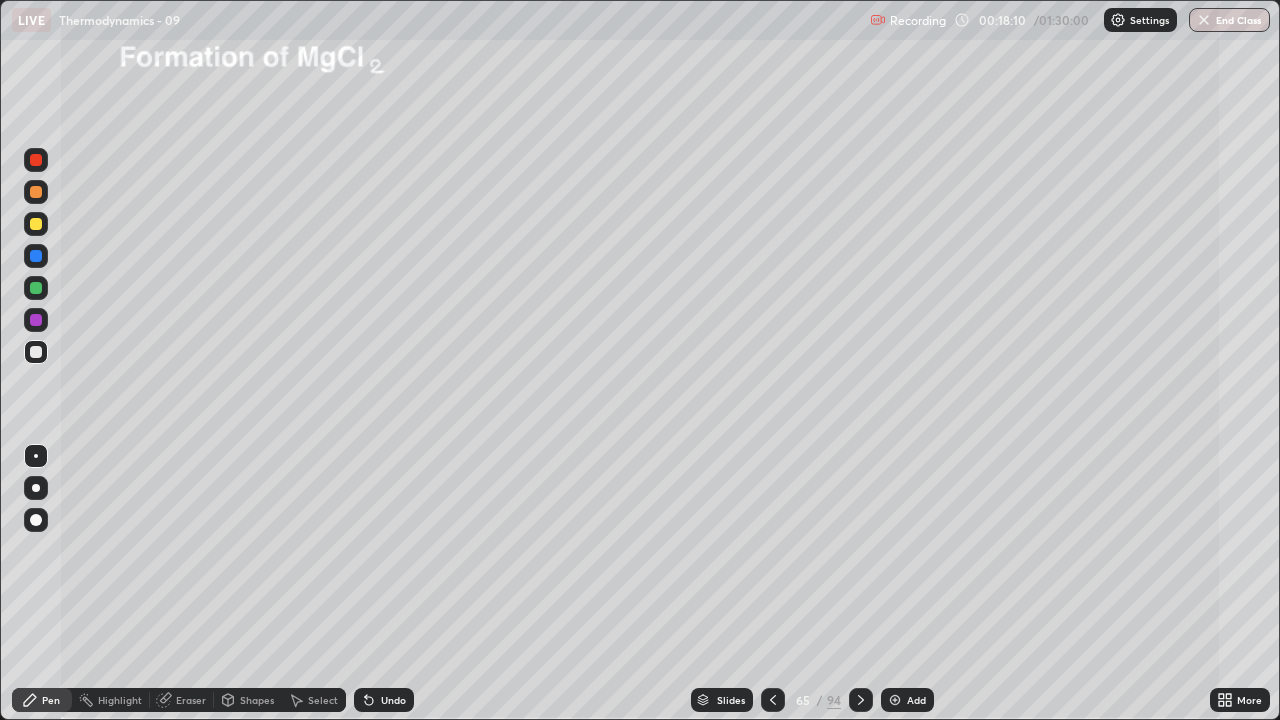 click on "Undo" at bounding box center [393, 700] 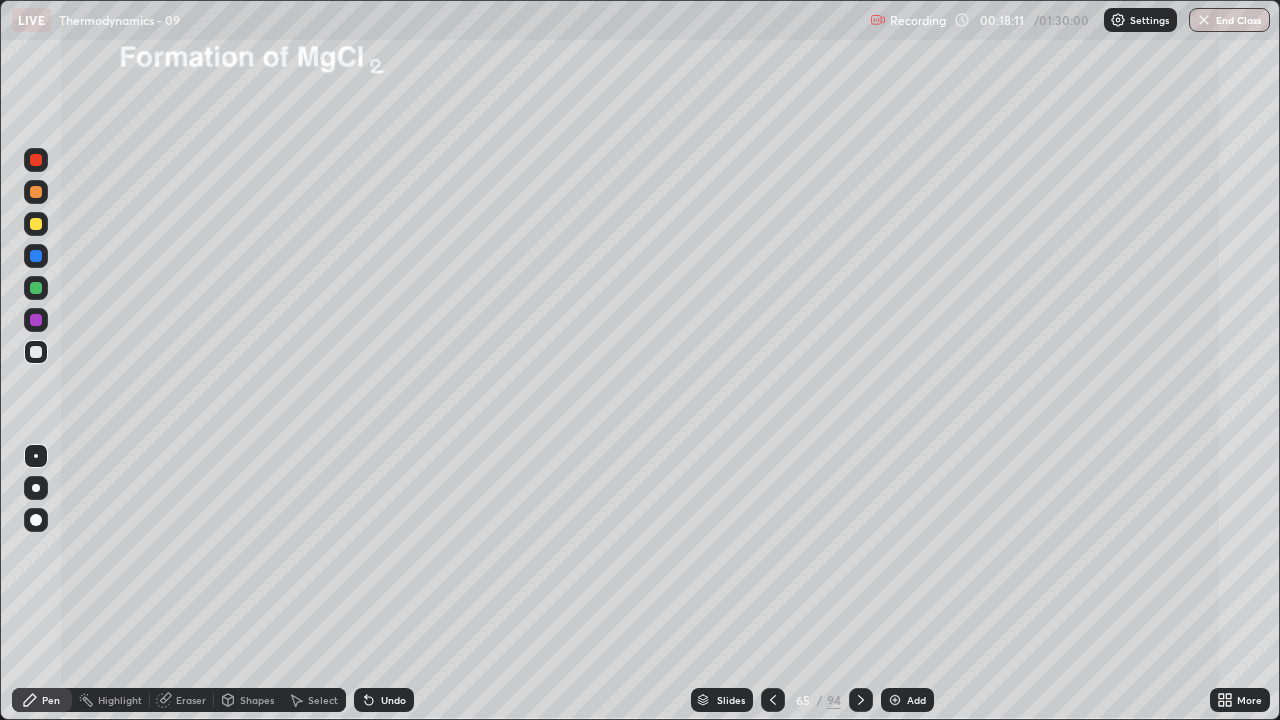 click on "Undo" at bounding box center [393, 700] 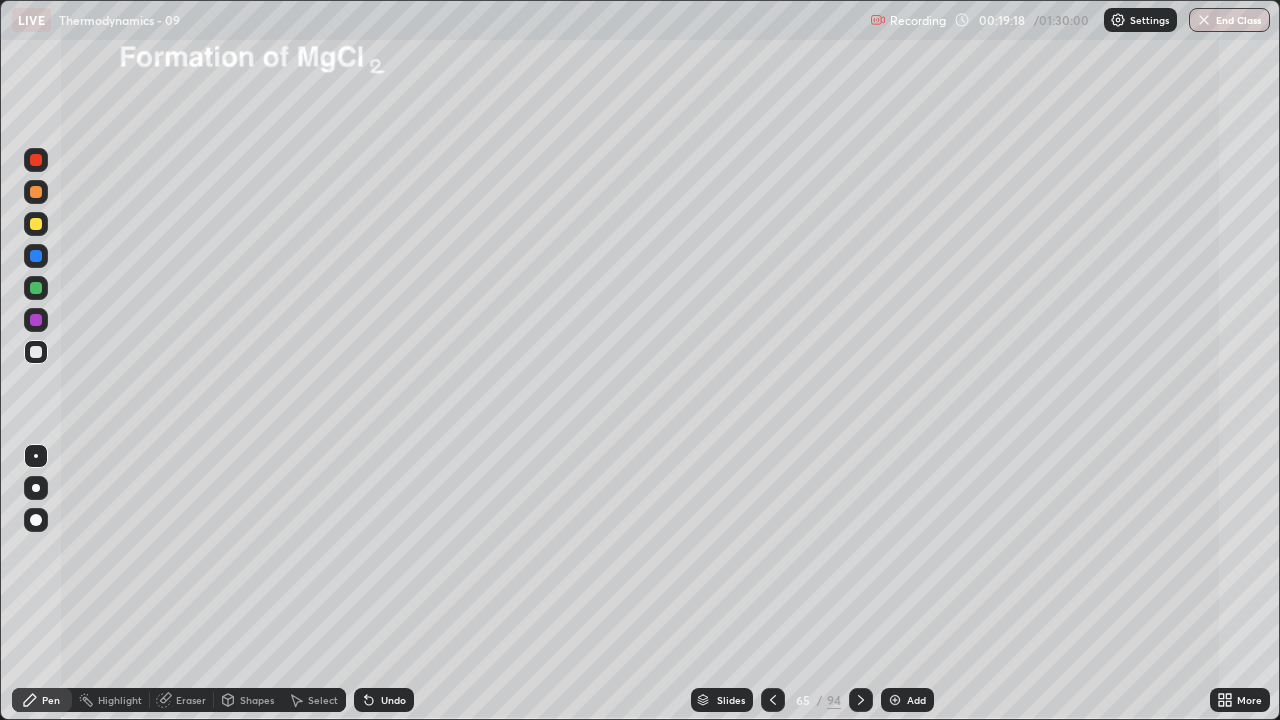 click at bounding box center (36, 224) 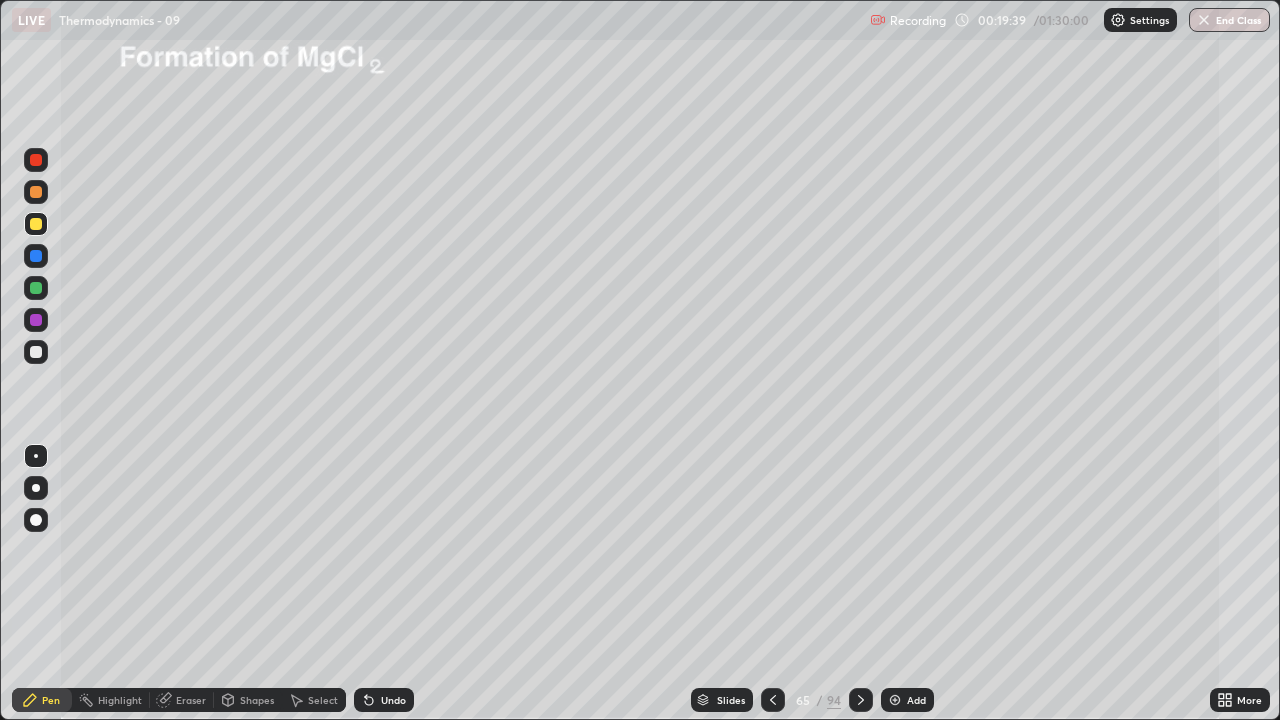 click on "Undo" at bounding box center [393, 700] 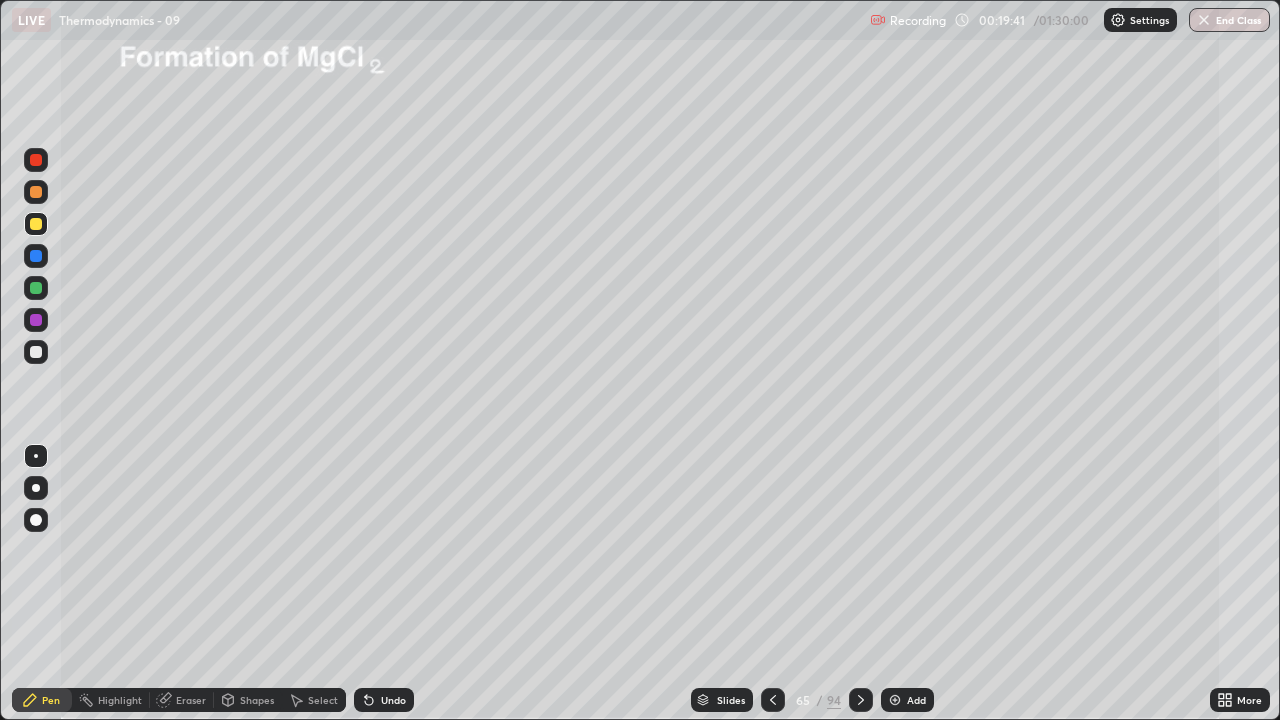 click at bounding box center (36, 352) 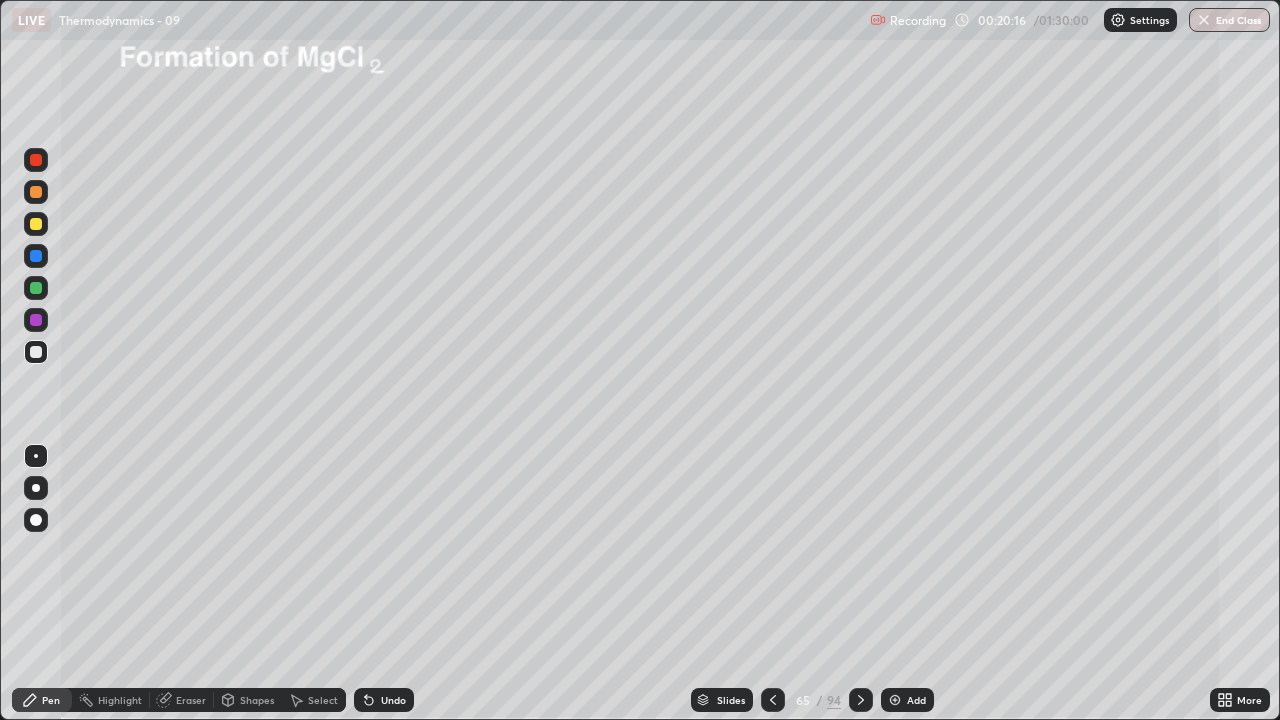 click at bounding box center [36, 224] 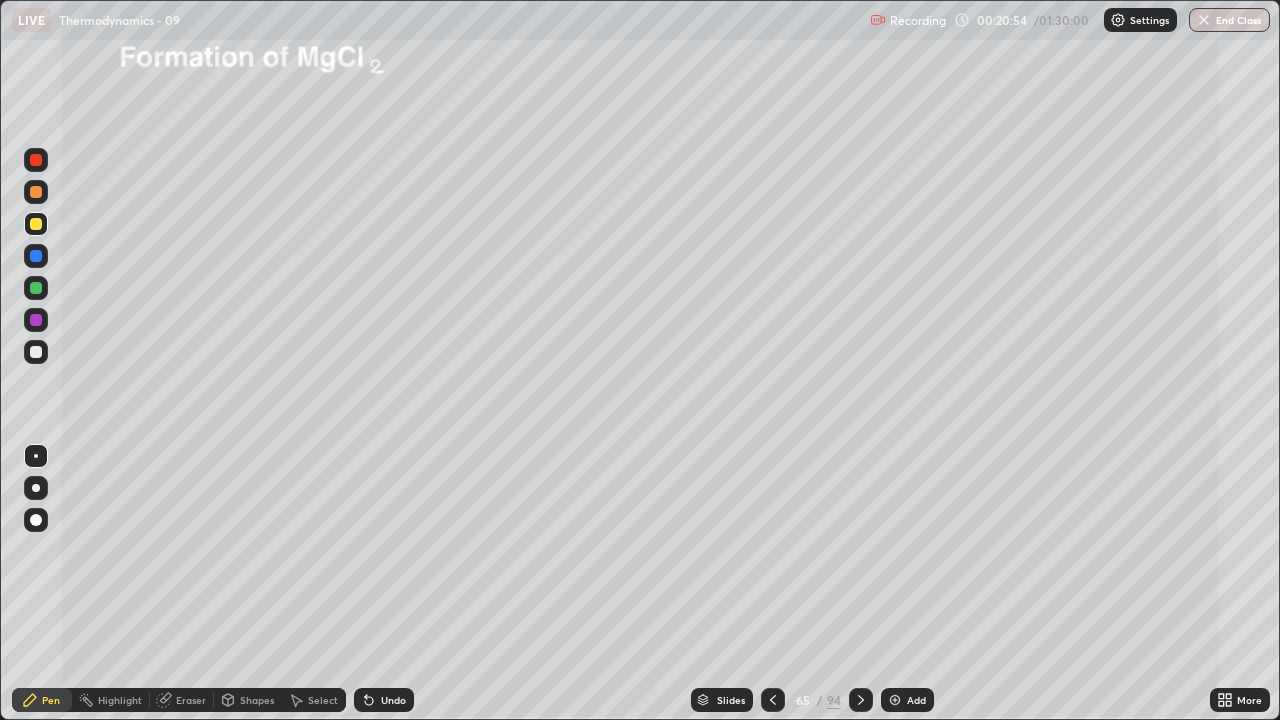 click on "Undo" at bounding box center [393, 700] 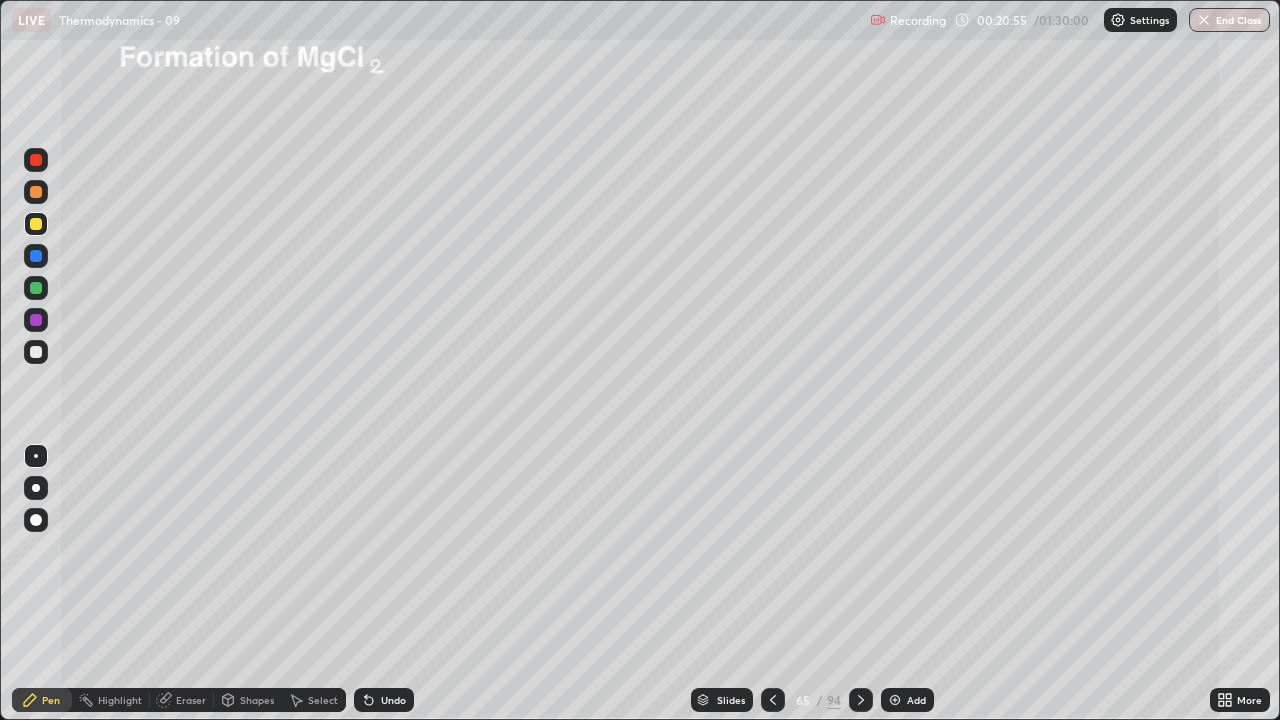 click 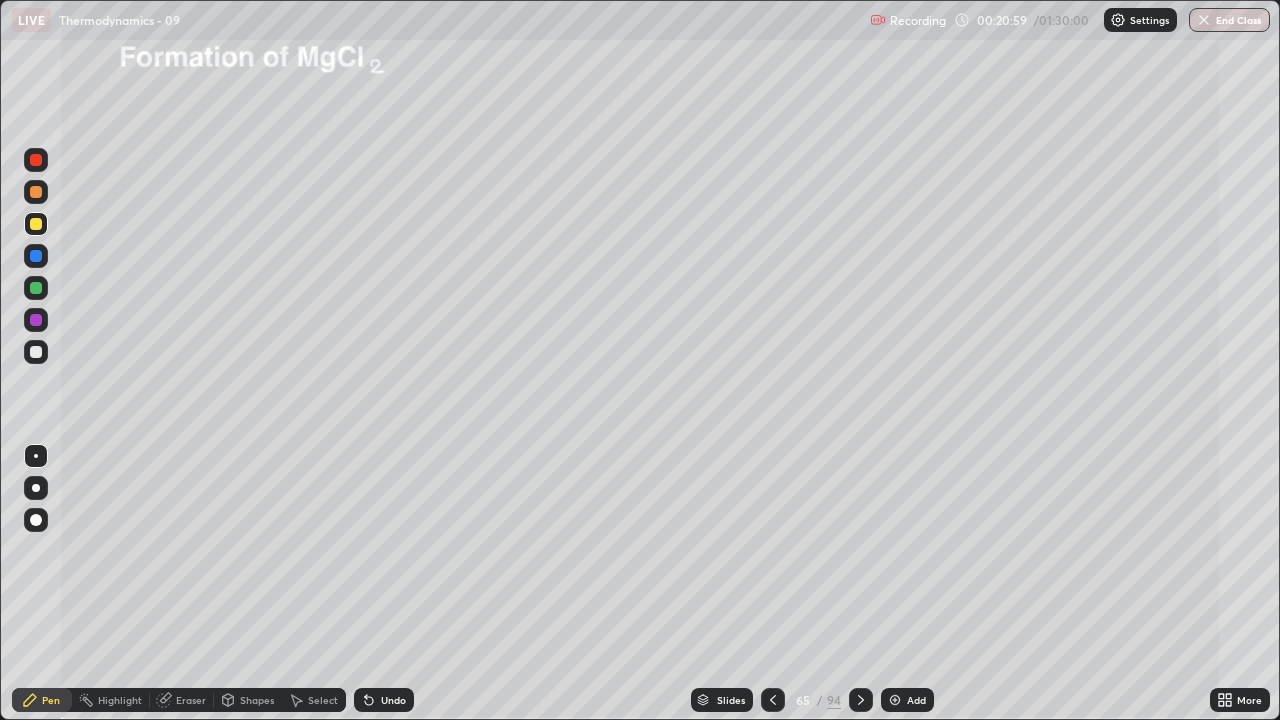 click on "Undo" at bounding box center [393, 700] 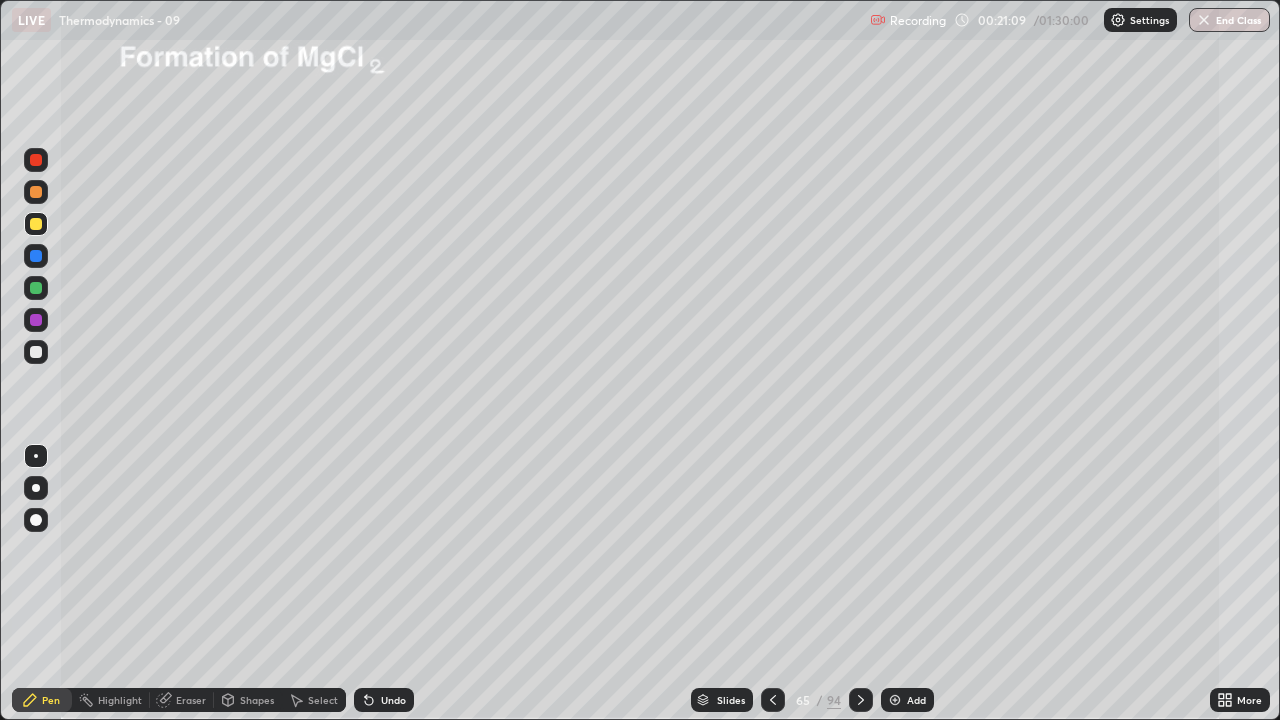 click at bounding box center (36, 352) 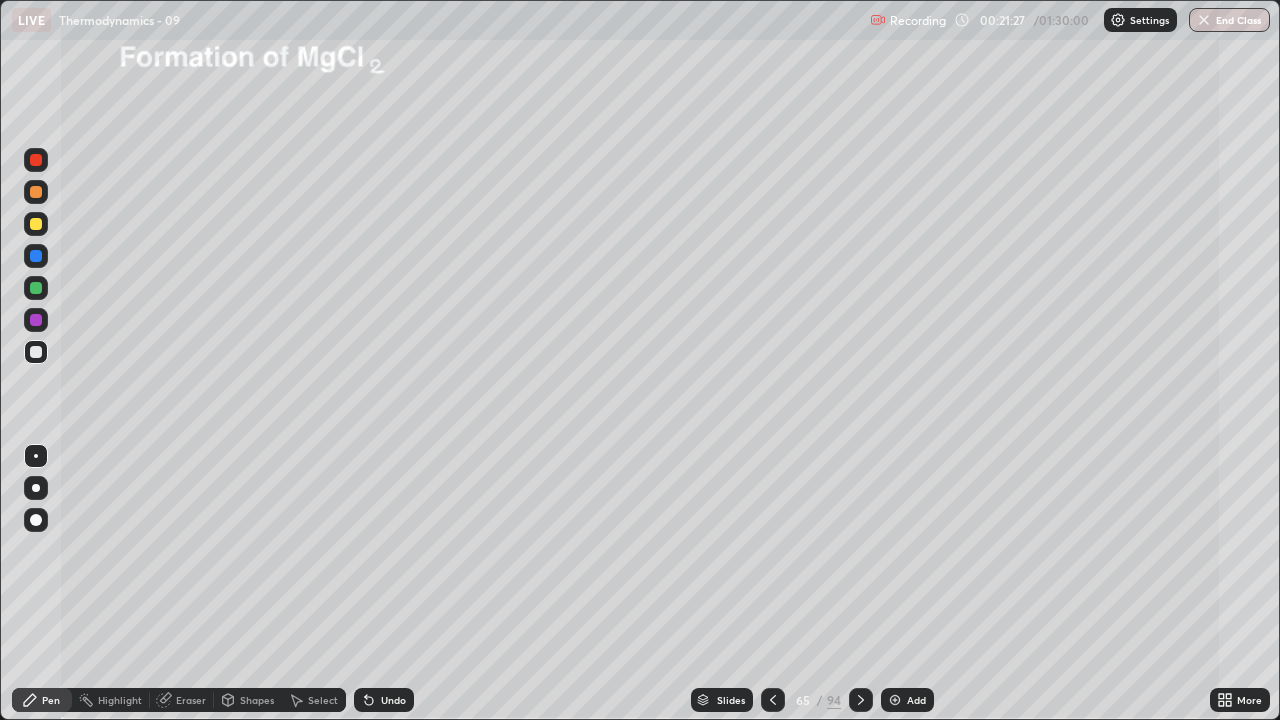 click 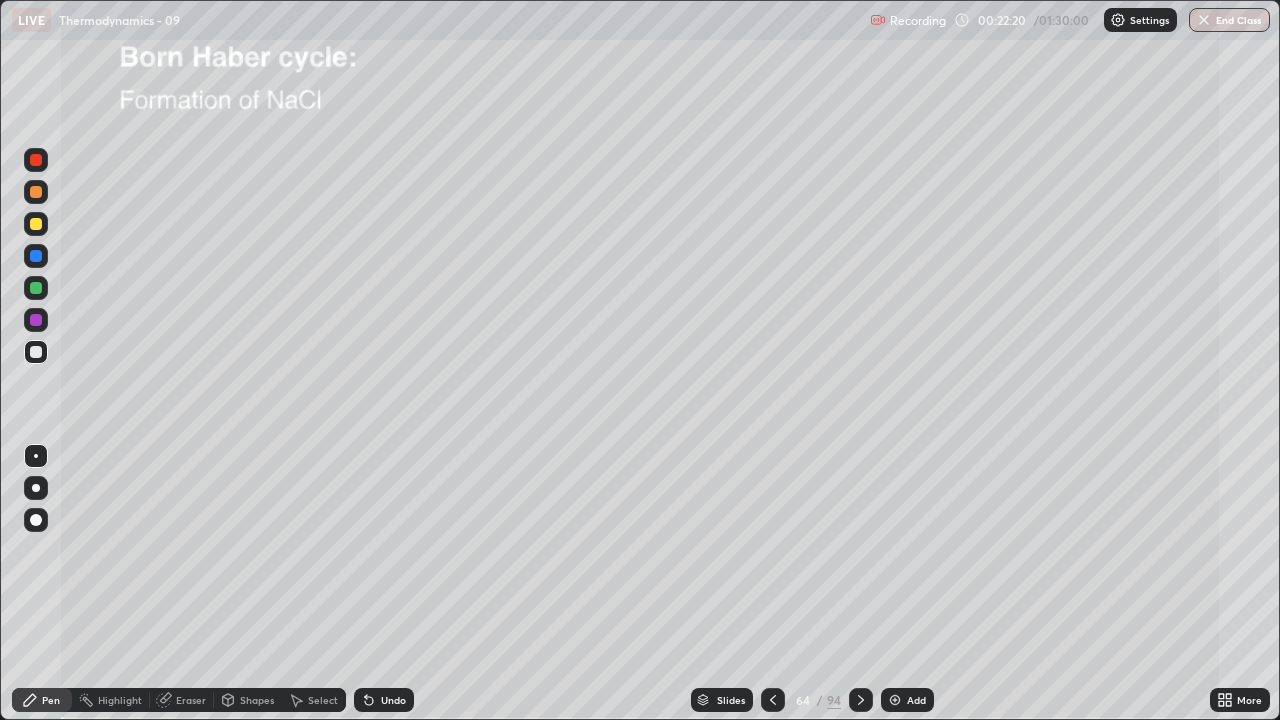 click at bounding box center [36, 456] 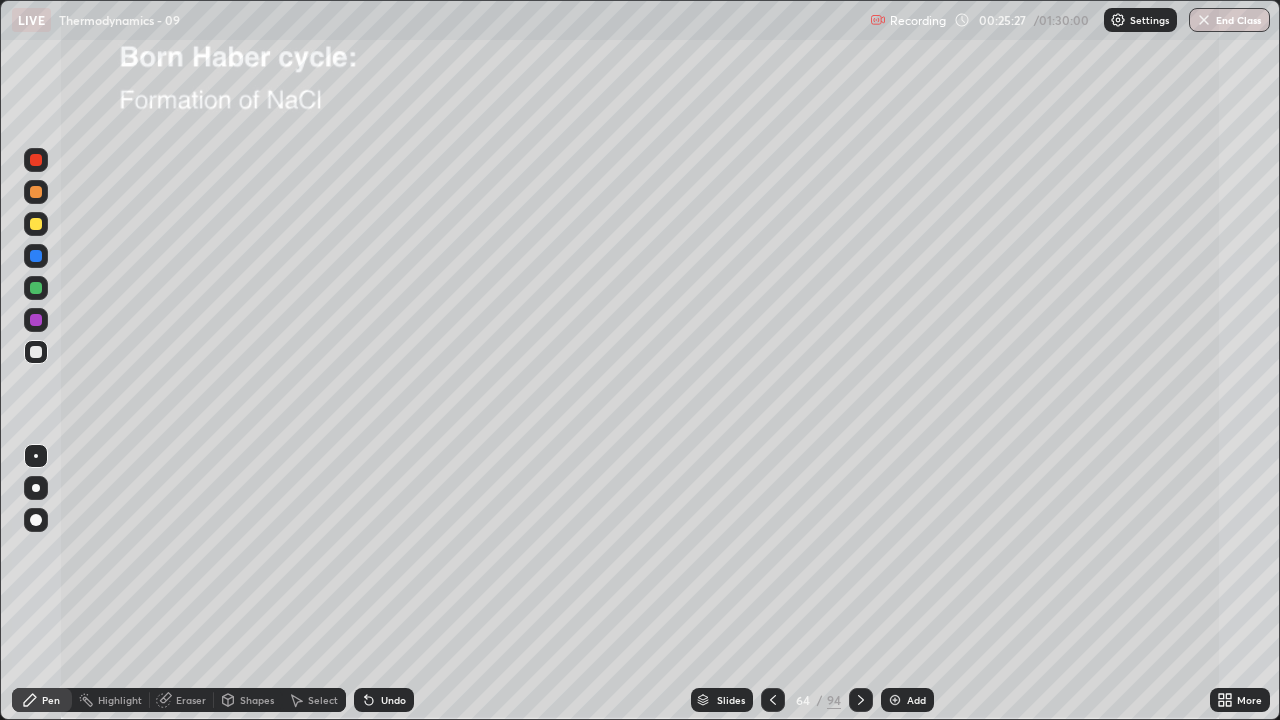 click 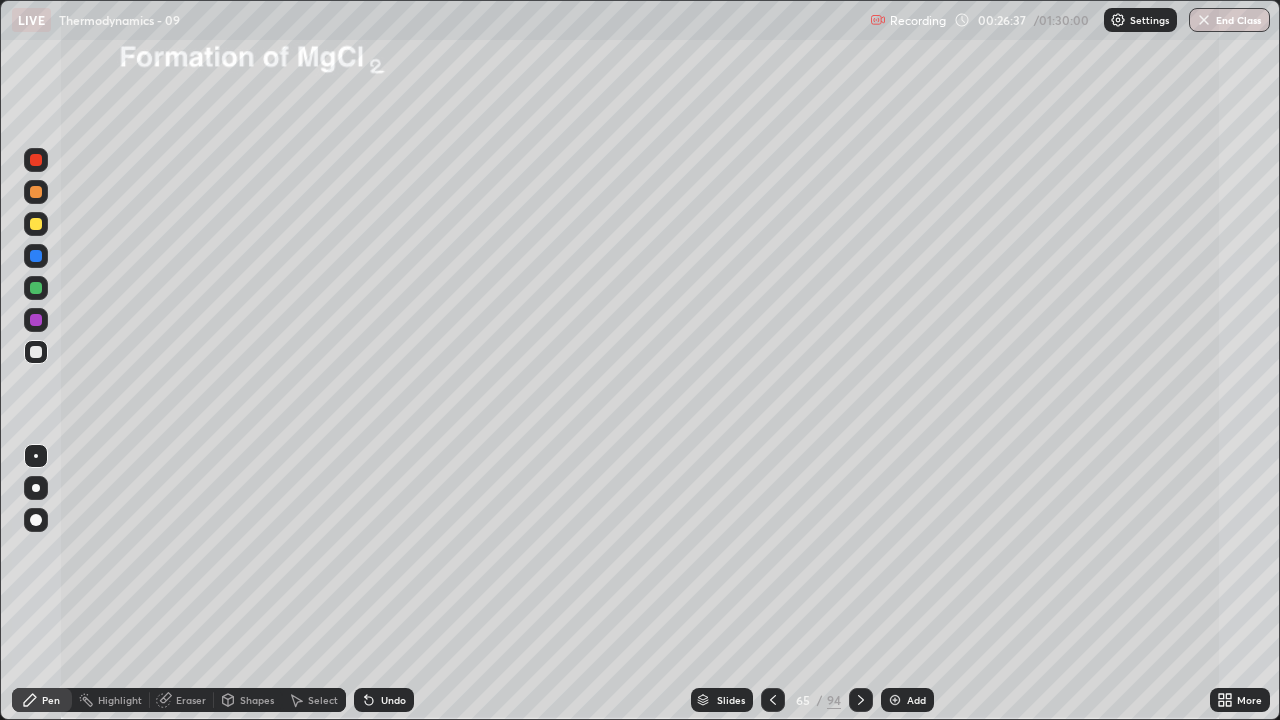 click at bounding box center (36, 352) 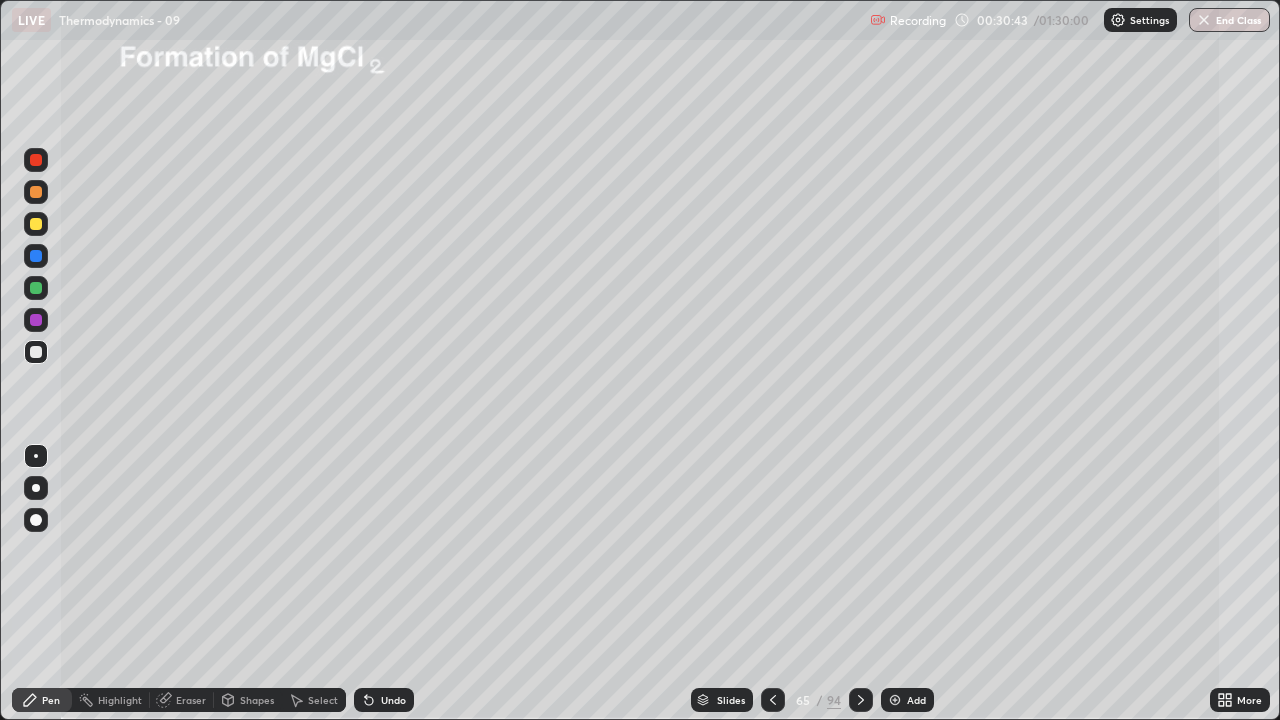 click 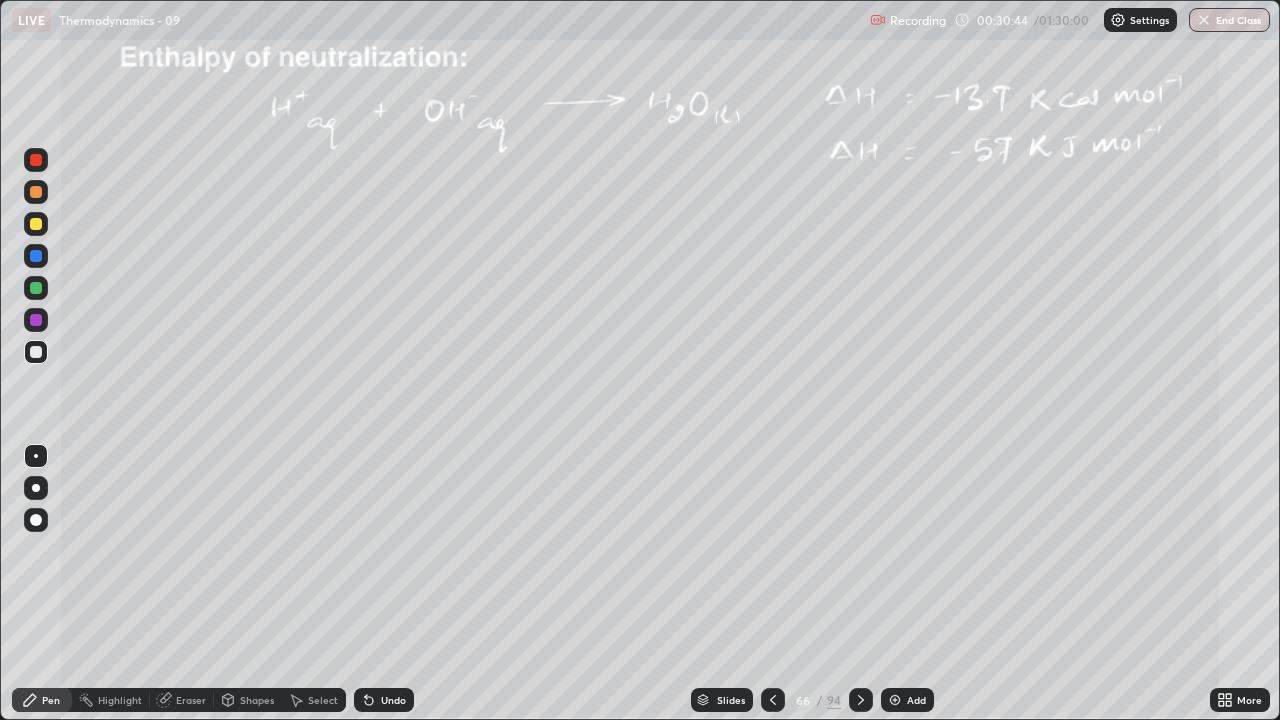 click 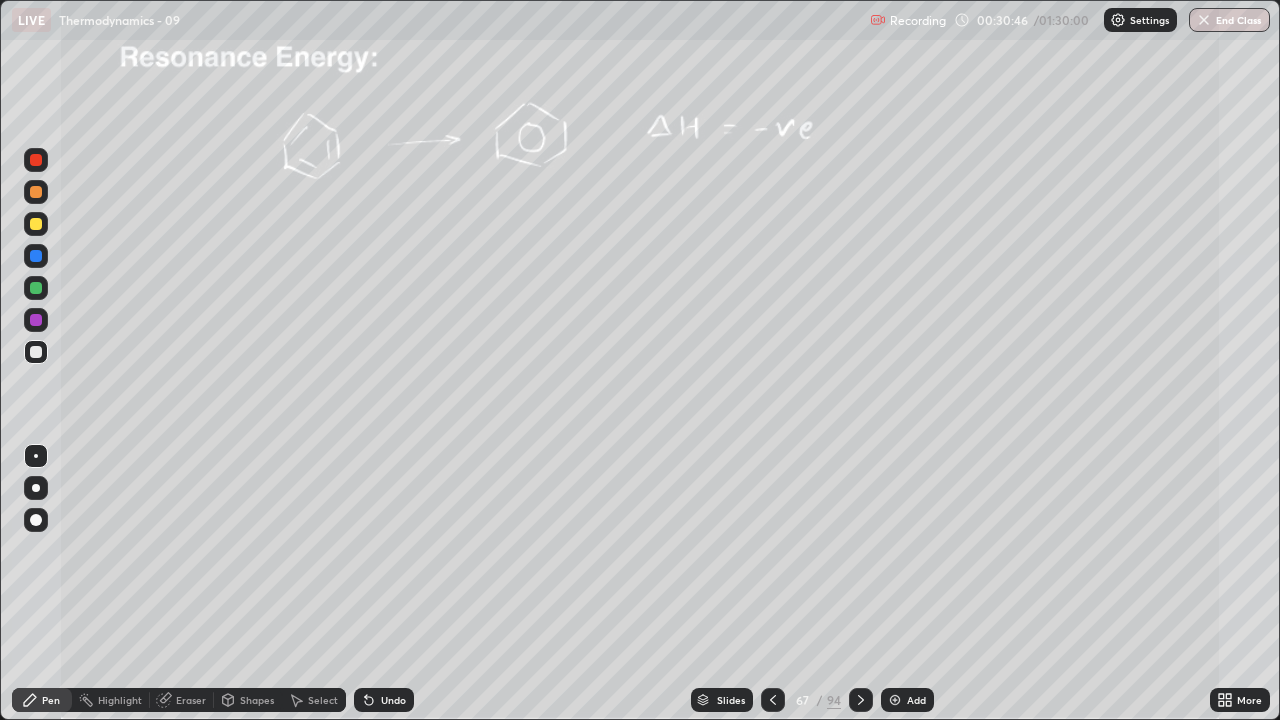 click 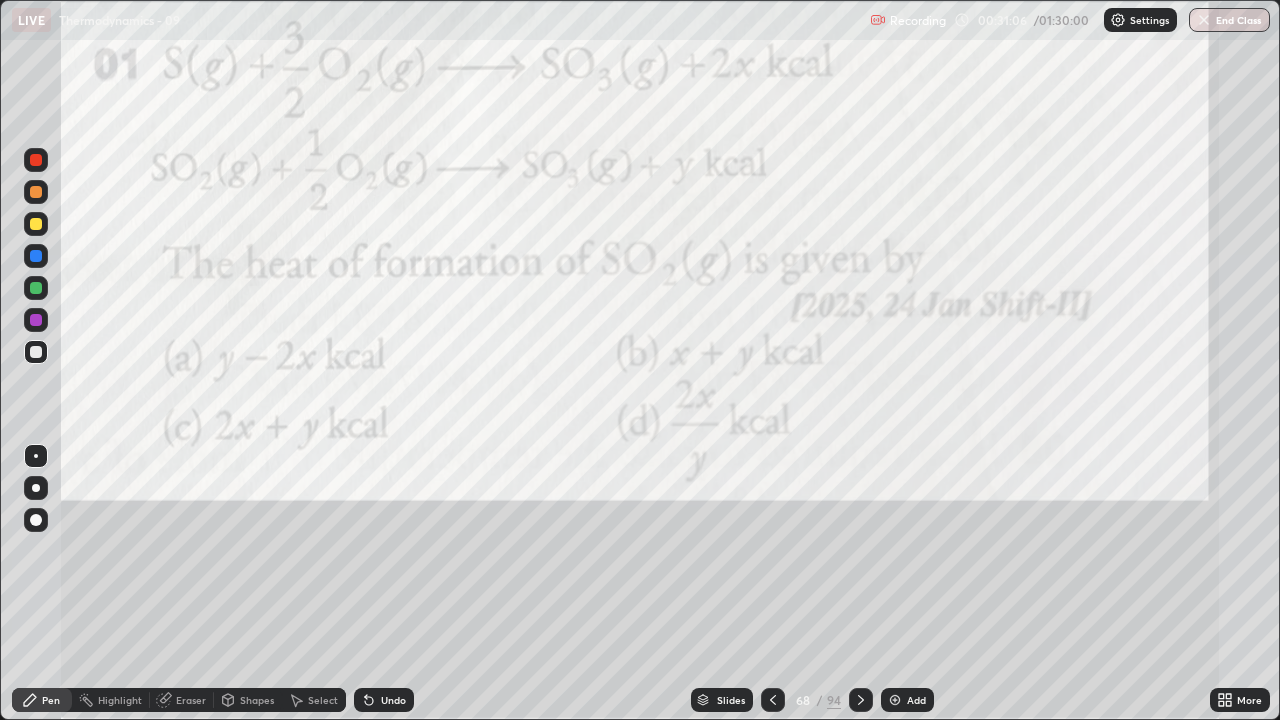 click at bounding box center (36, 160) 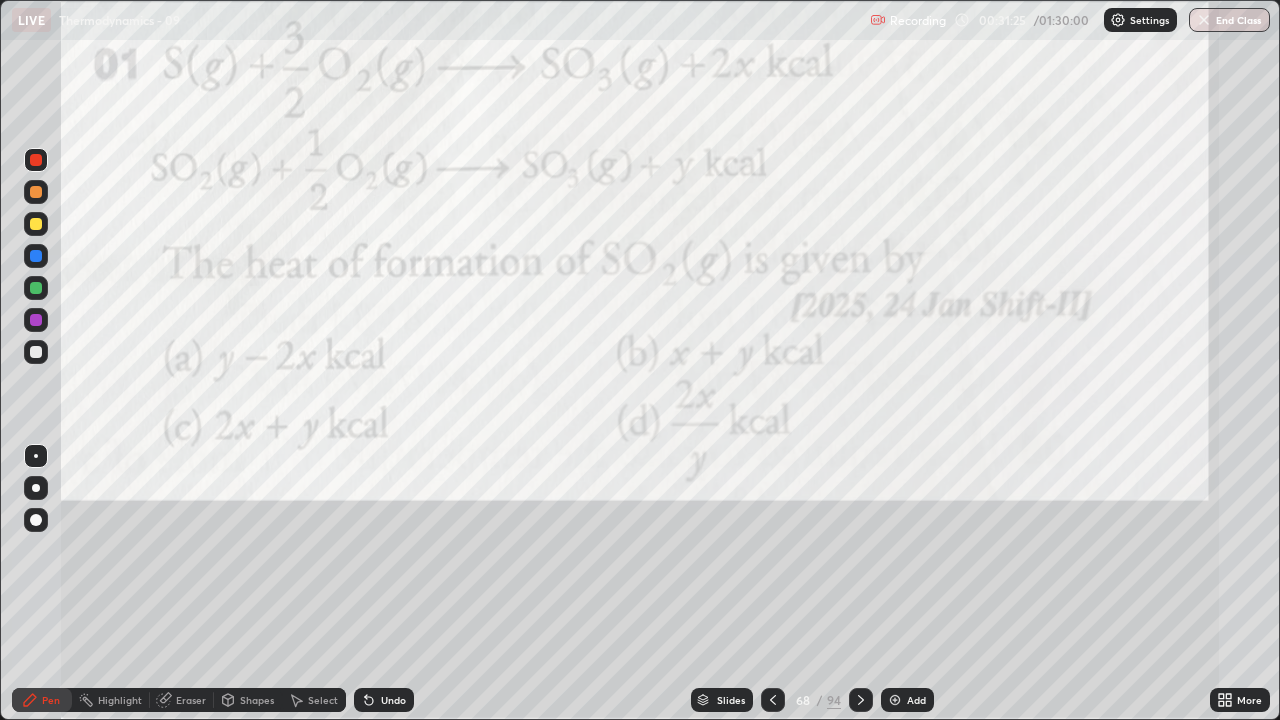 click on "Undo" at bounding box center (384, 700) 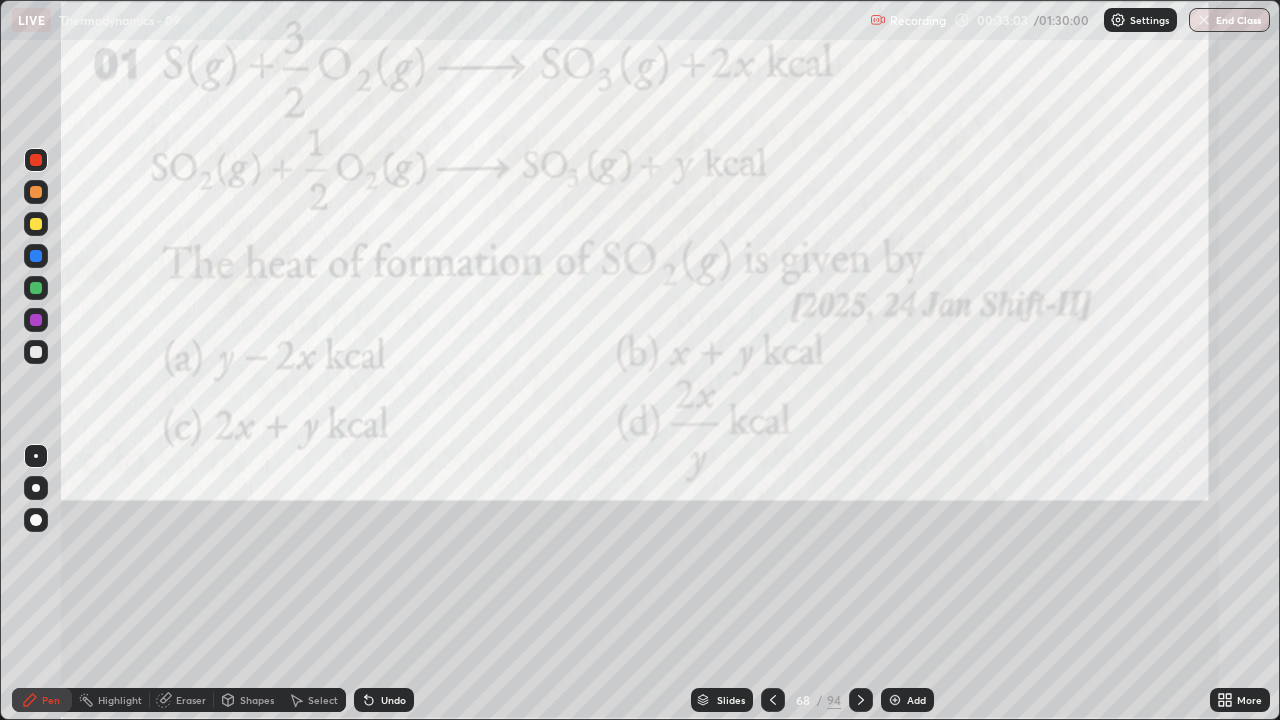 click at bounding box center [36, 224] 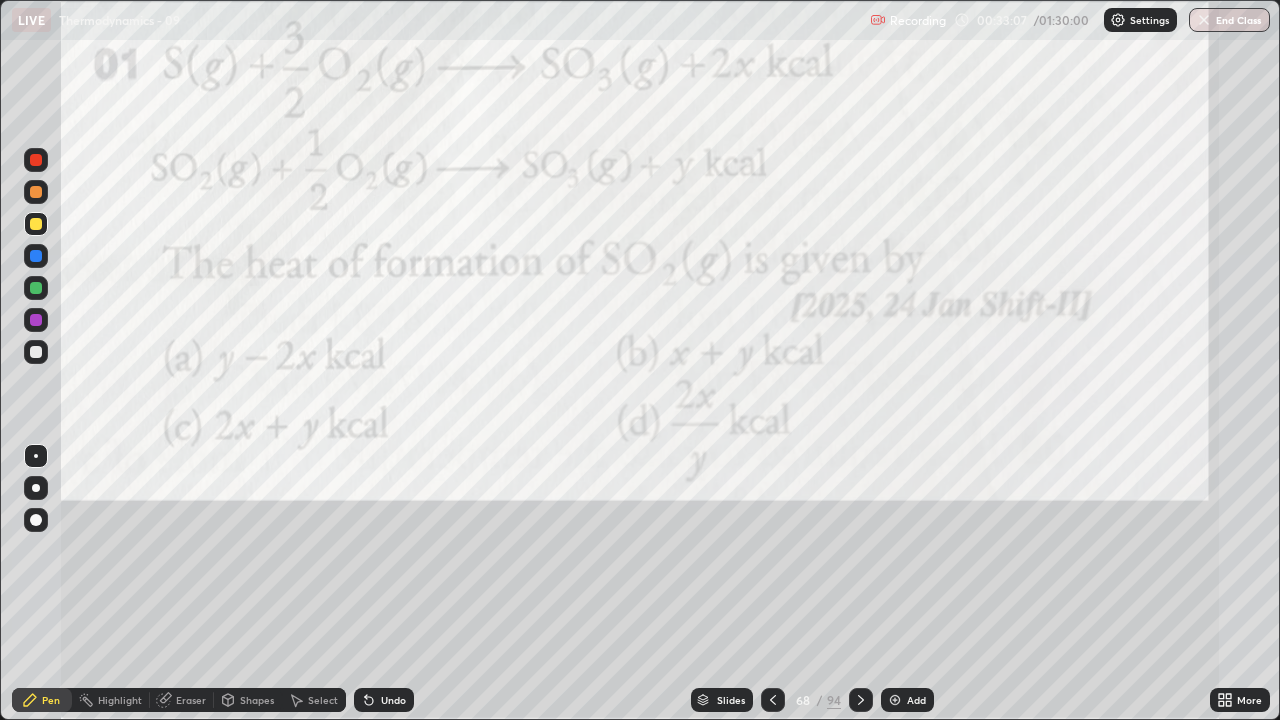 click at bounding box center [36, 160] 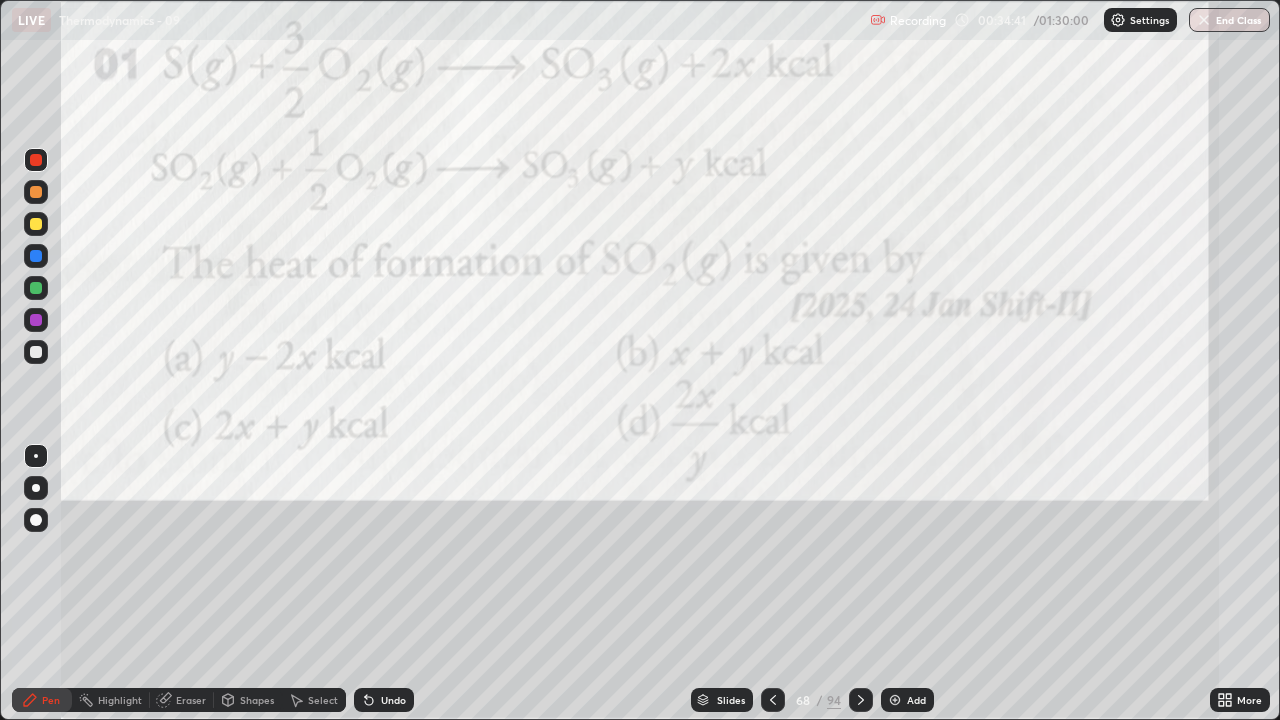 click 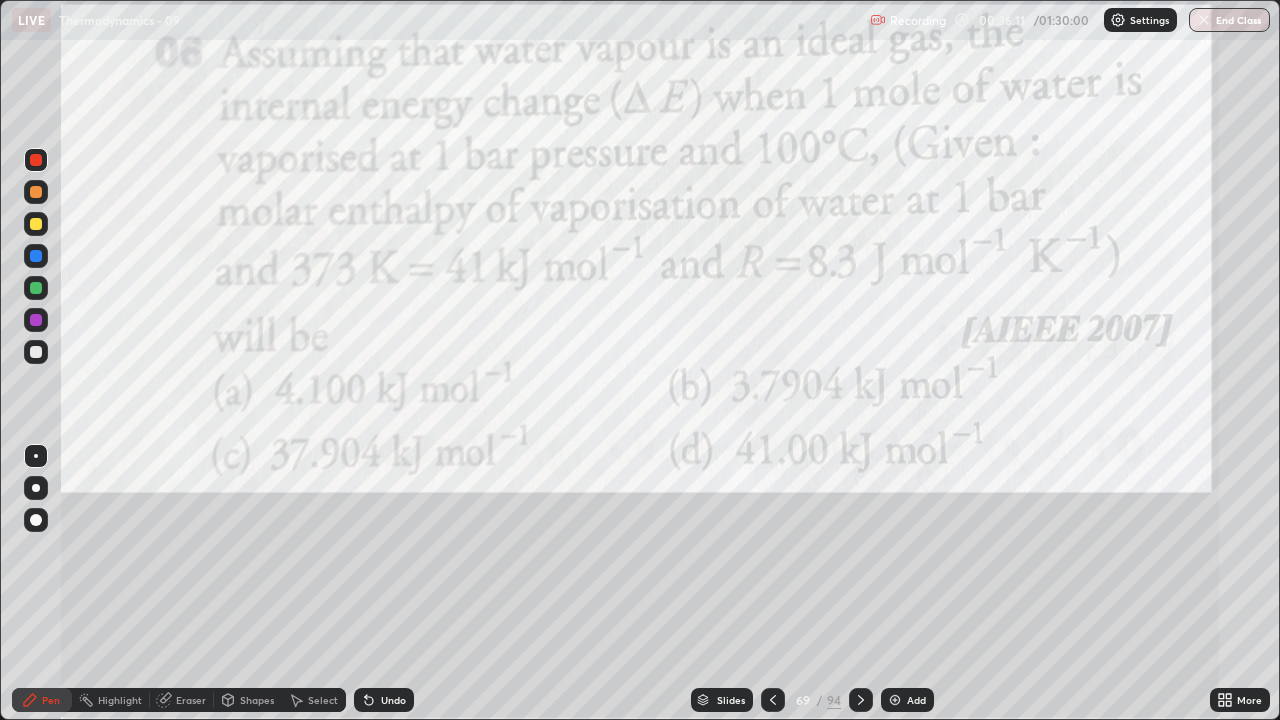 click at bounding box center [36, 160] 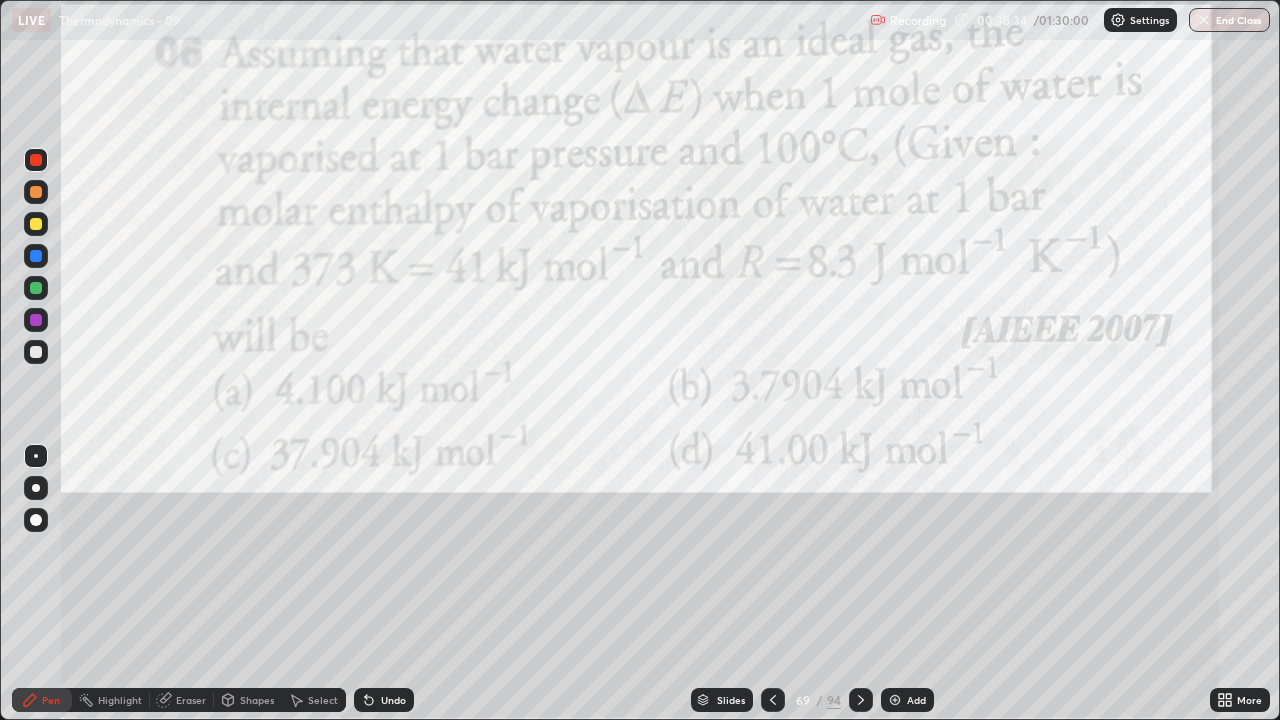click at bounding box center (36, 352) 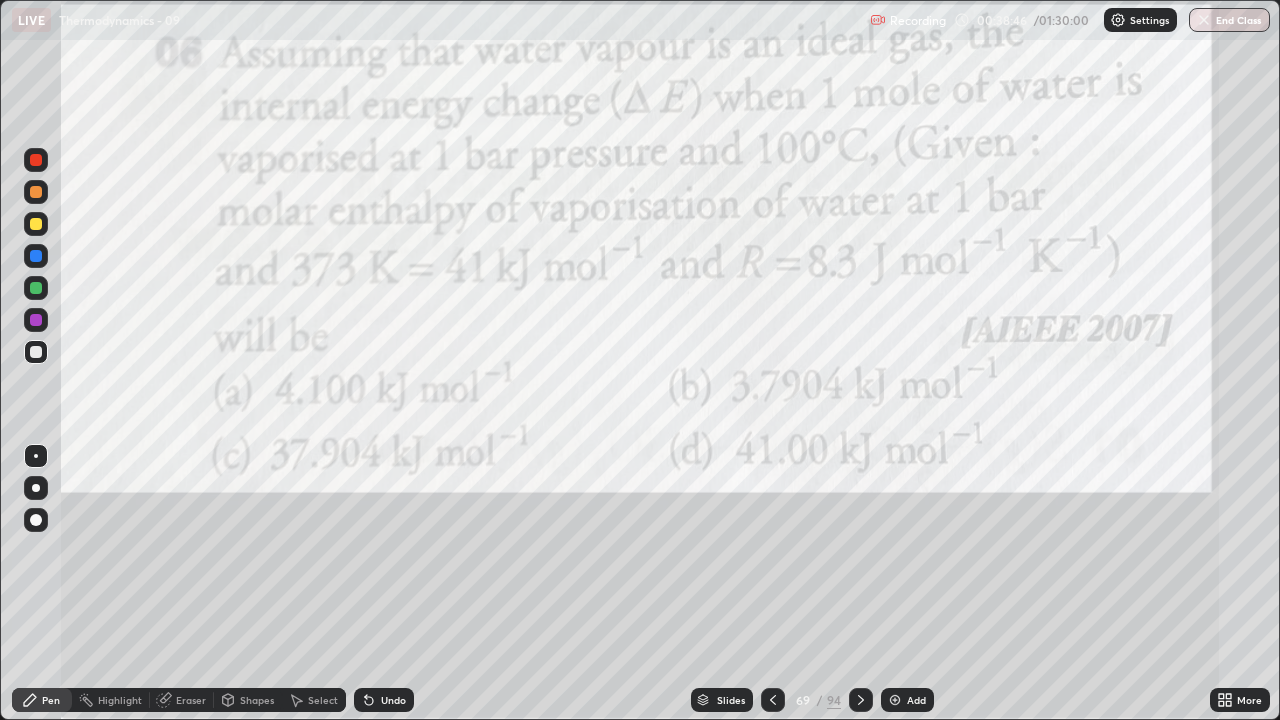 click 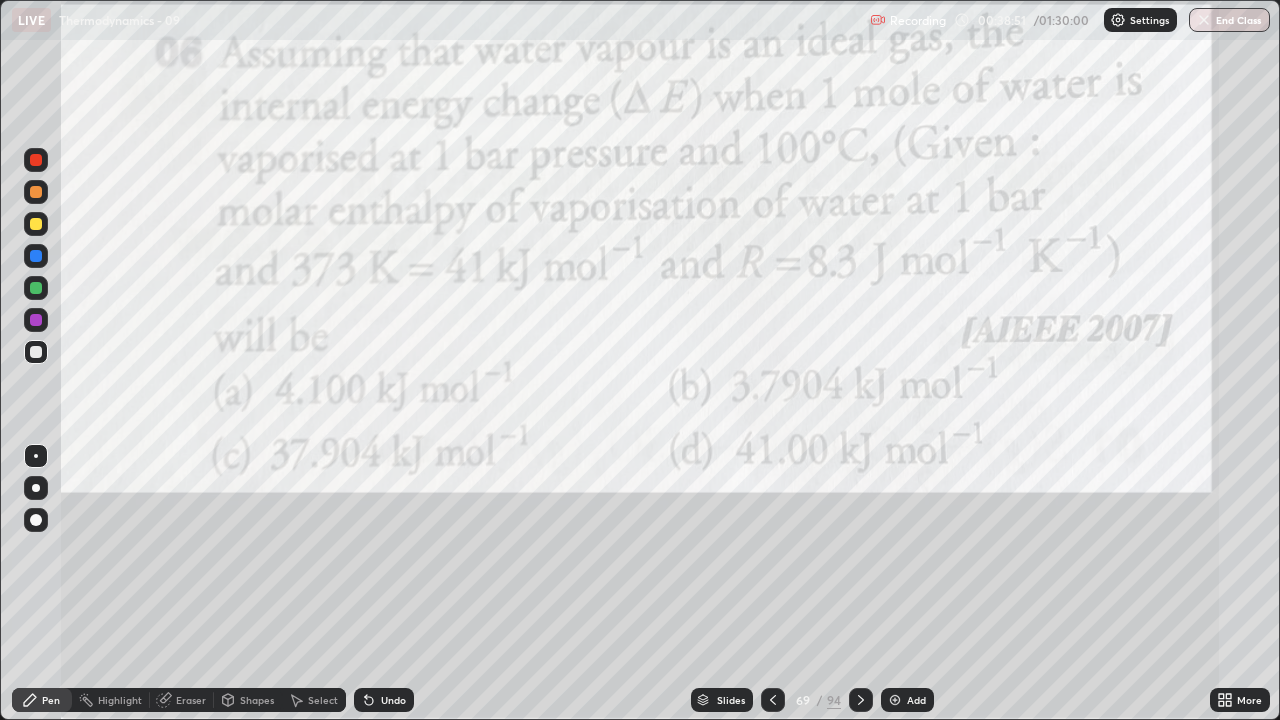 click at bounding box center (36, 224) 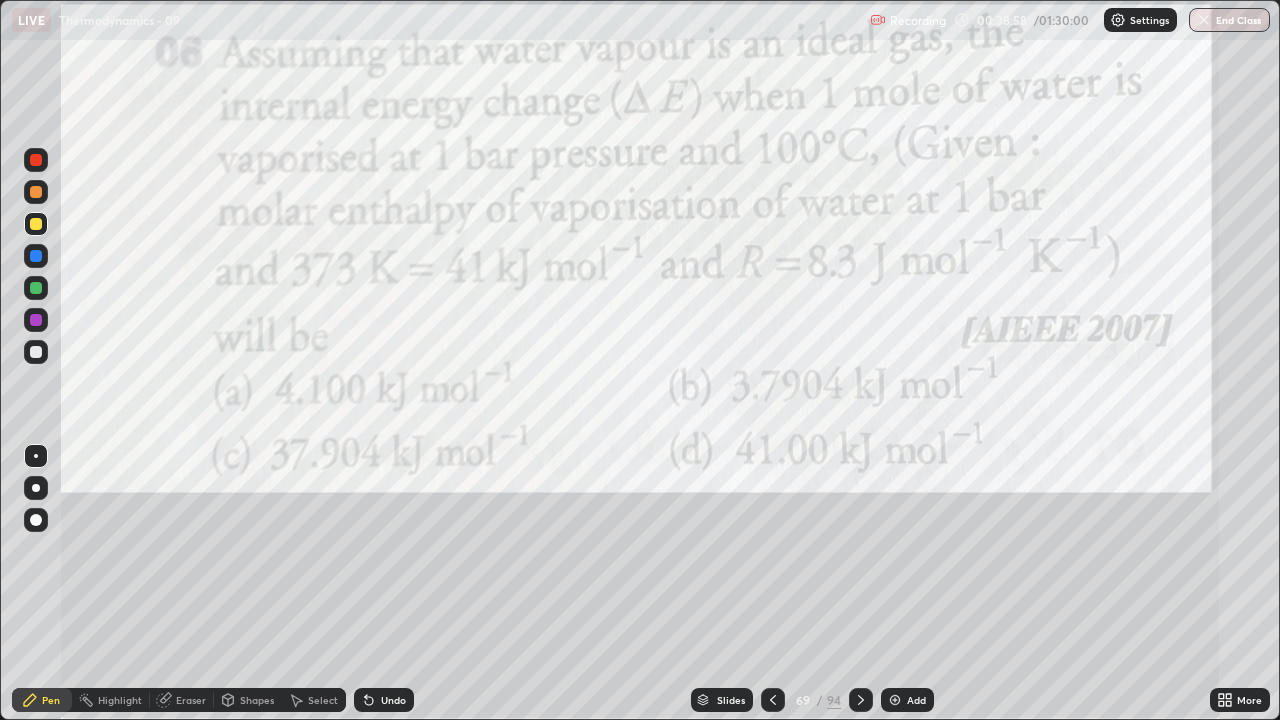 click on "Undo" at bounding box center (393, 700) 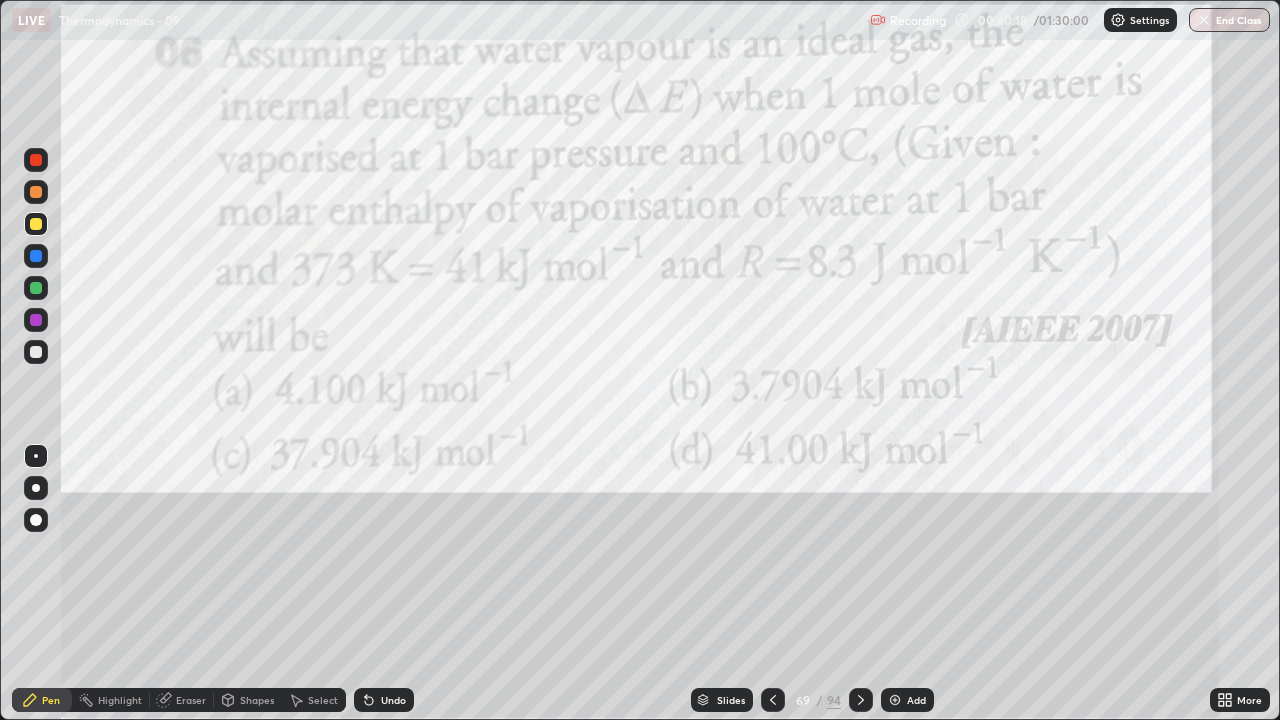 click 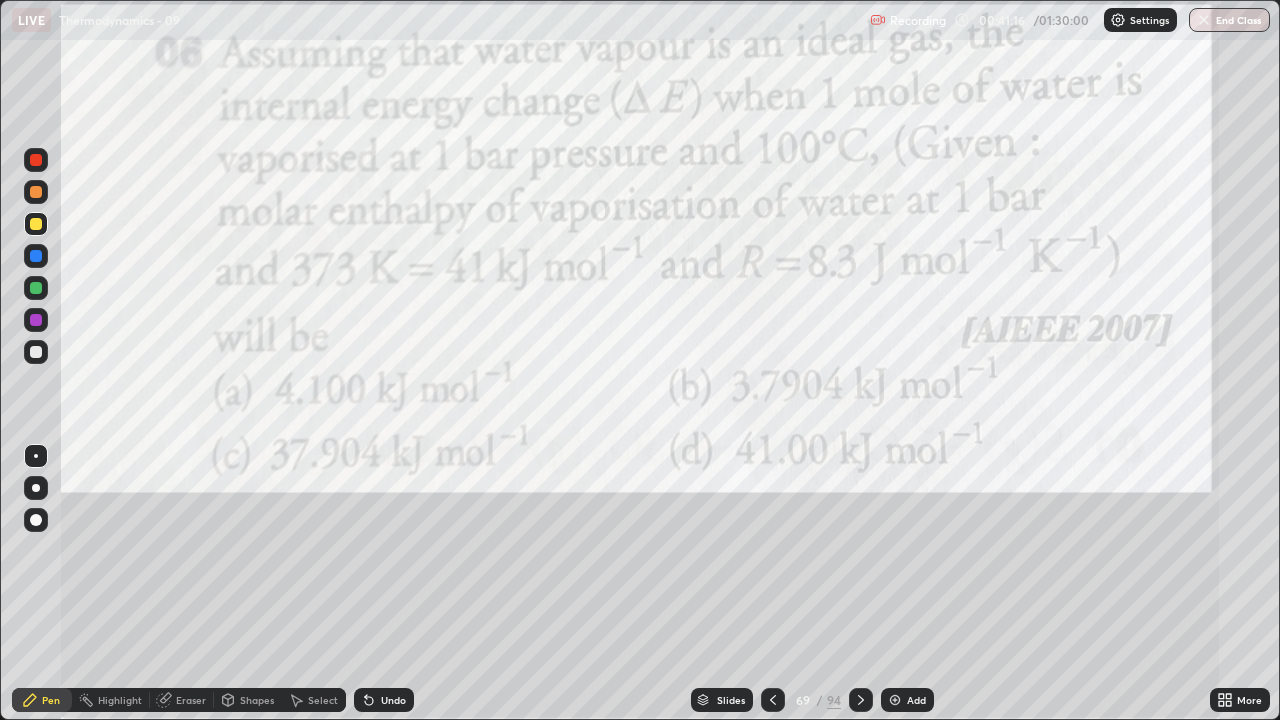 click on "Eraser" at bounding box center (191, 700) 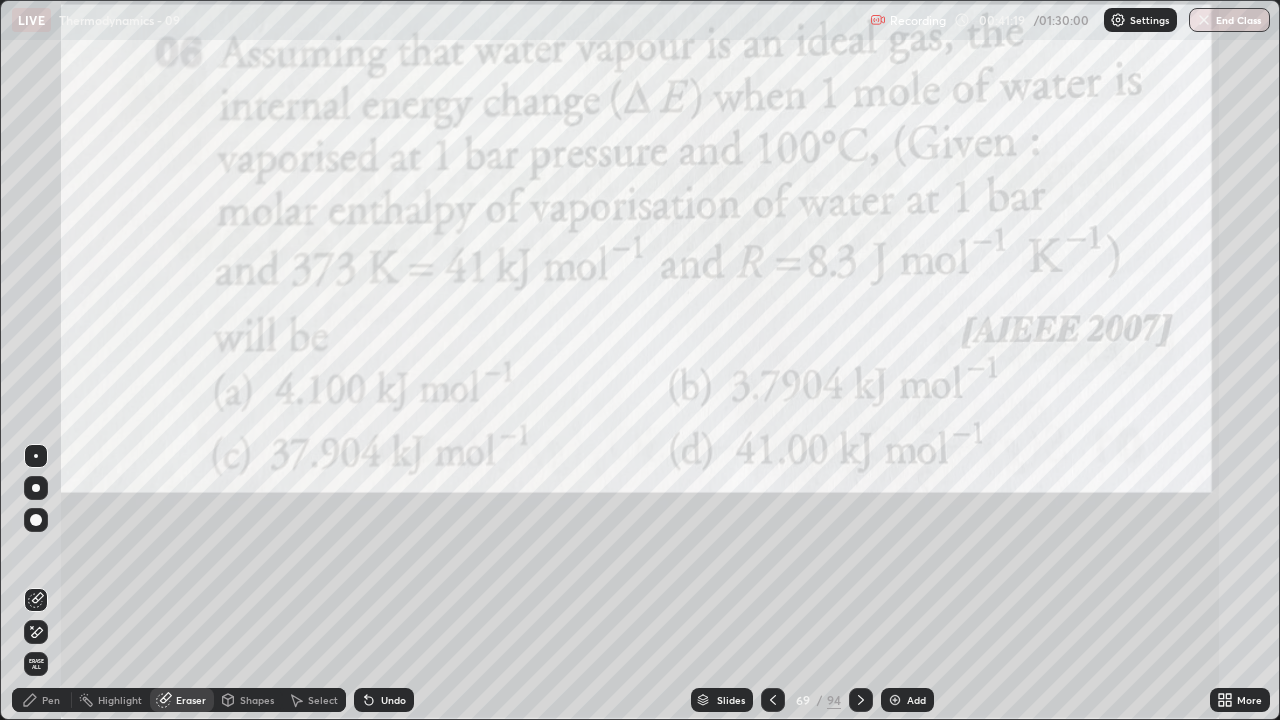 click on "Pen" at bounding box center (51, 700) 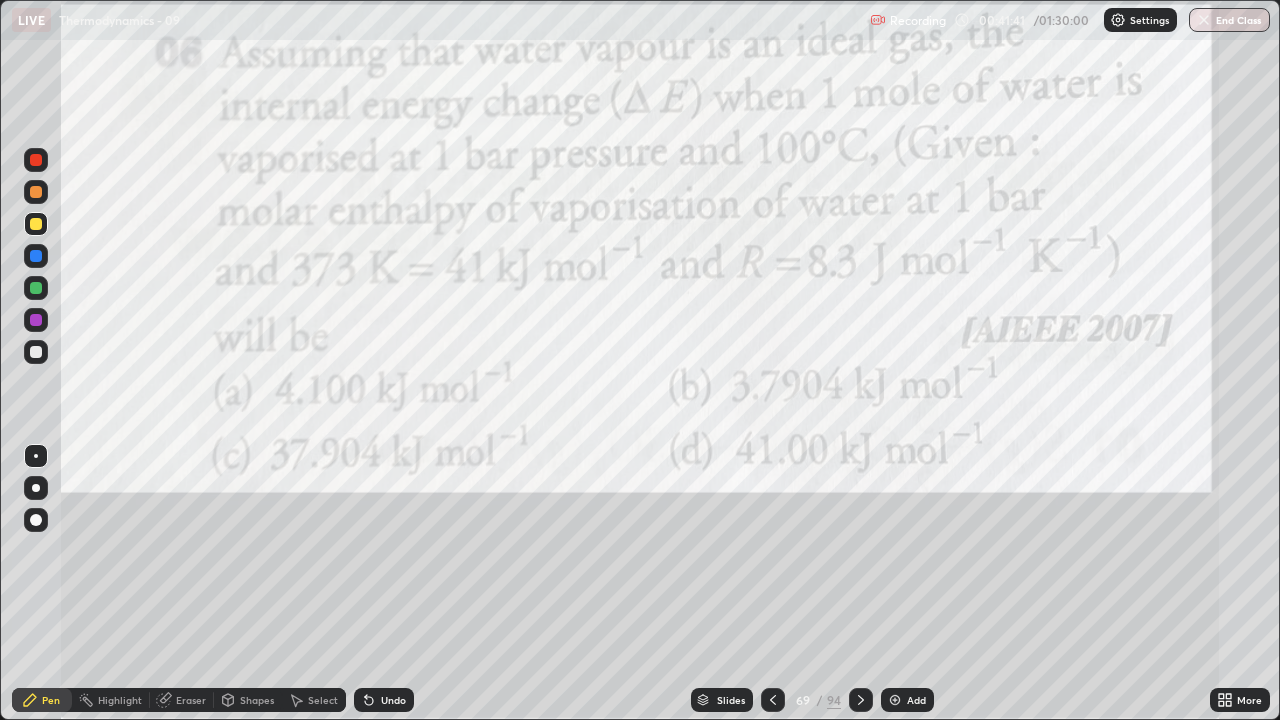 click on "Pen" at bounding box center (51, 700) 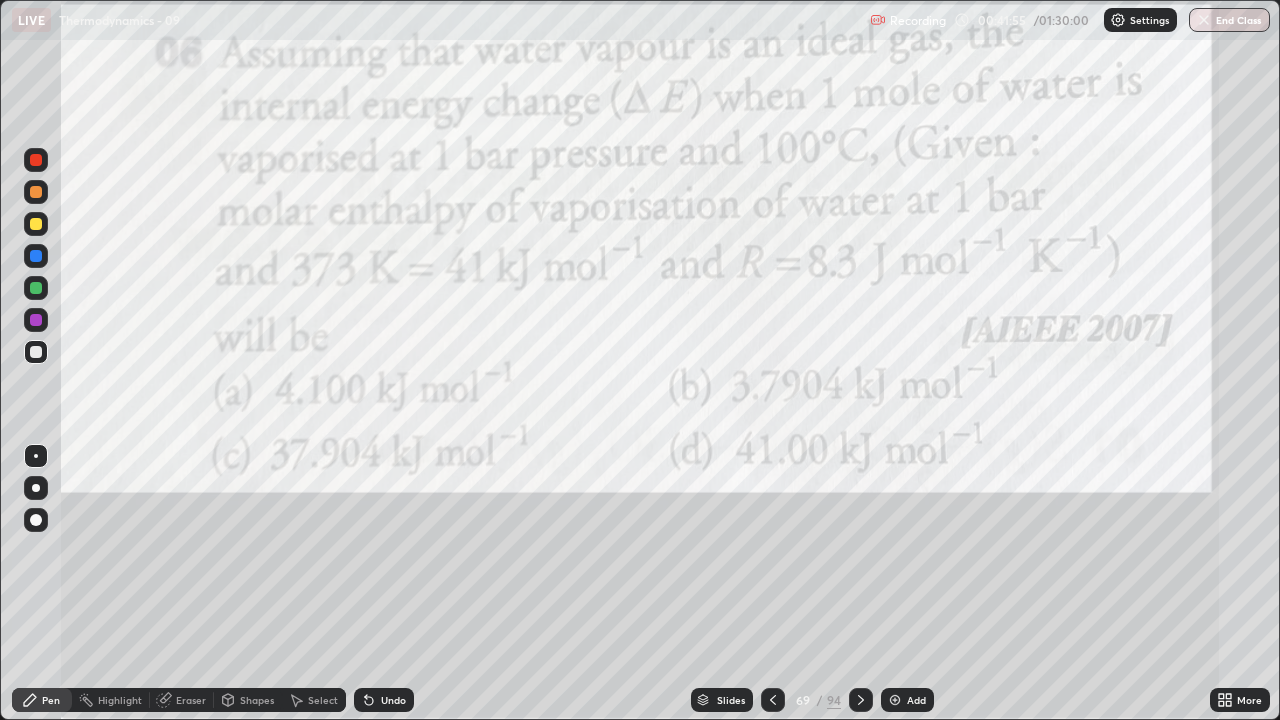 click on "Undo" at bounding box center (384, 700) 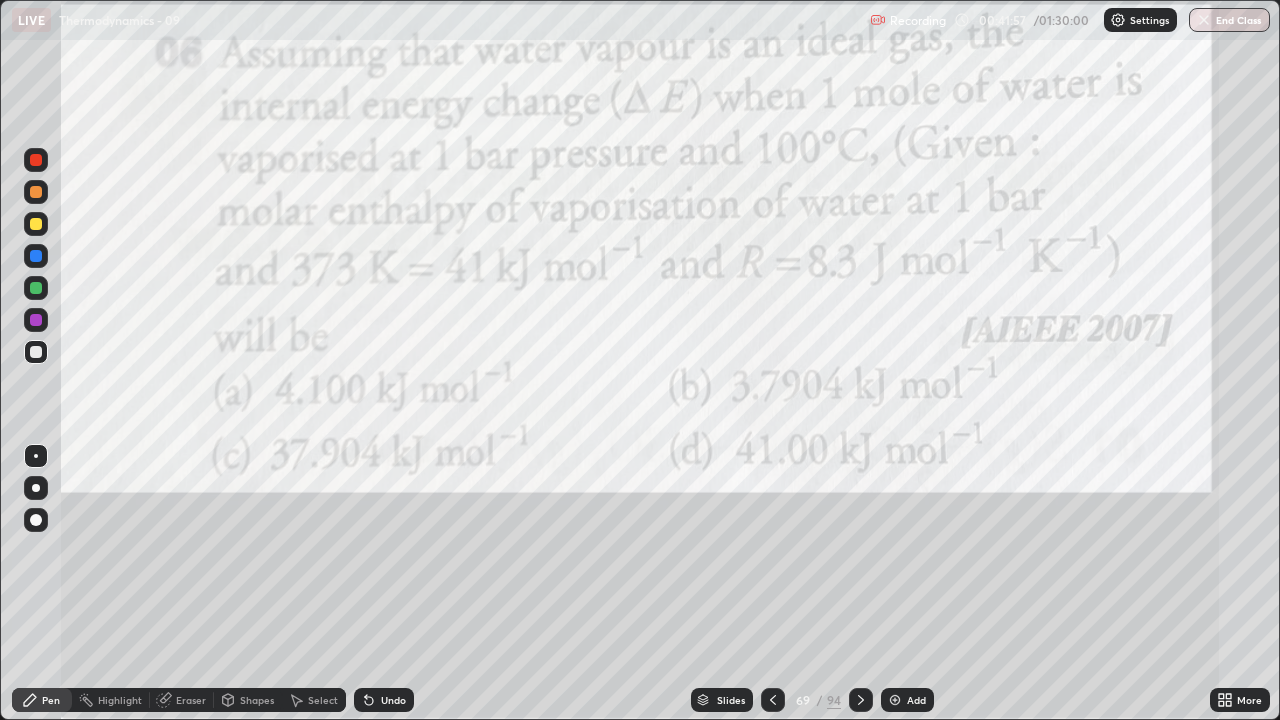 click 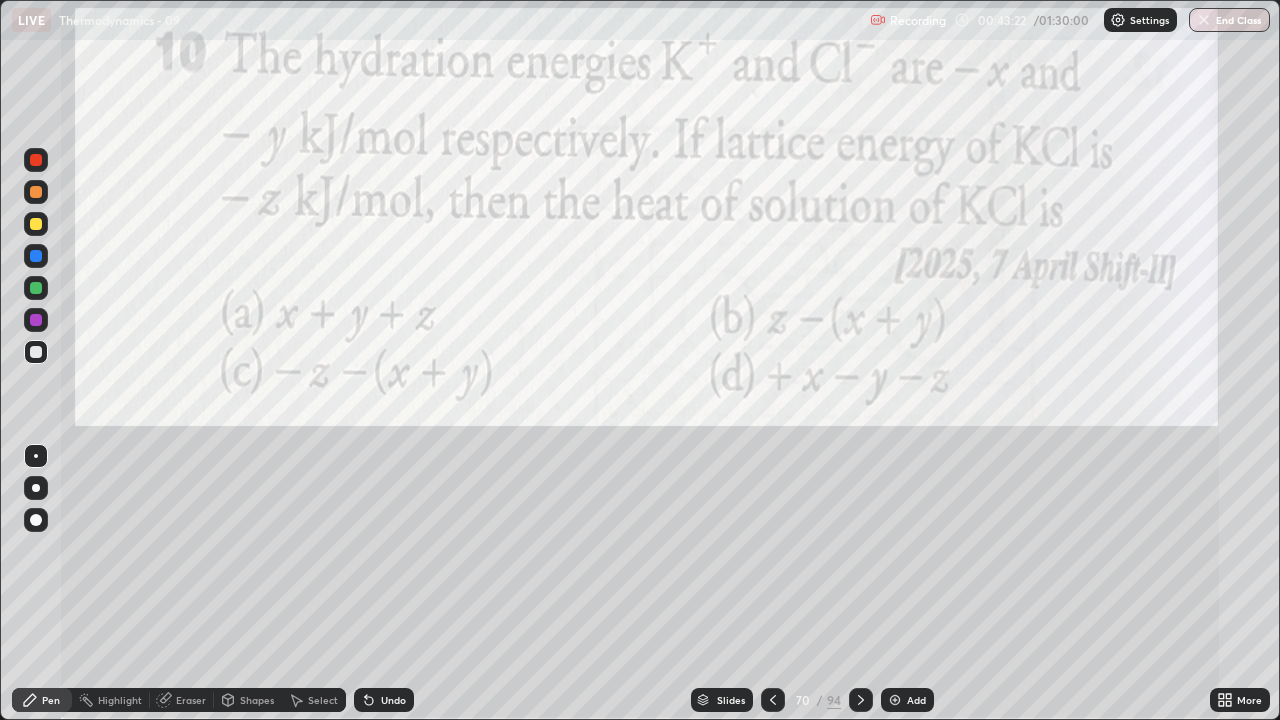 click at bounding box center [36, 160] 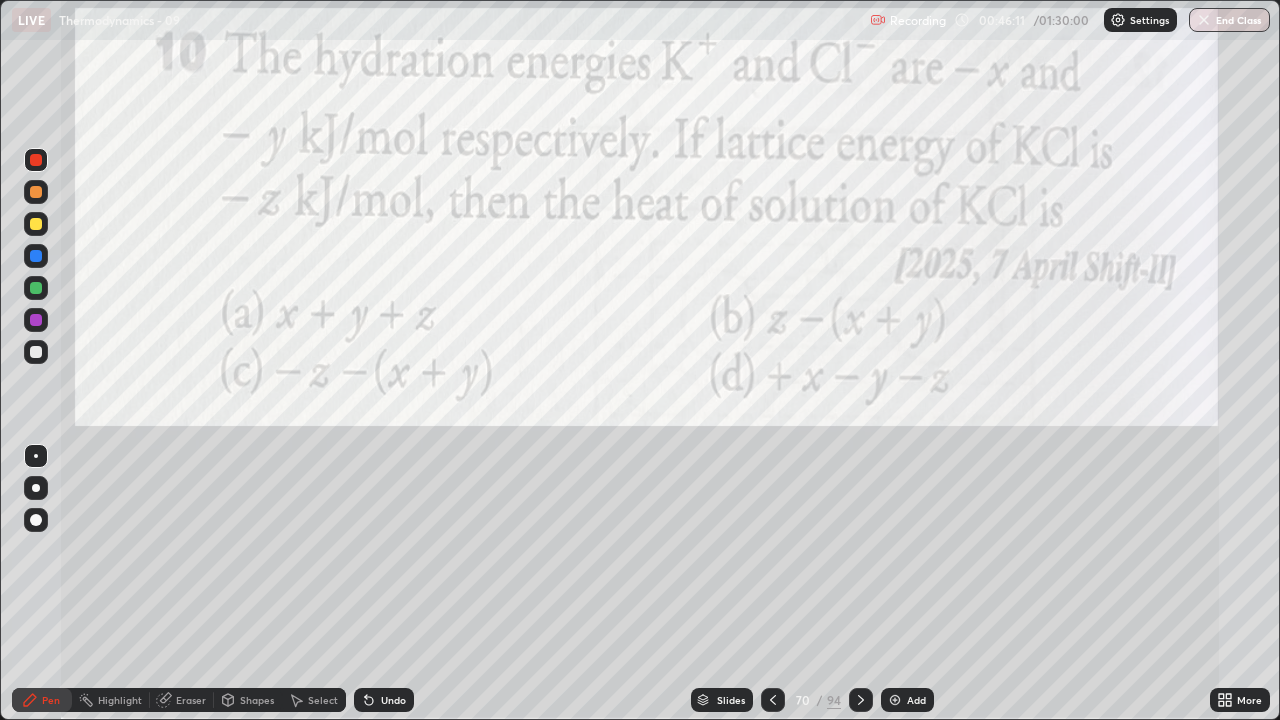 click at bounding box center (36, 352) 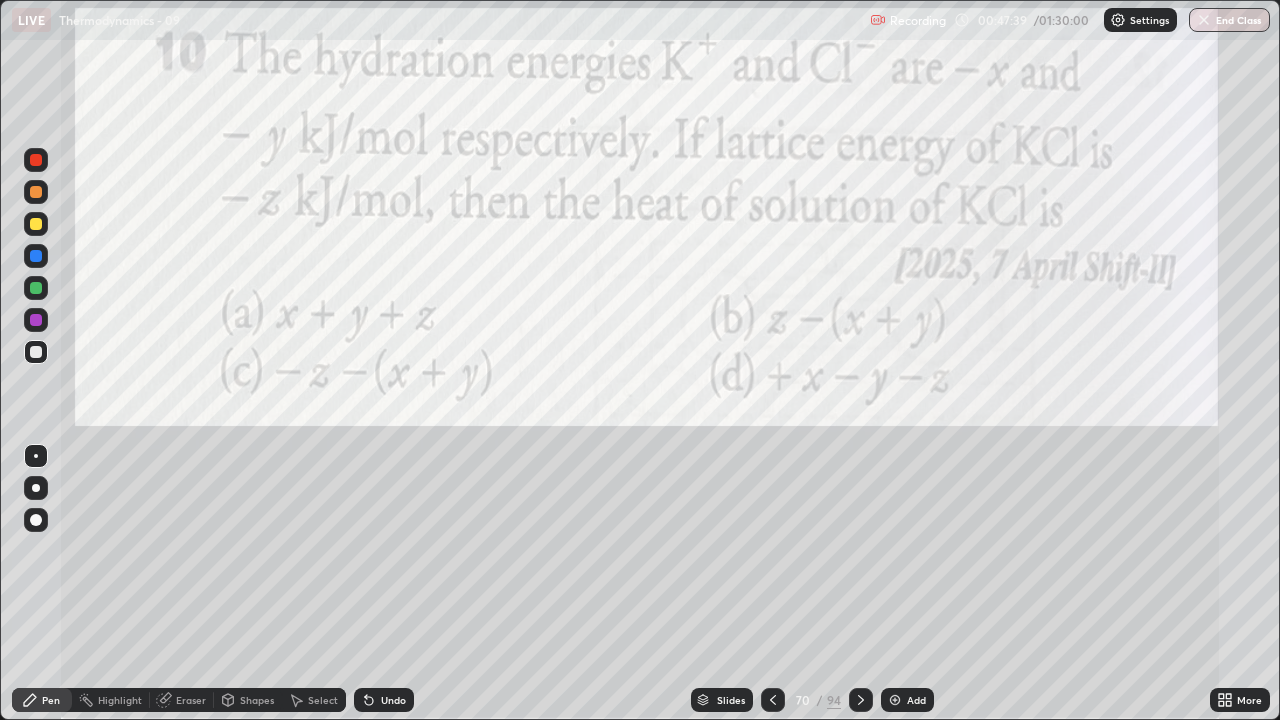click 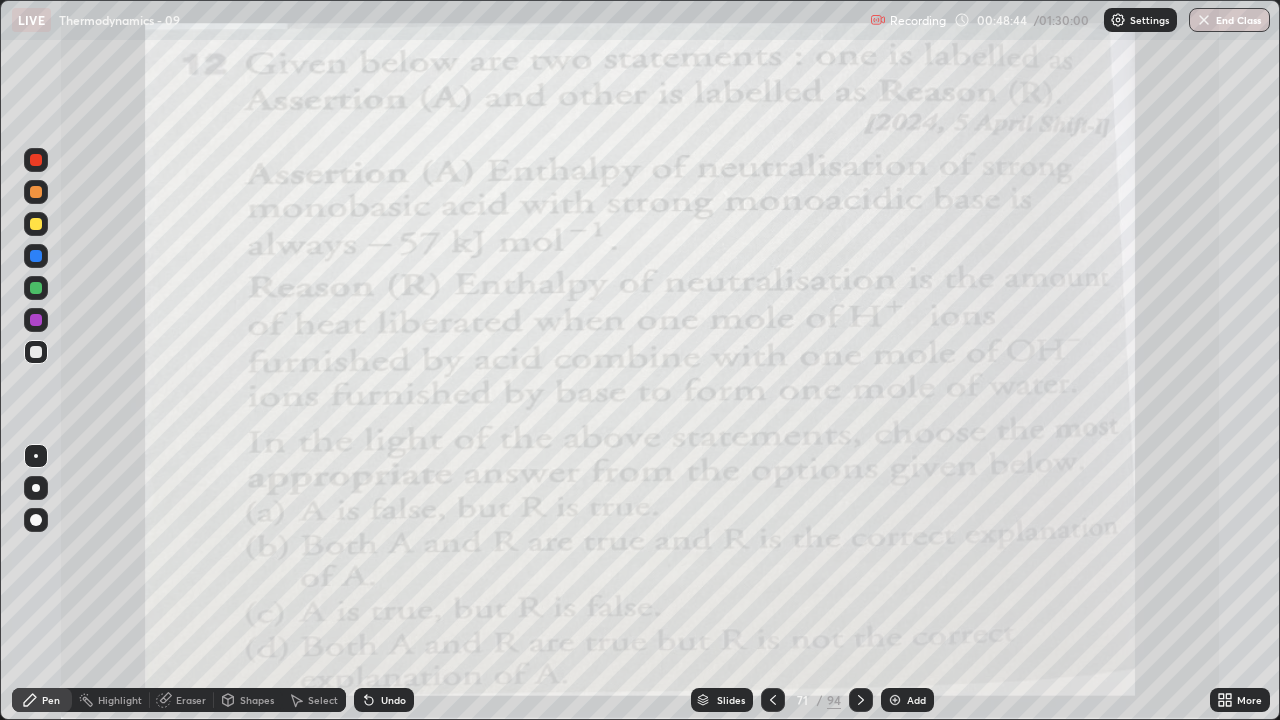 click 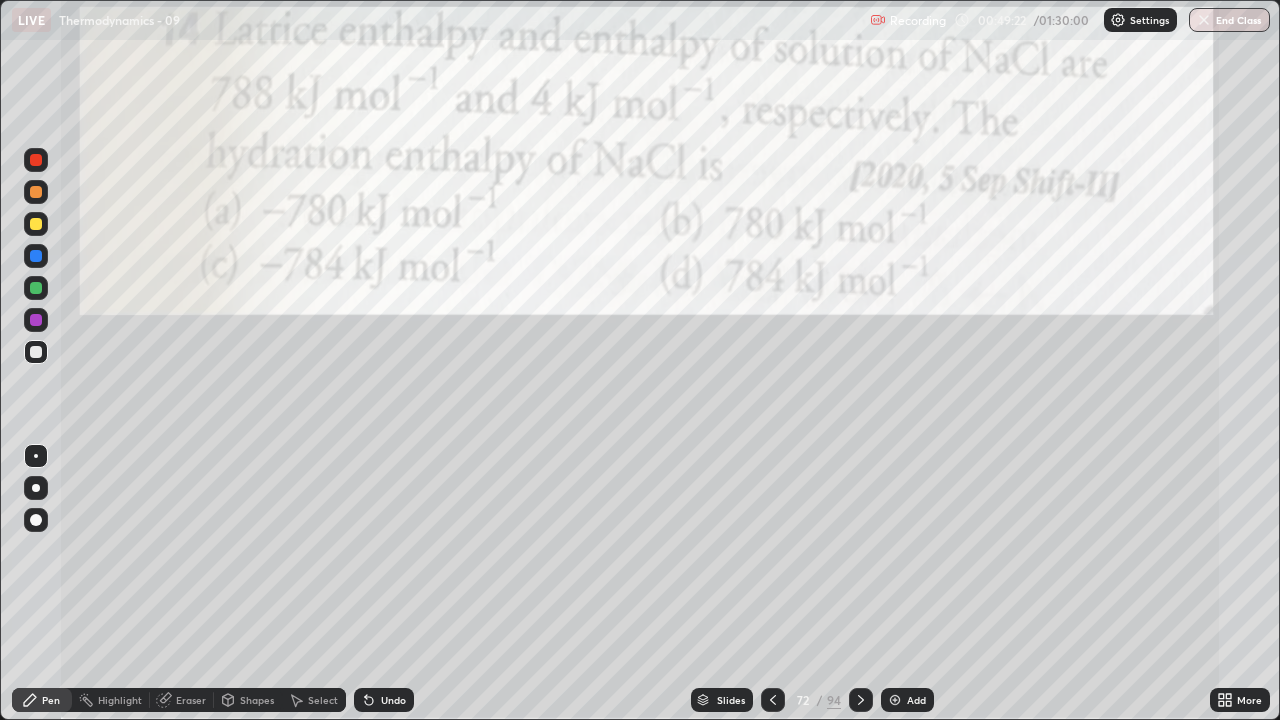 click at bounding box center [36, 352] 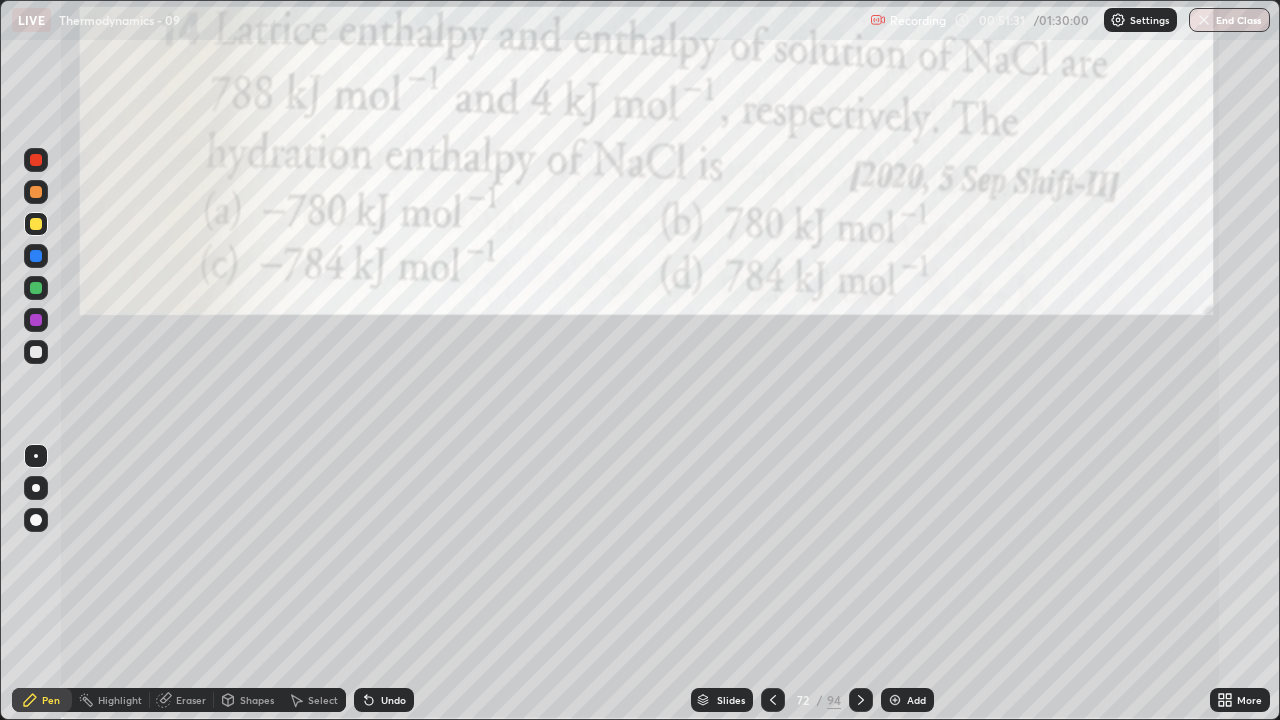 click at bounding box center (36, 352) 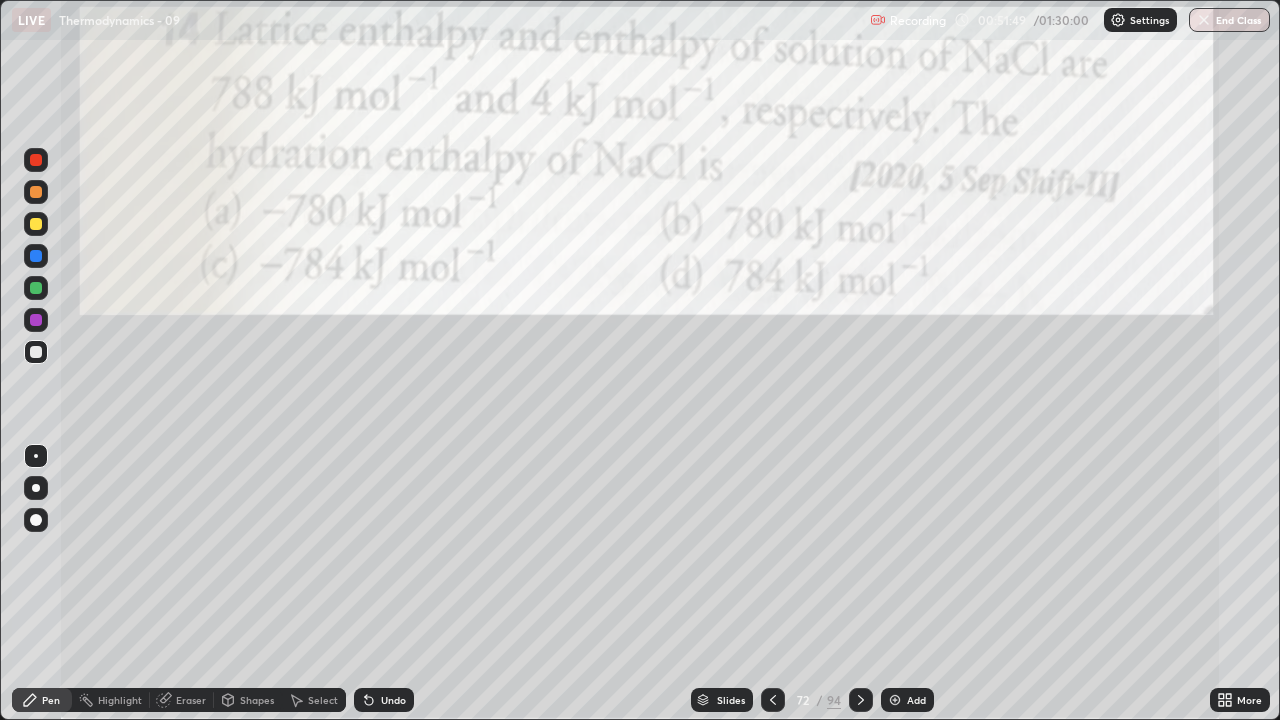 click on "Undo" at bounding box center [393, 700] 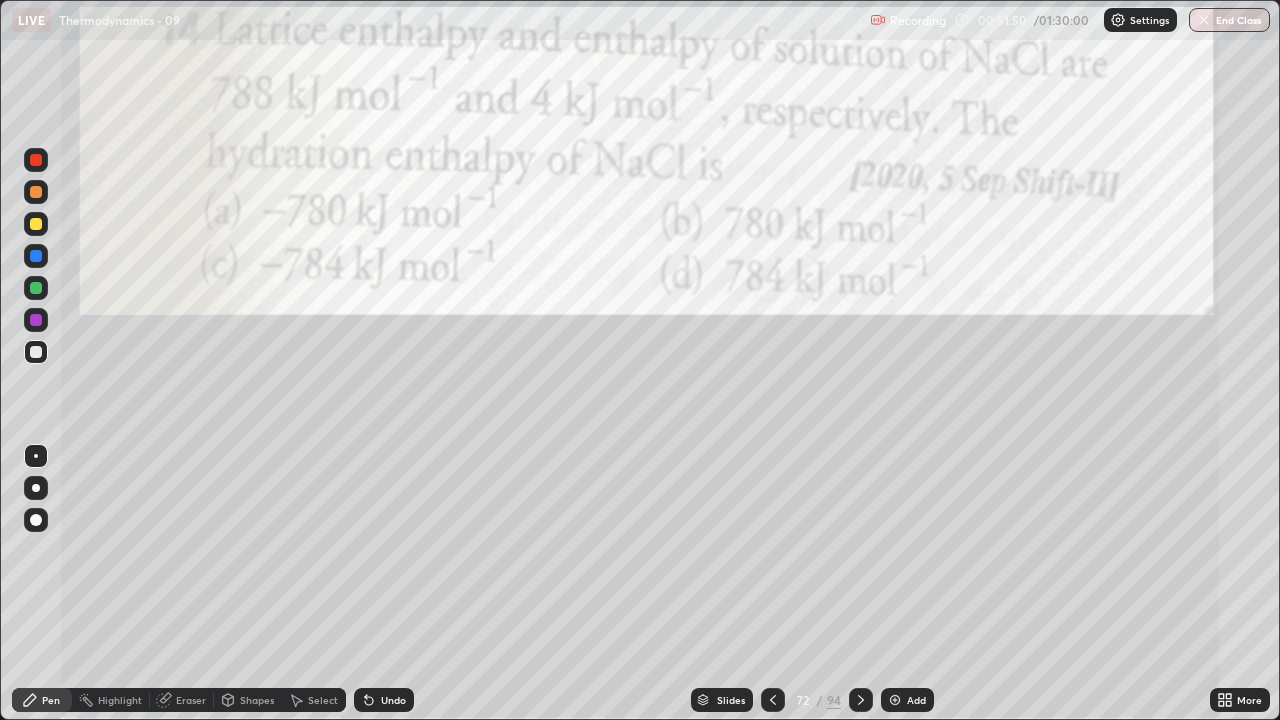 click at bounding box center [36, 160] 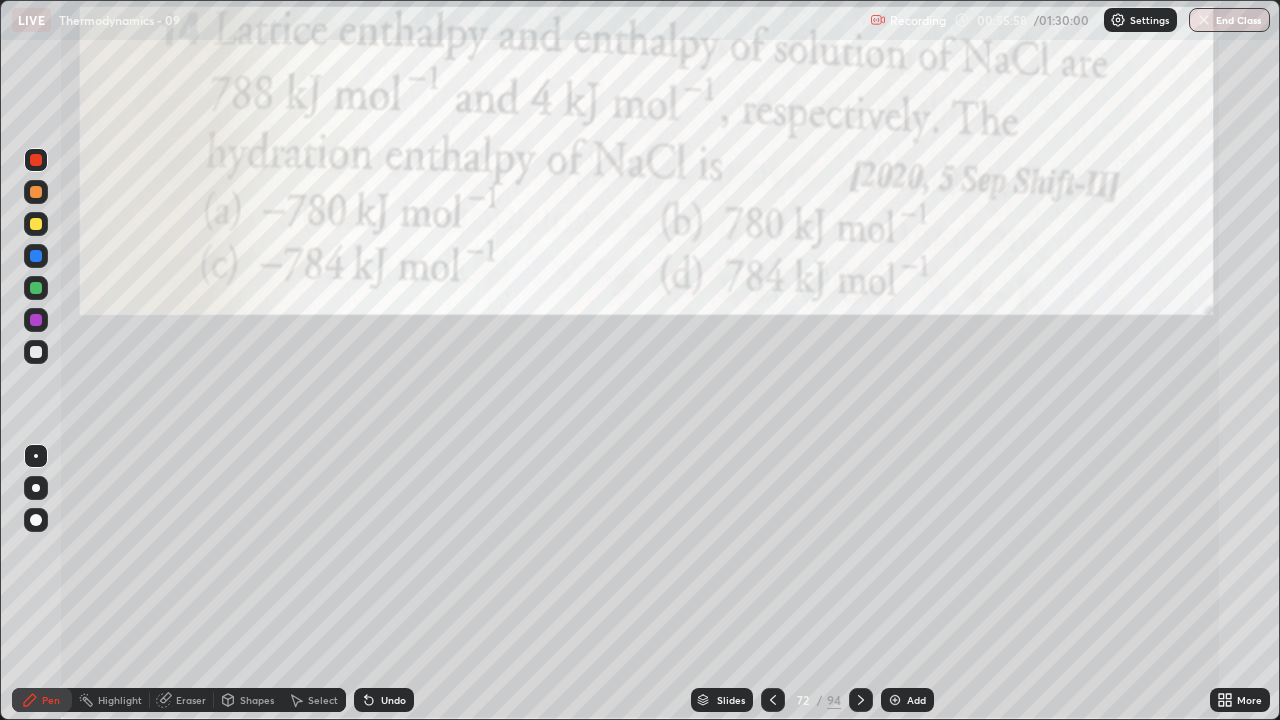 click at bounding box center (861, 700) 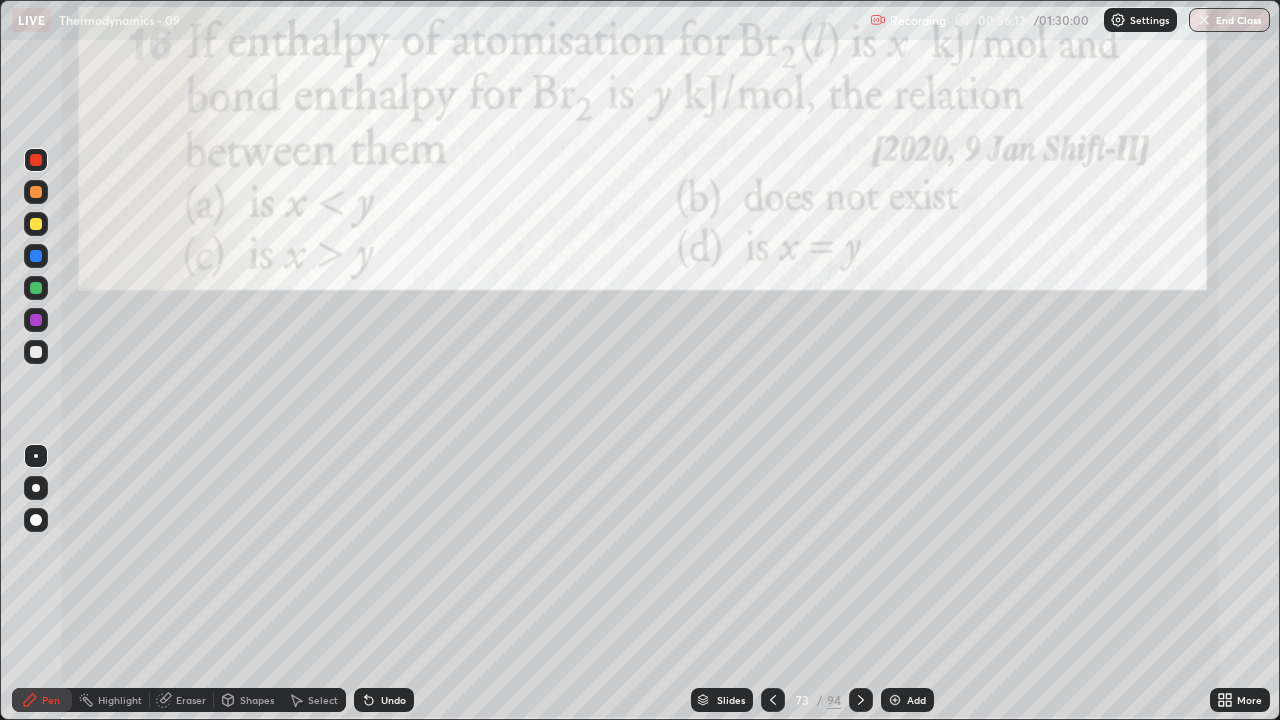 click at bounding box center [36, 160] 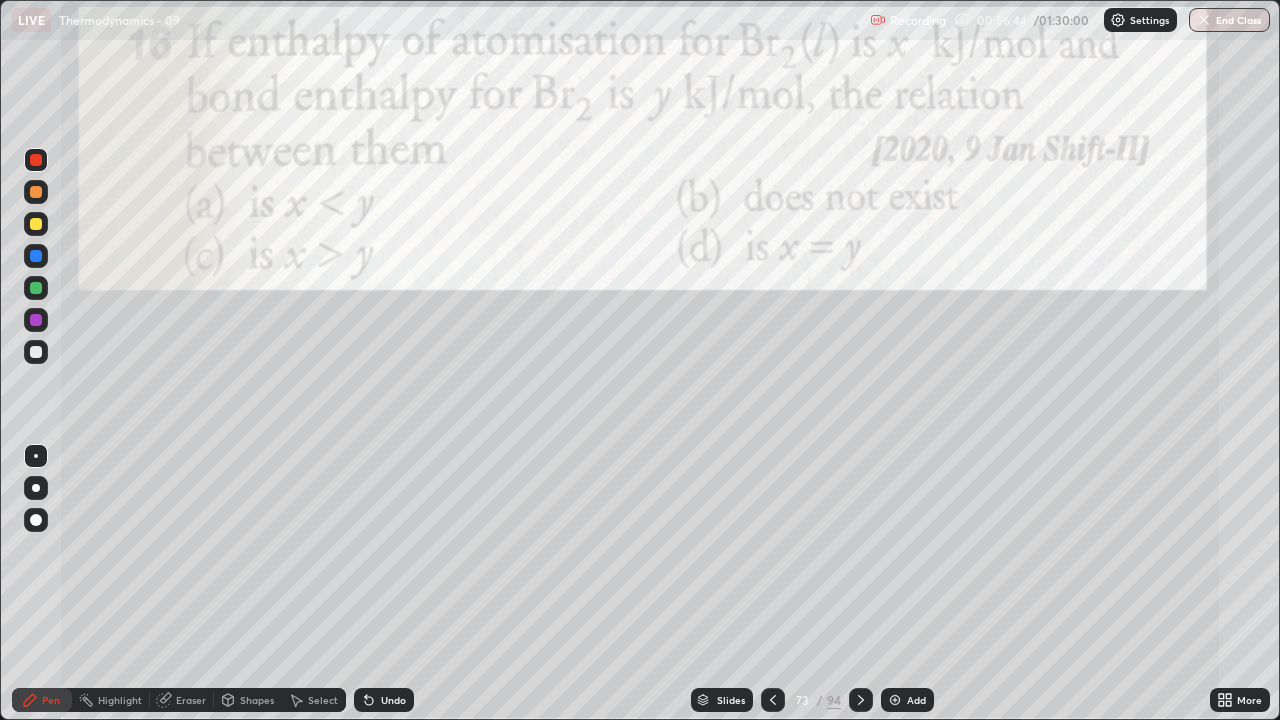 click at bounding box center [36, 352] 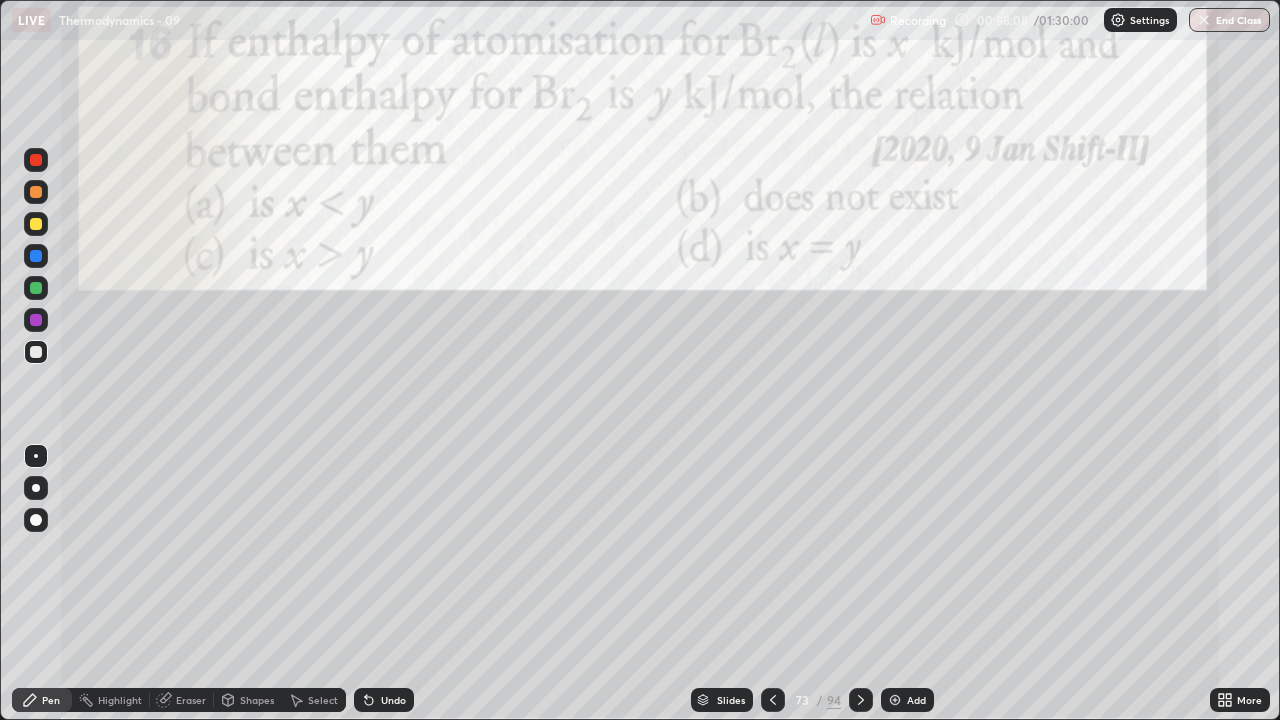 click at bounding box center (36, 160) 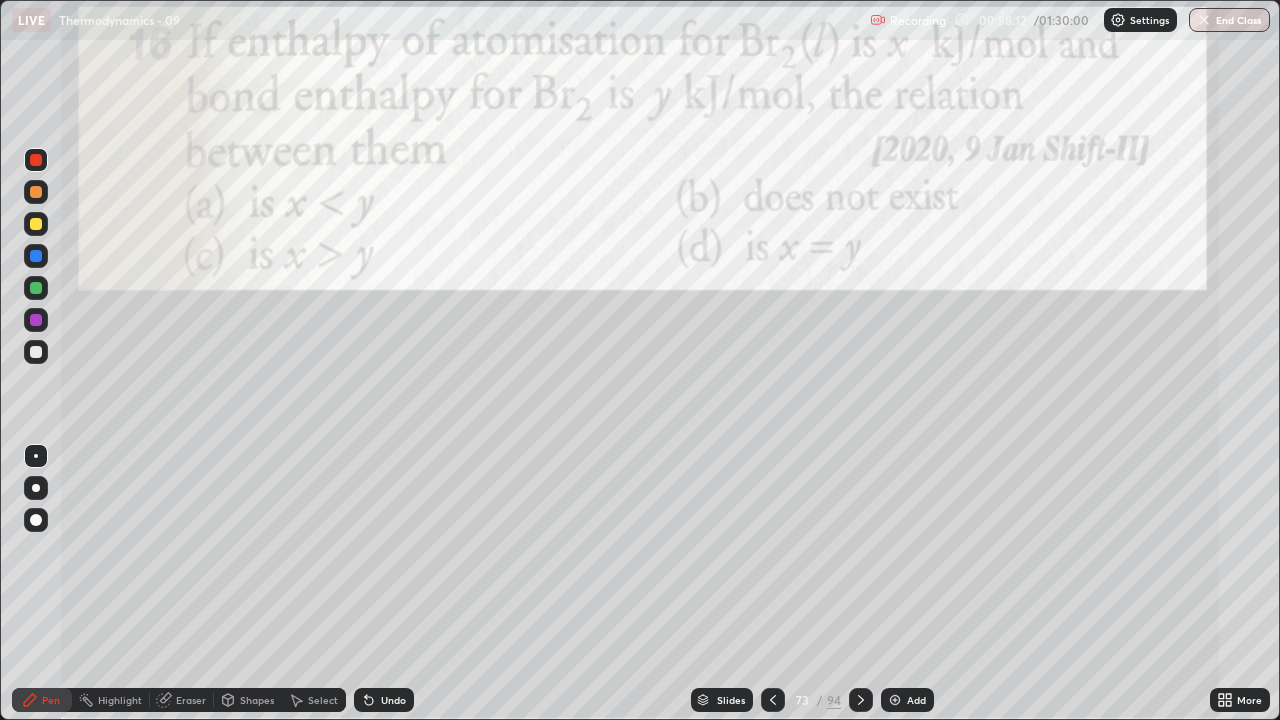 click 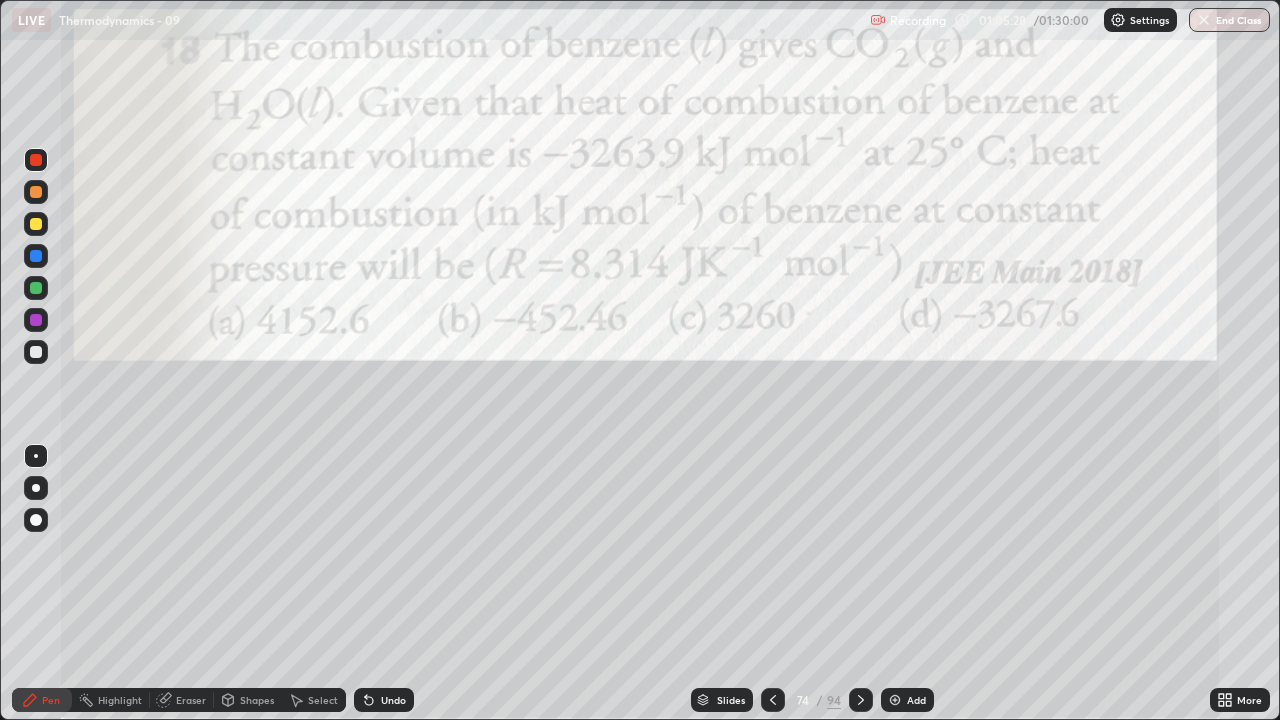 click at bounding box center [36, 224] 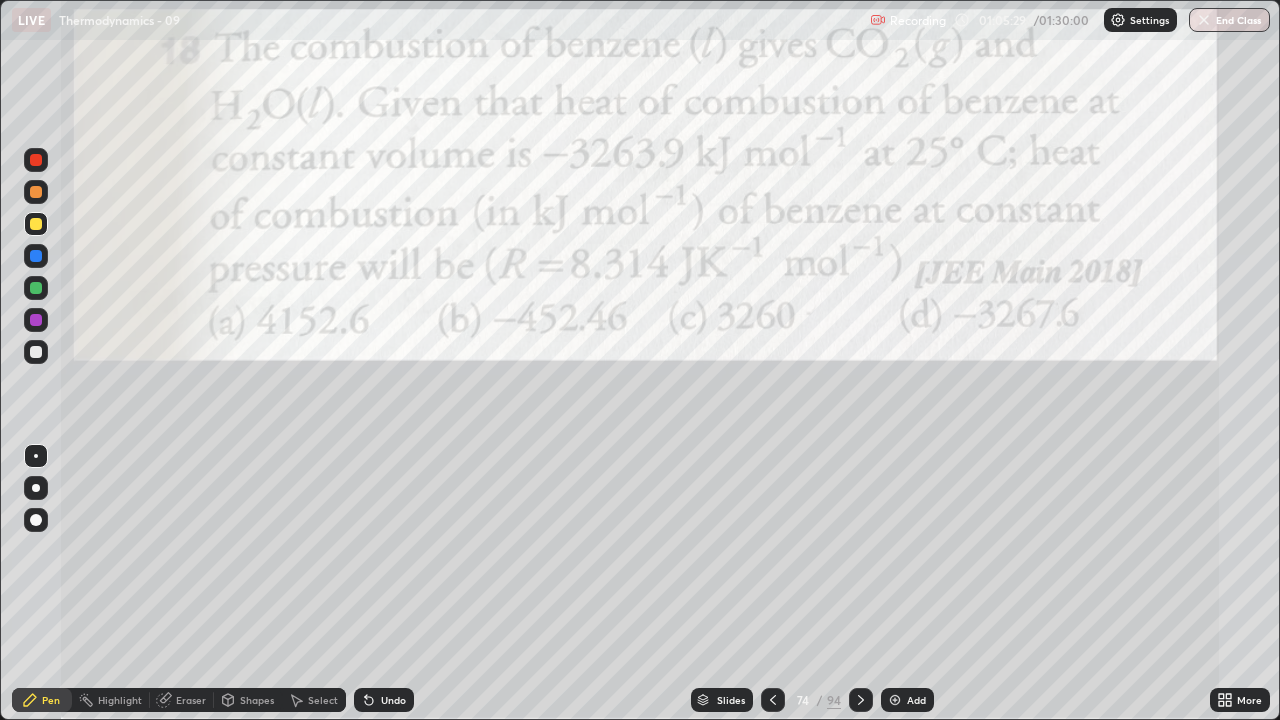click at bounding box center [36, 160] 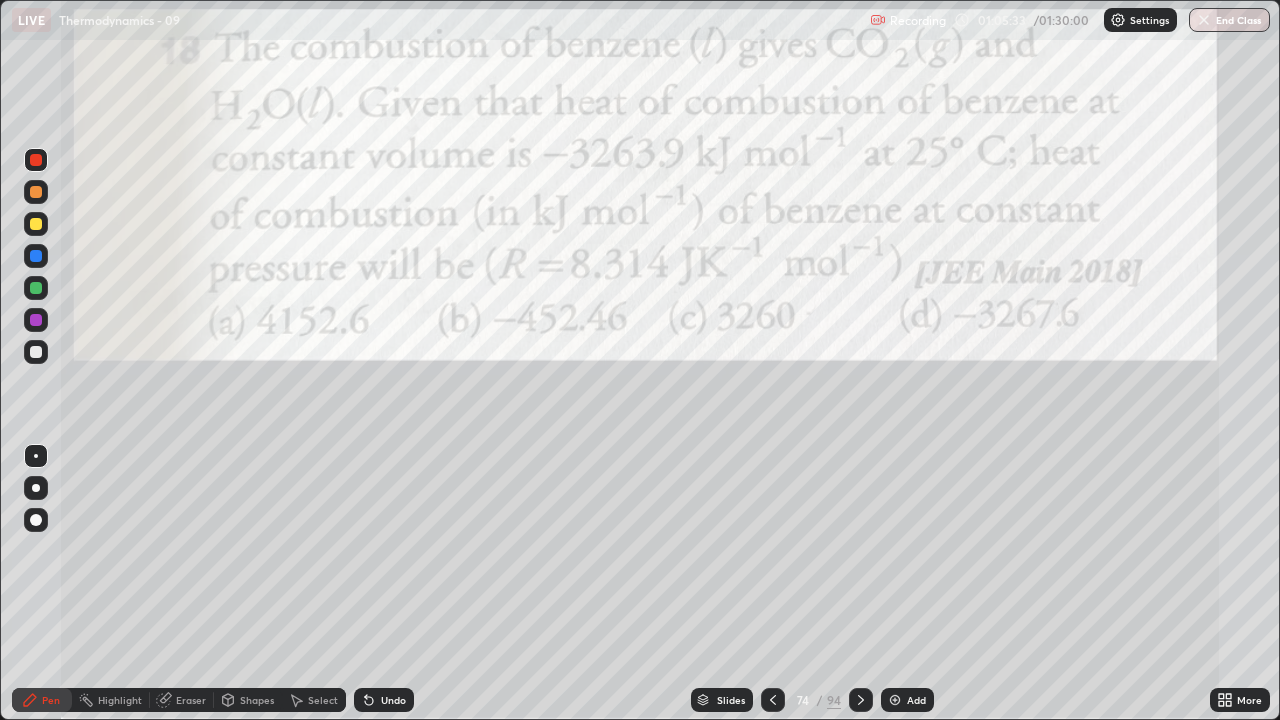 click 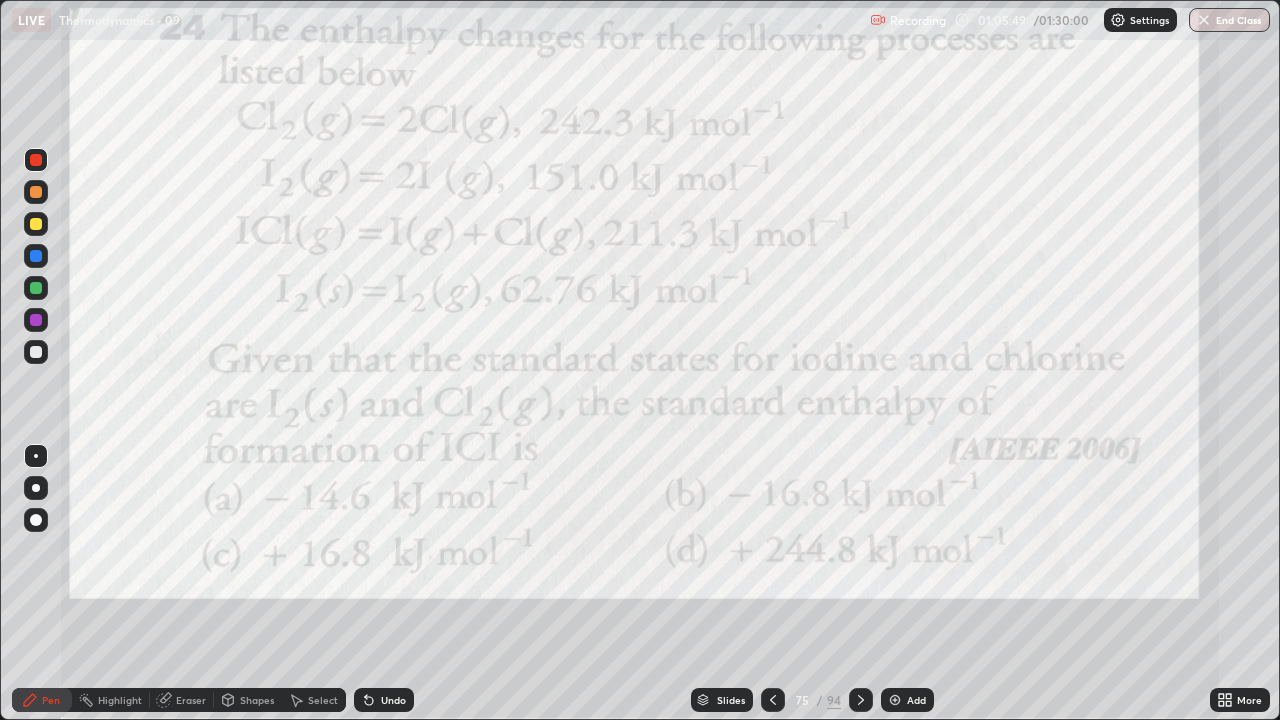 click 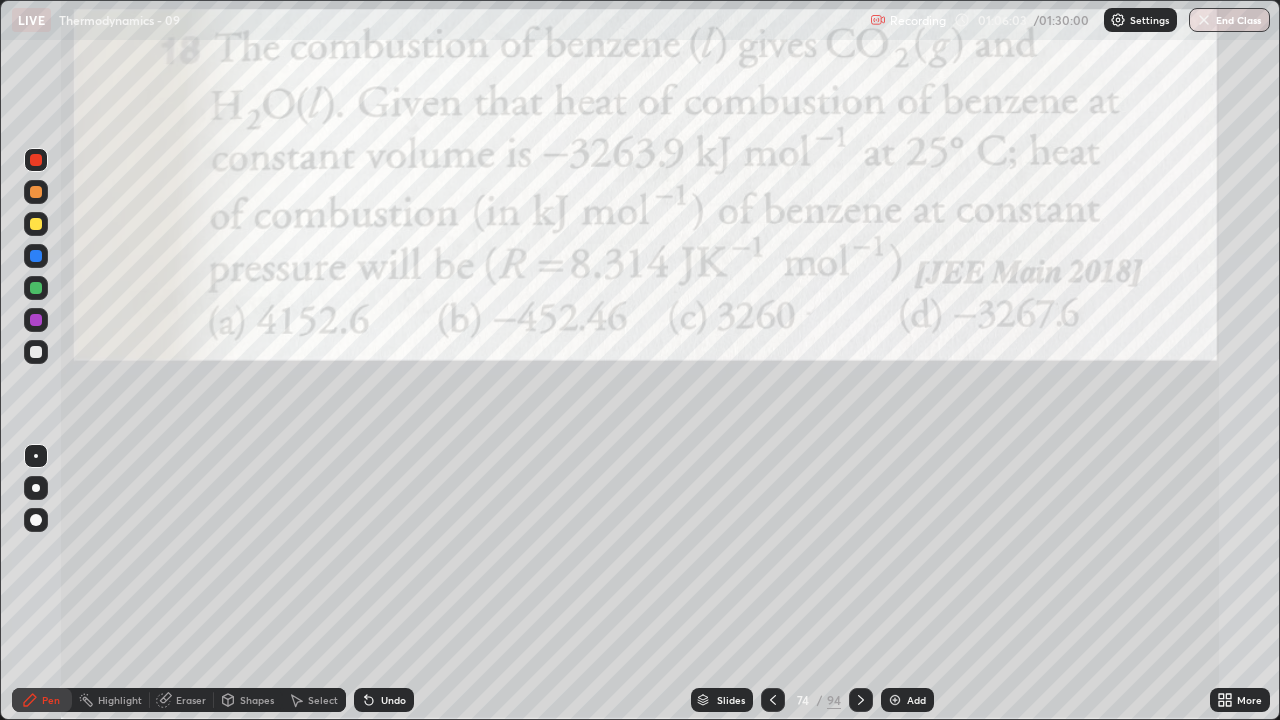 click 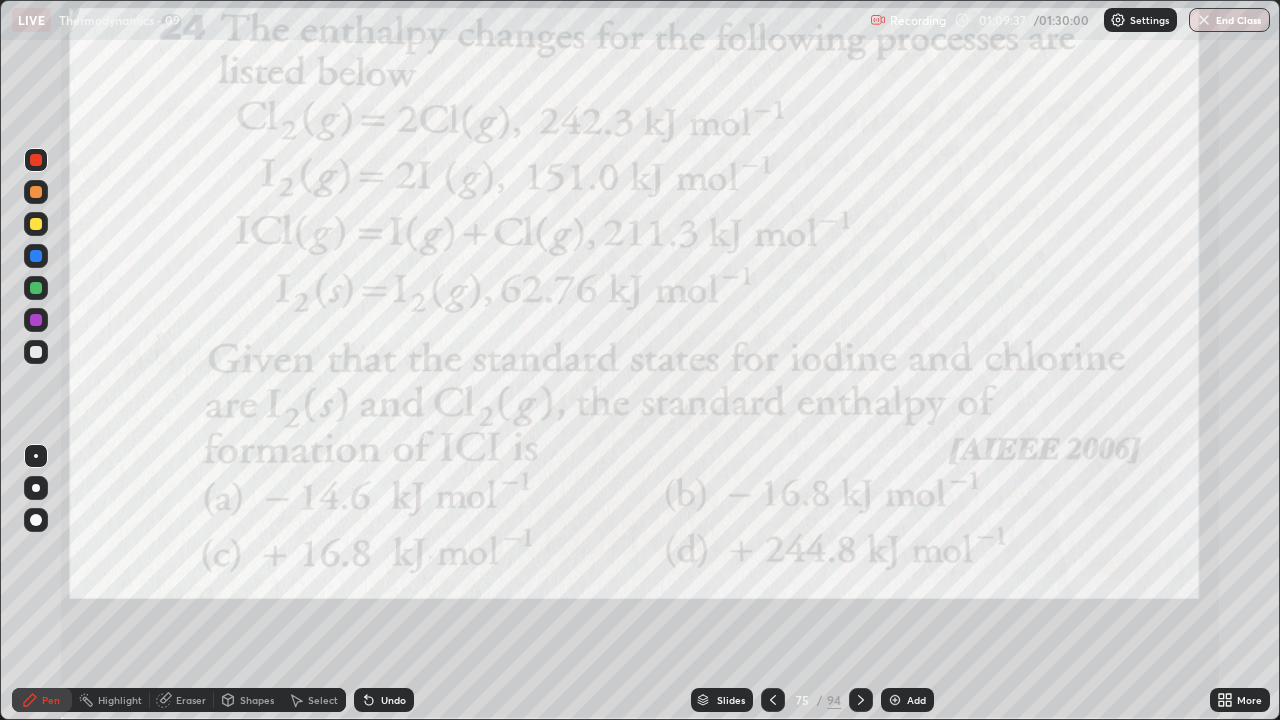 click at bounding box center (36, 160) 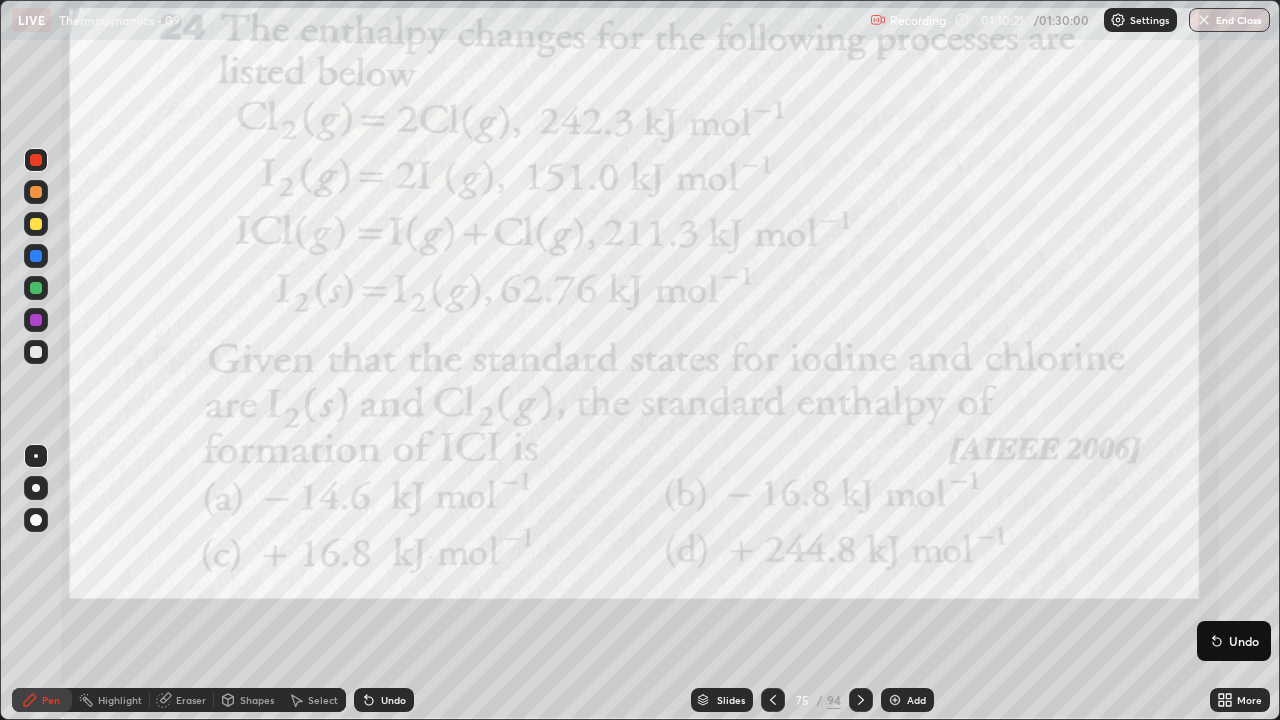 click at bounding box center [36, 352] 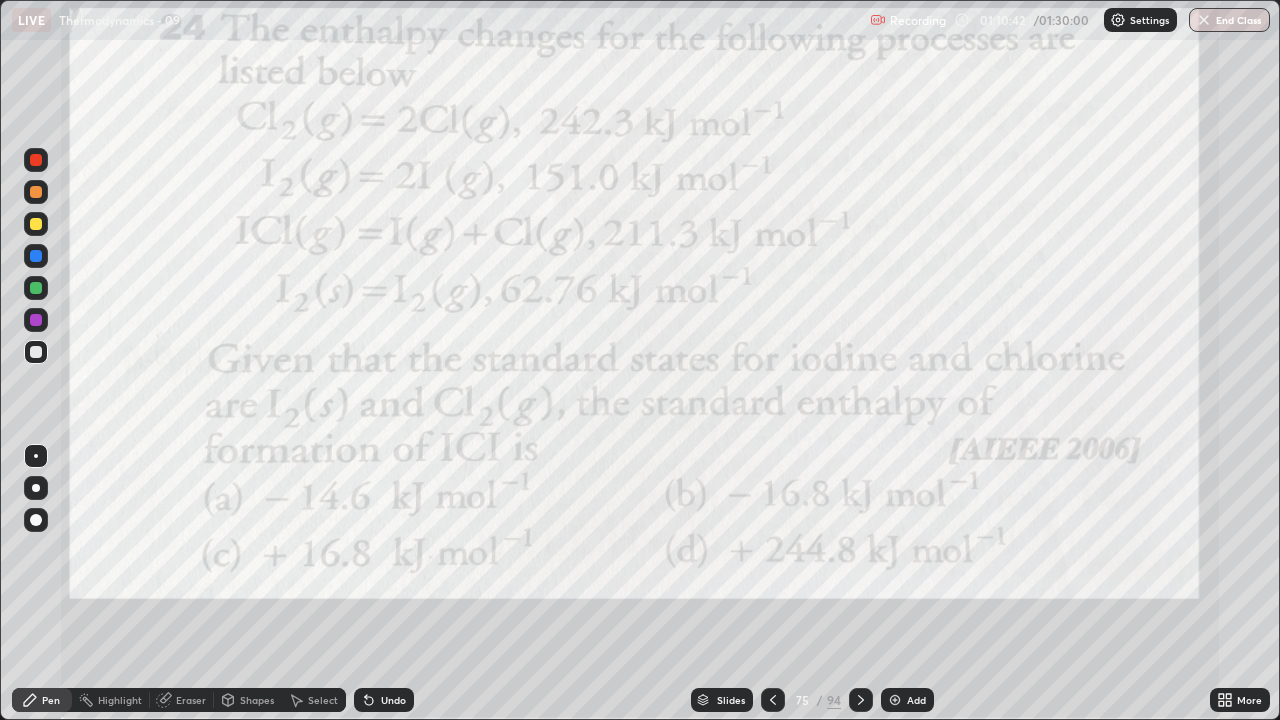 click 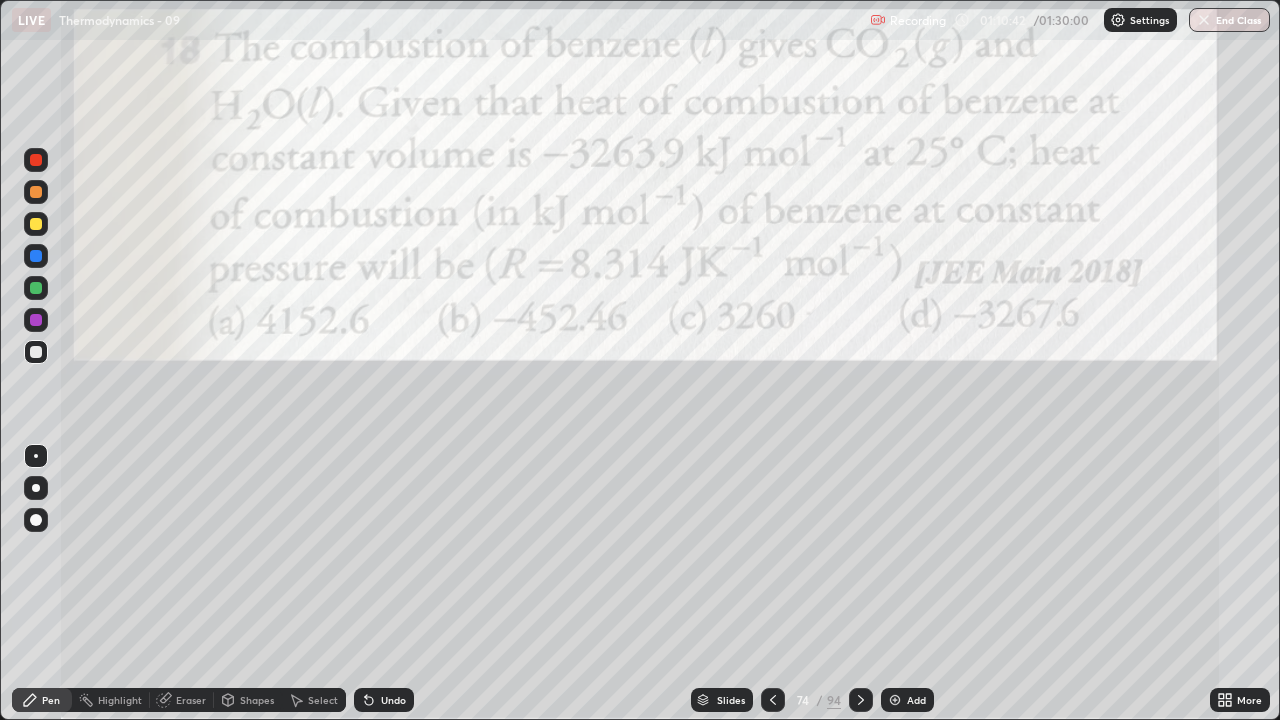 click 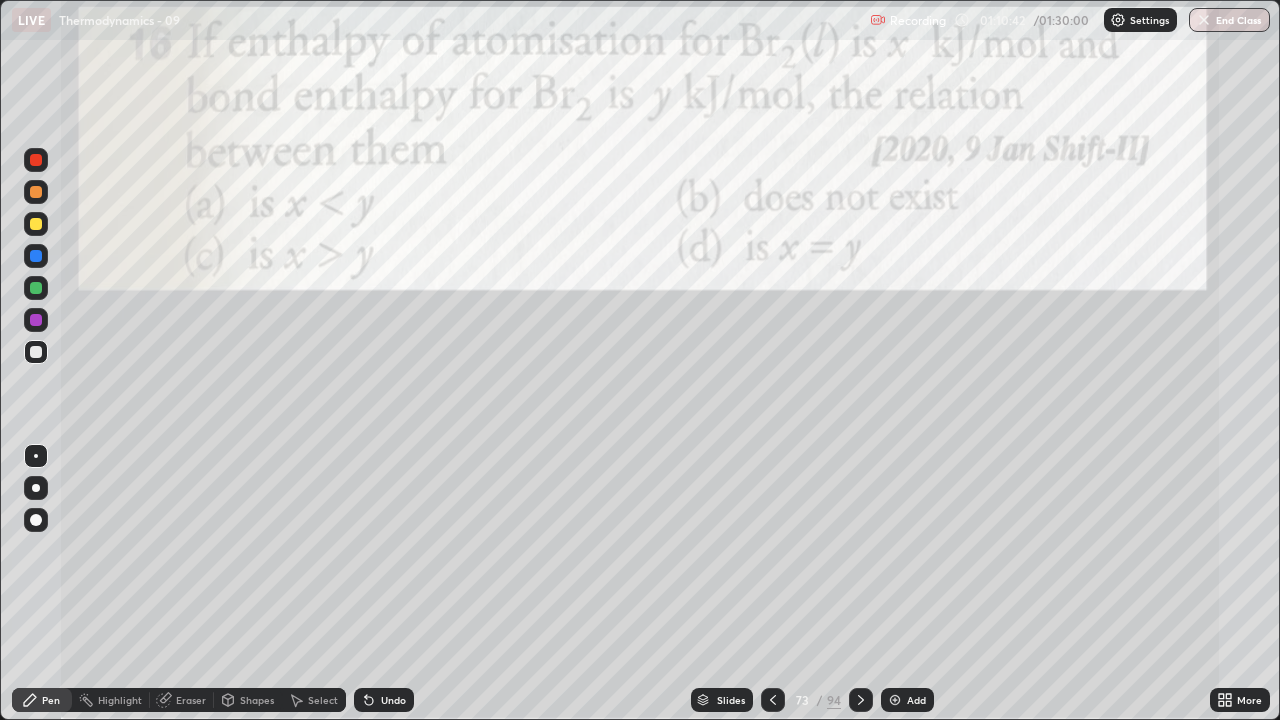 click 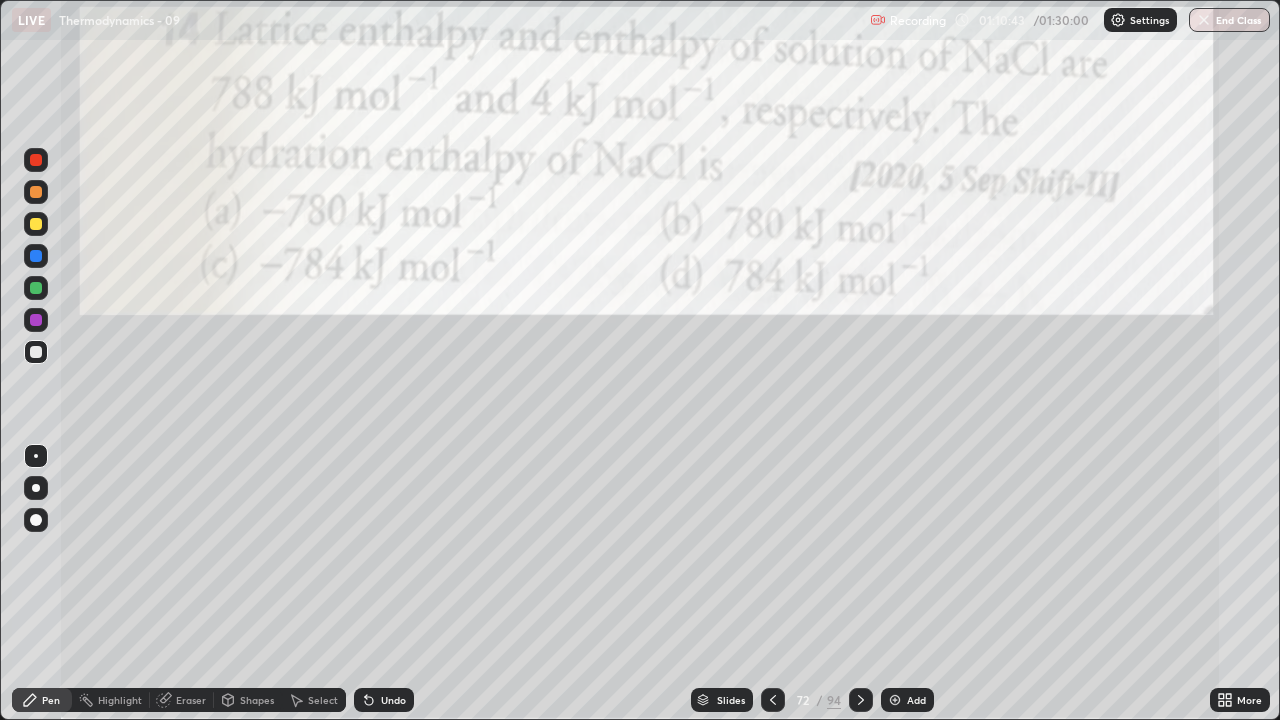 click 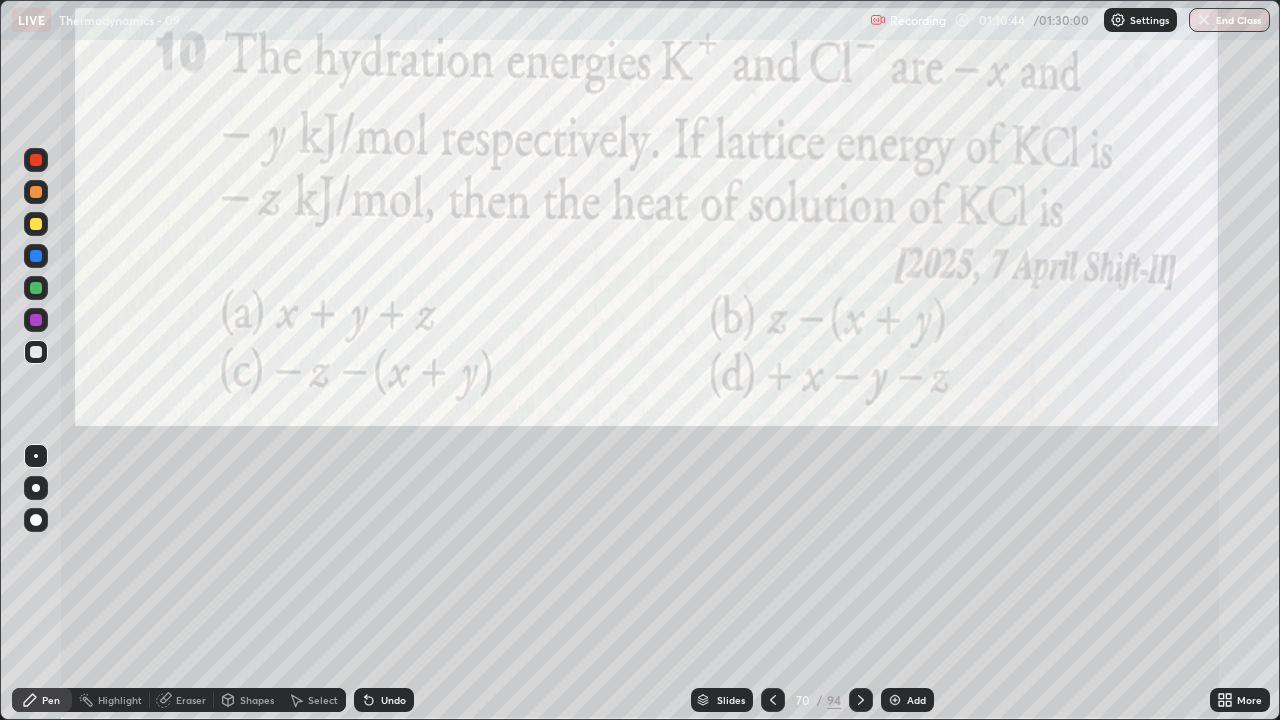 click 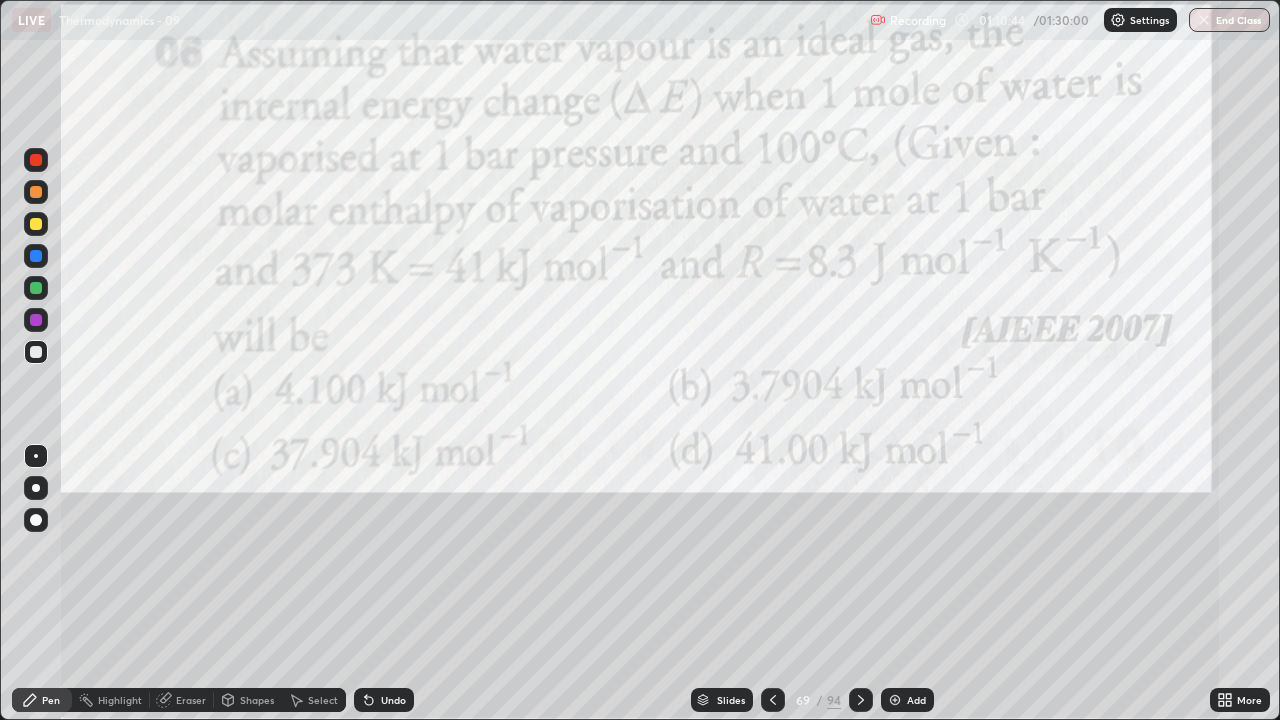 click 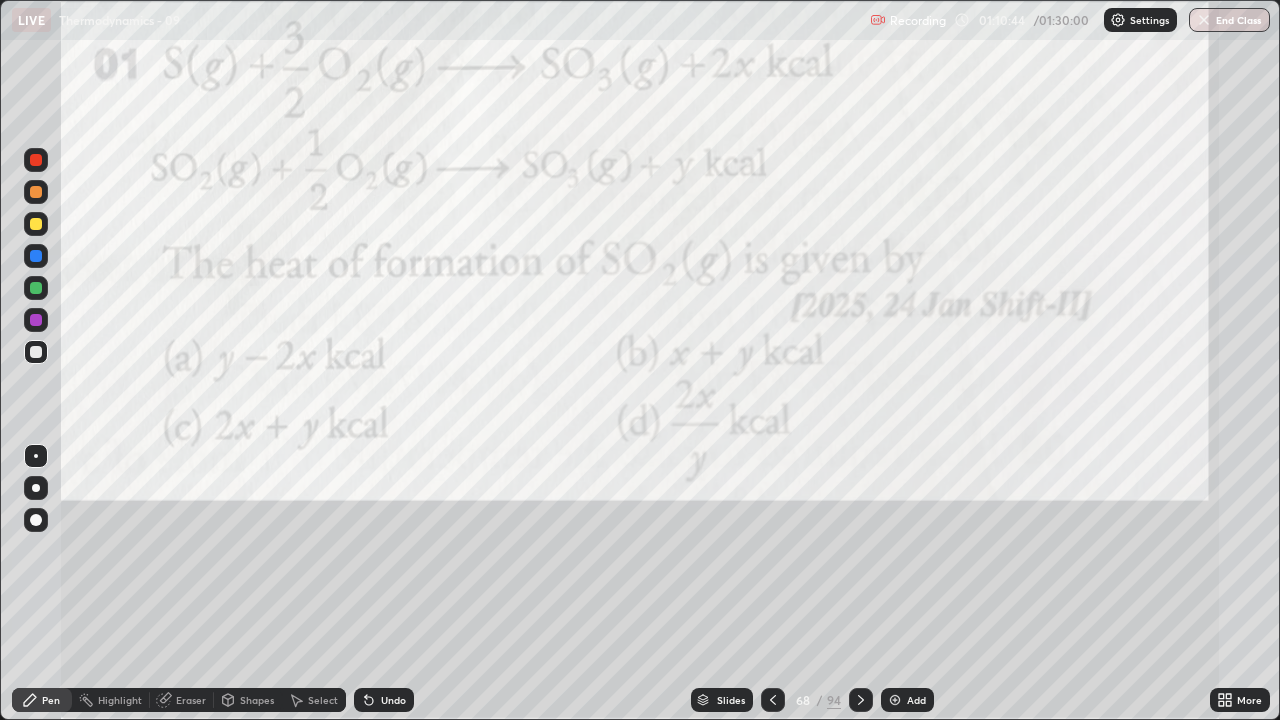 click 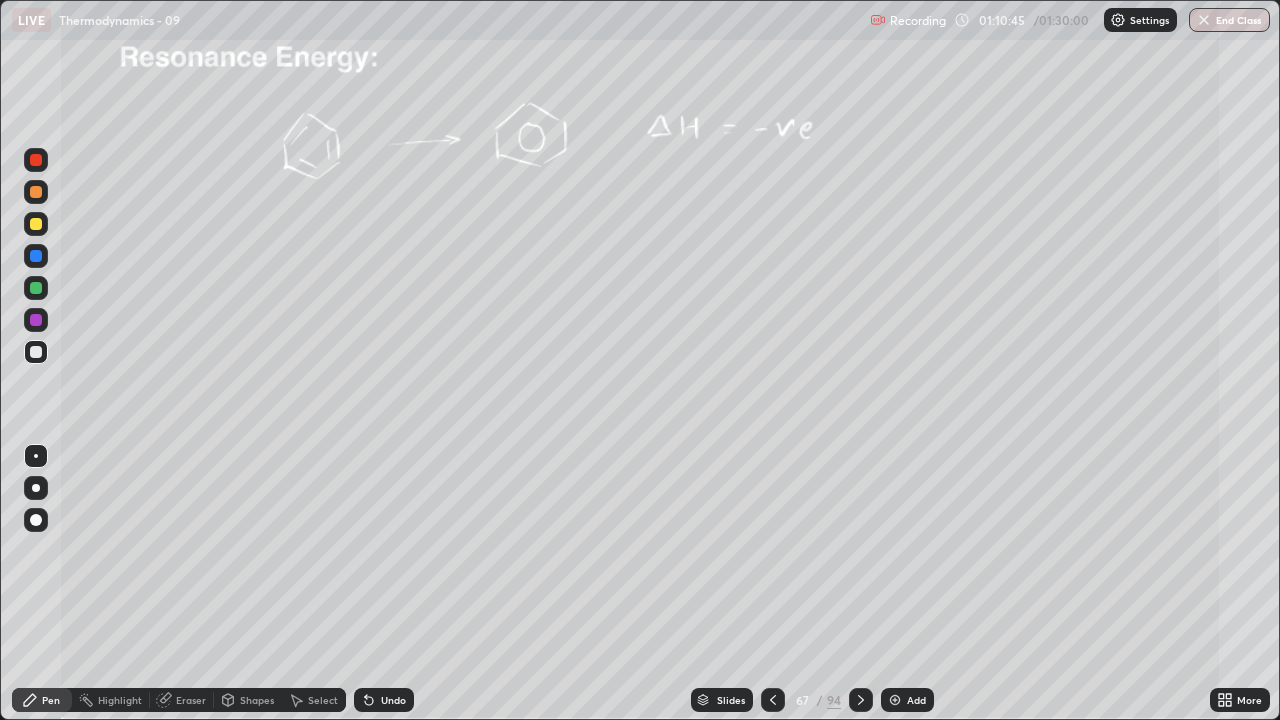 click 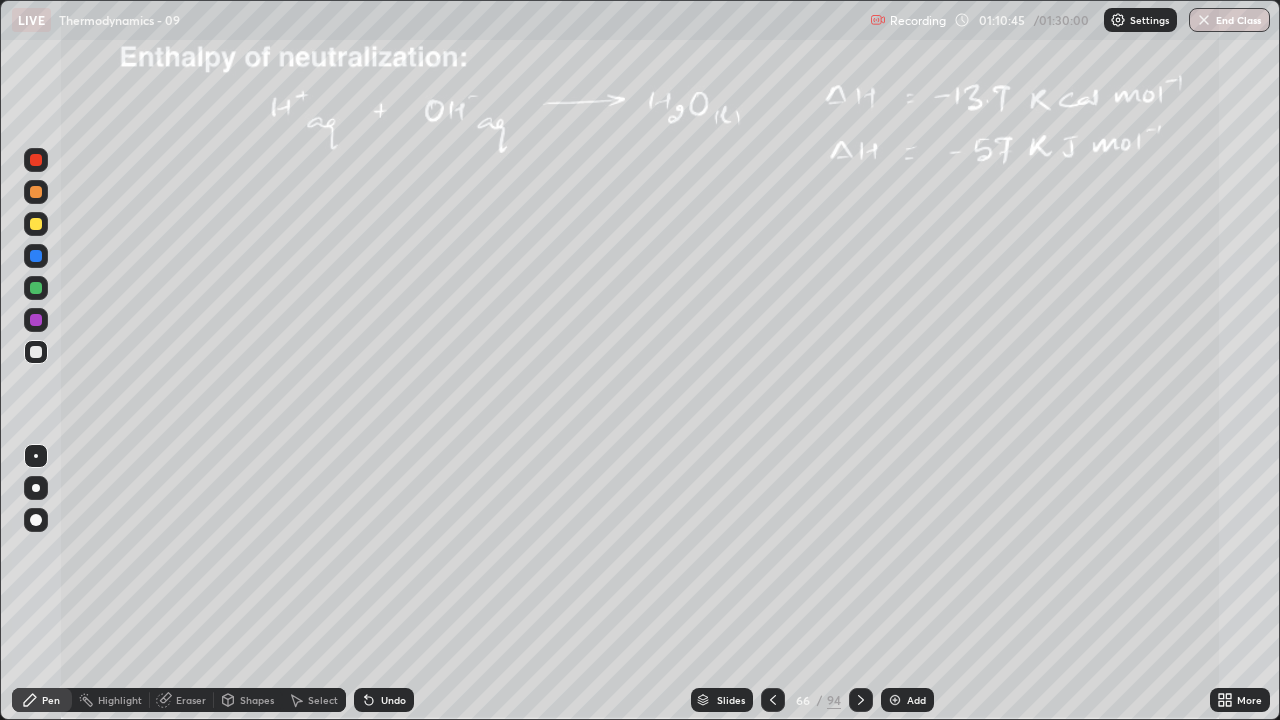 click at bounding box center [773, 700] 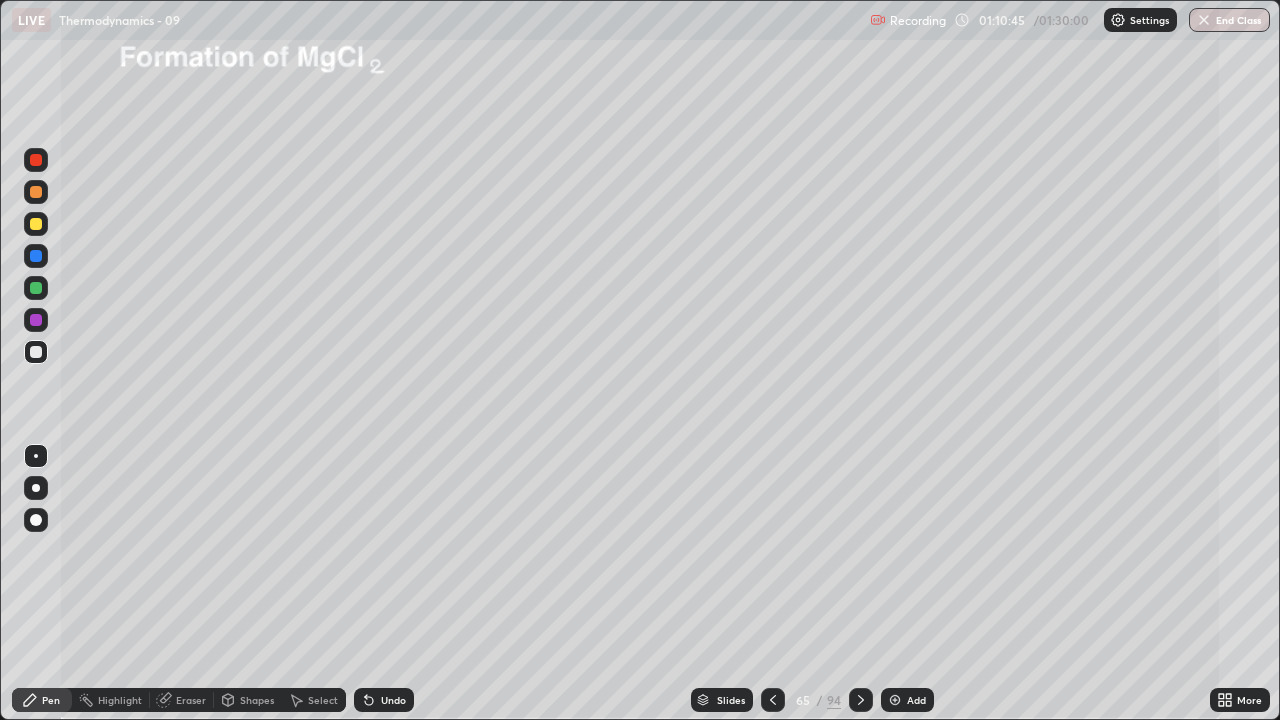 click at bounding box center (773, 700) 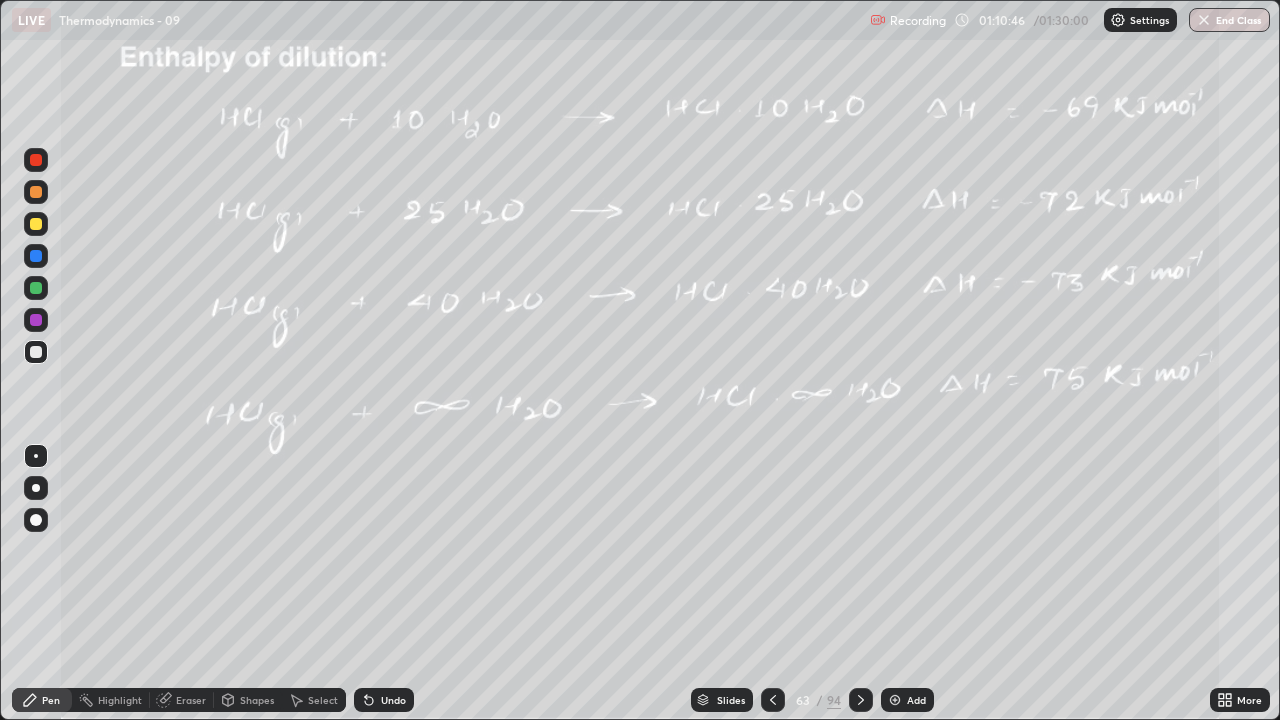 click at bounding box center (773, 700) 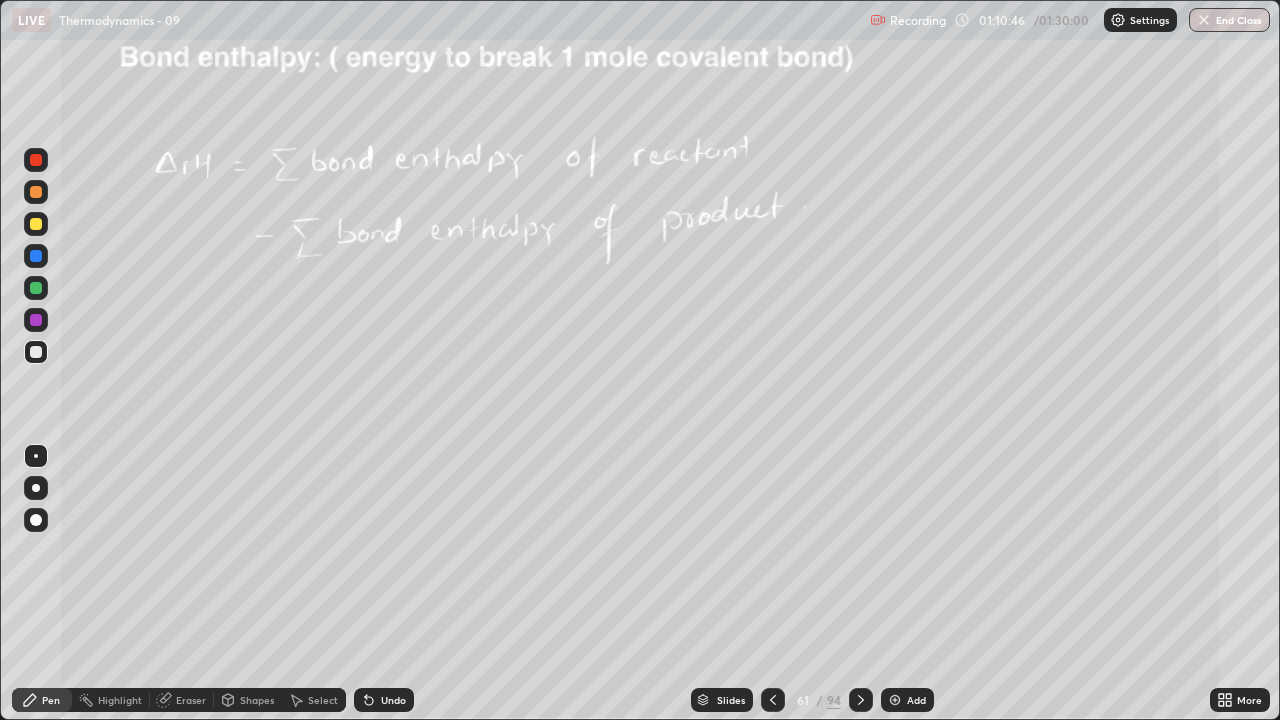 click at bounding box center [773, 700] 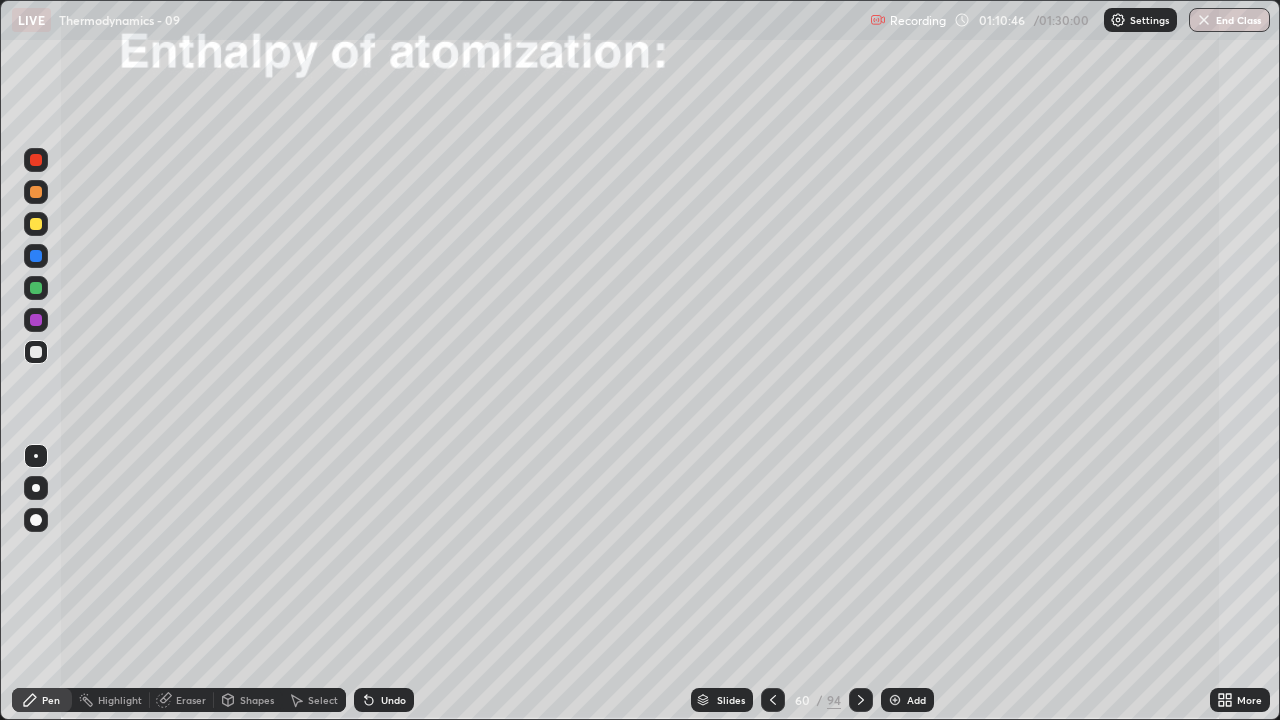 click at bounding box center (773, 700) 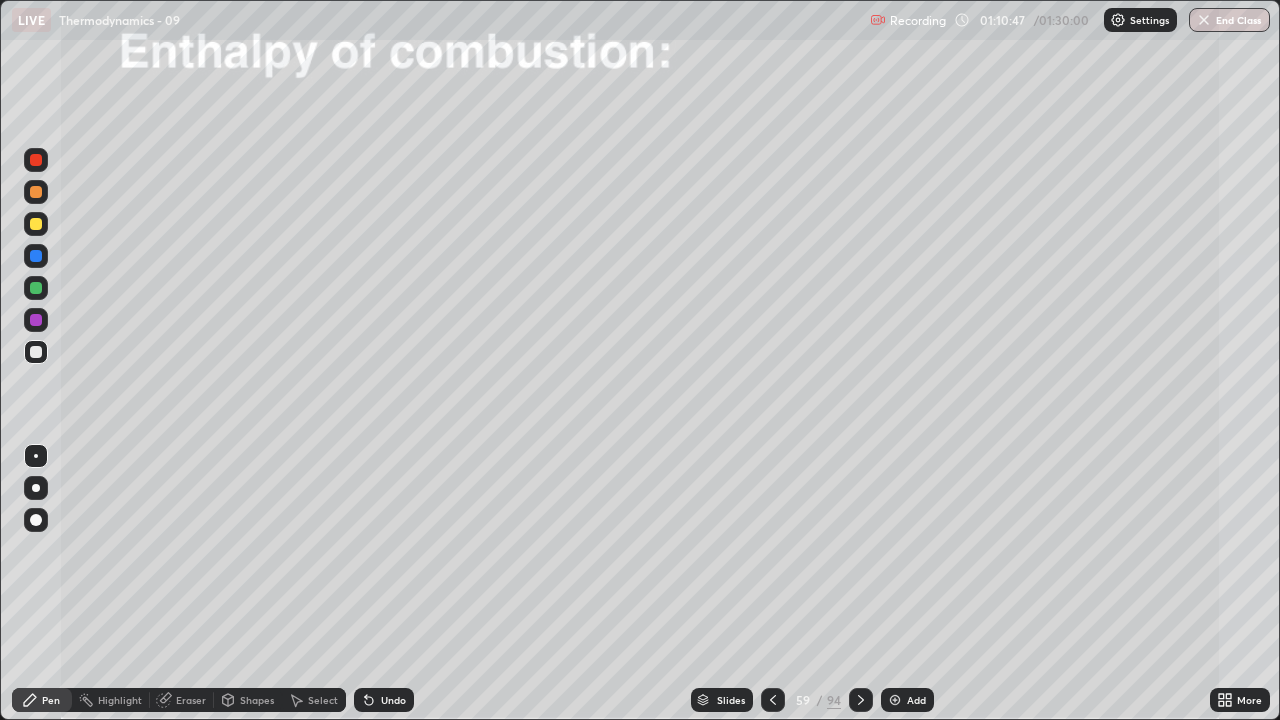 click at bounding box center (773, 700) 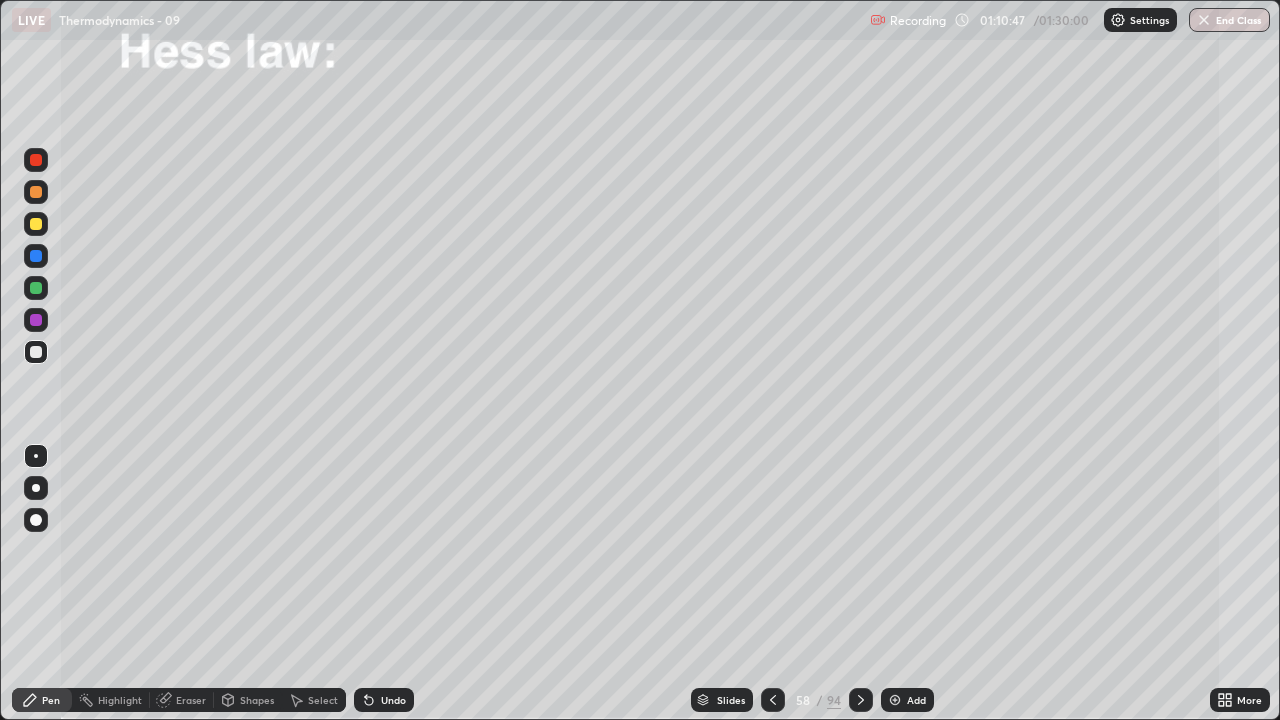 click at bounding box center [773, 700] 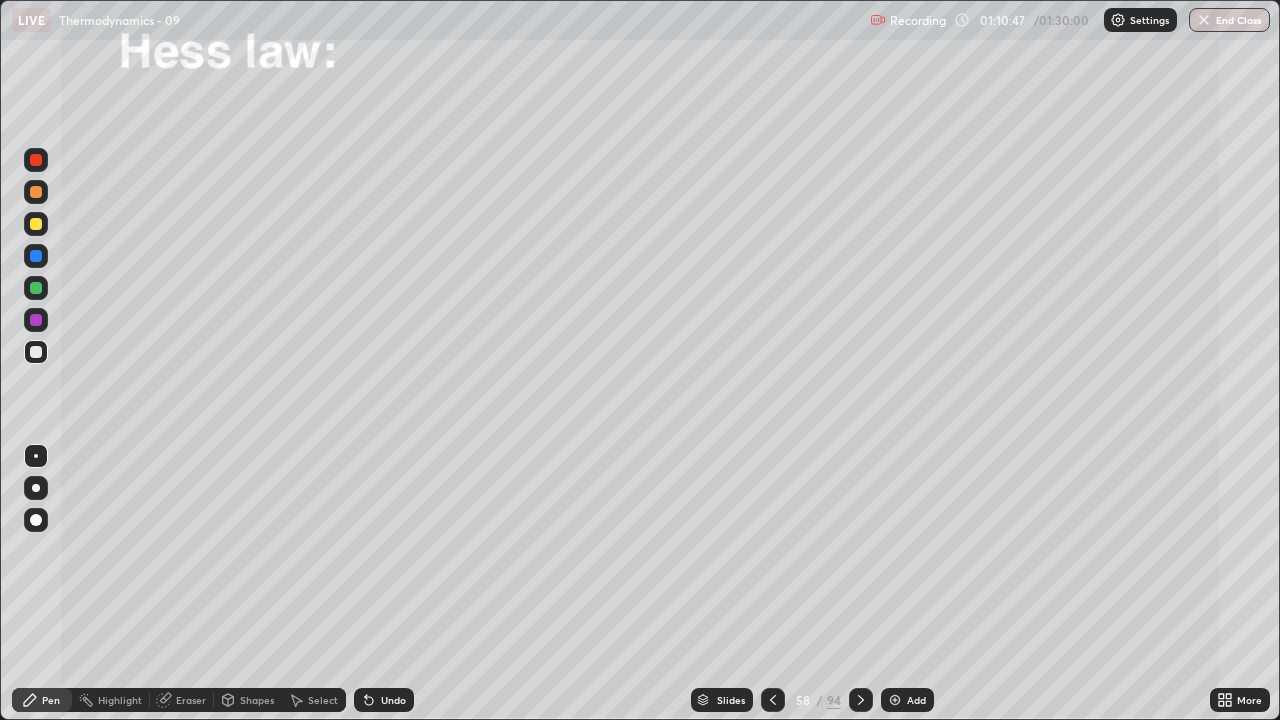click at bounding box center [773, 700] 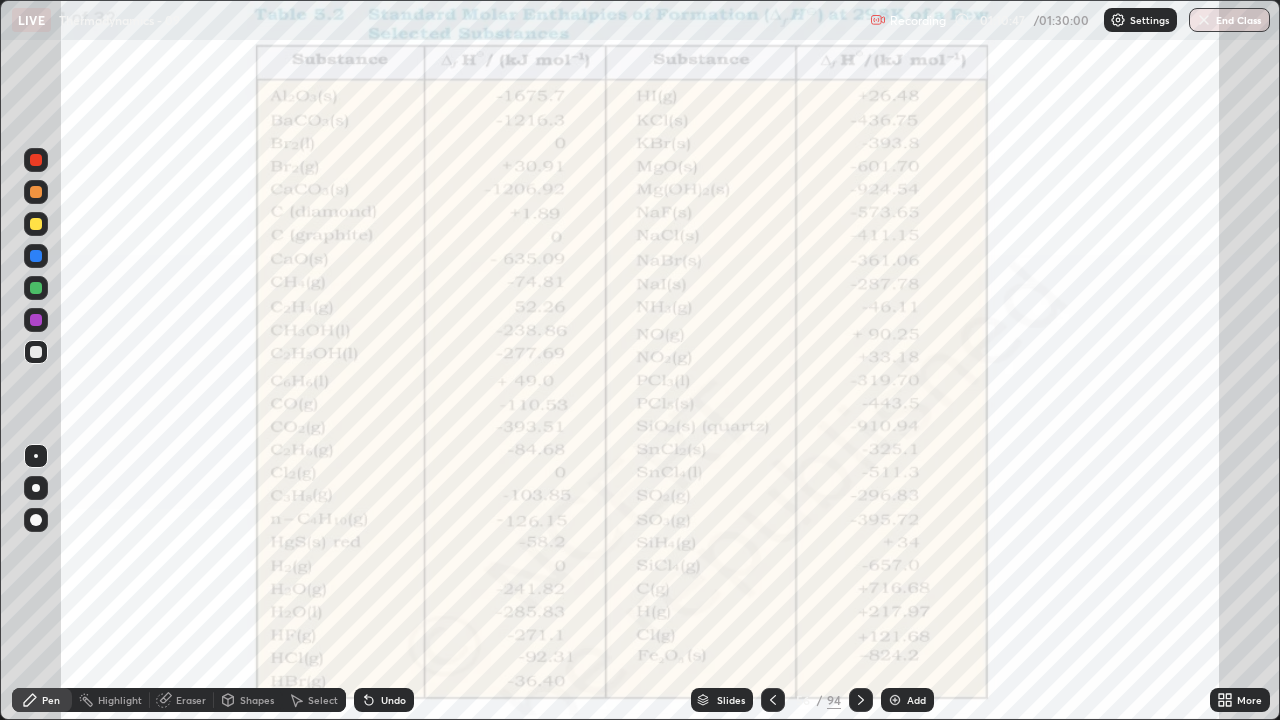click at bounding box center [773, 700] 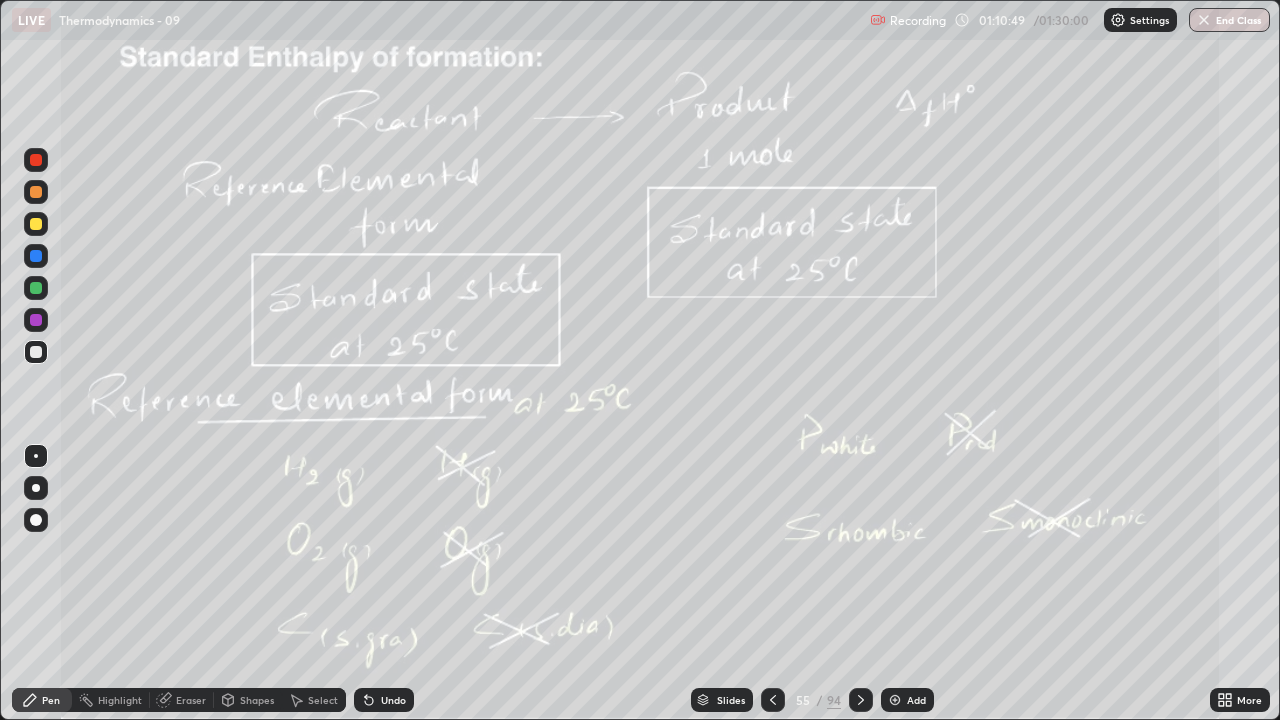 click 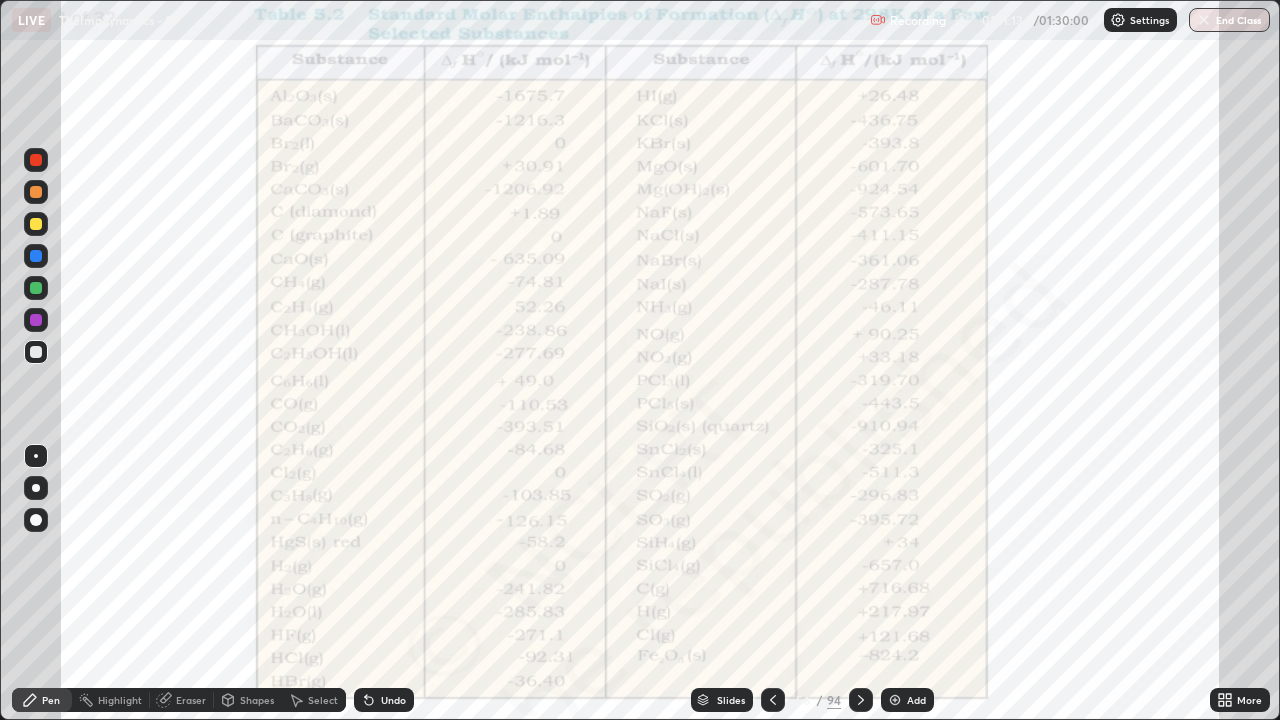 click 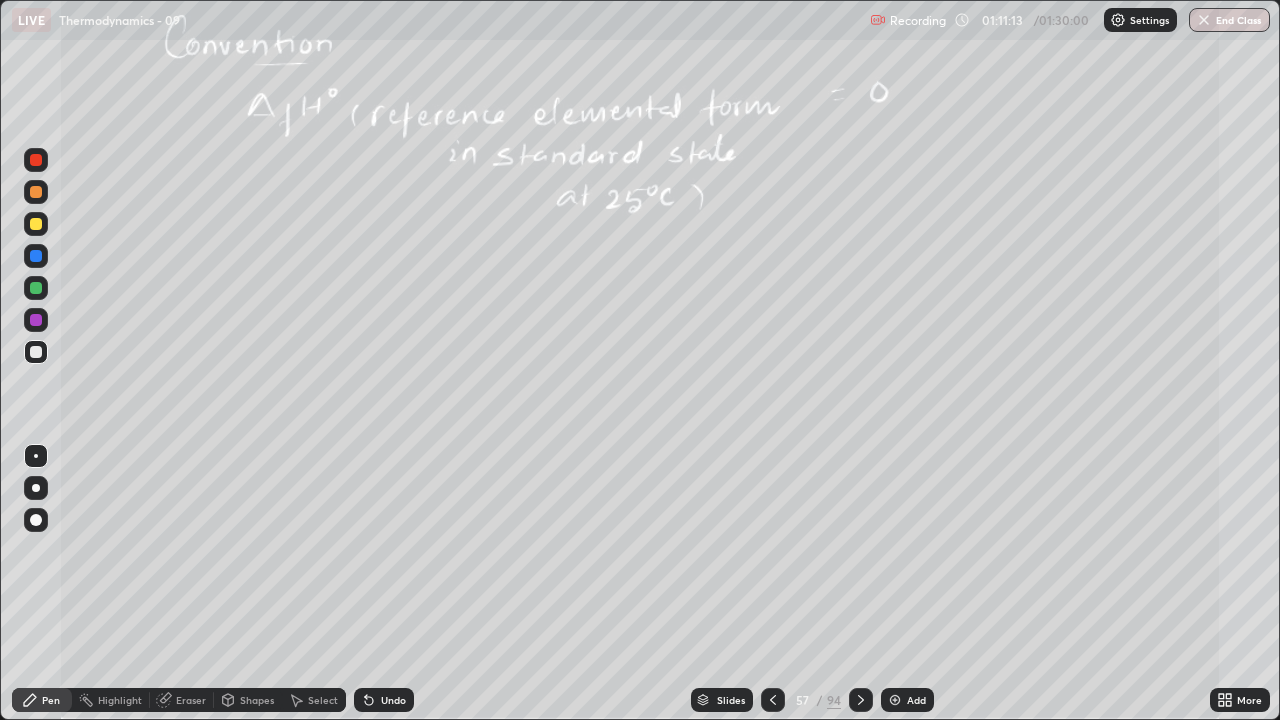 click 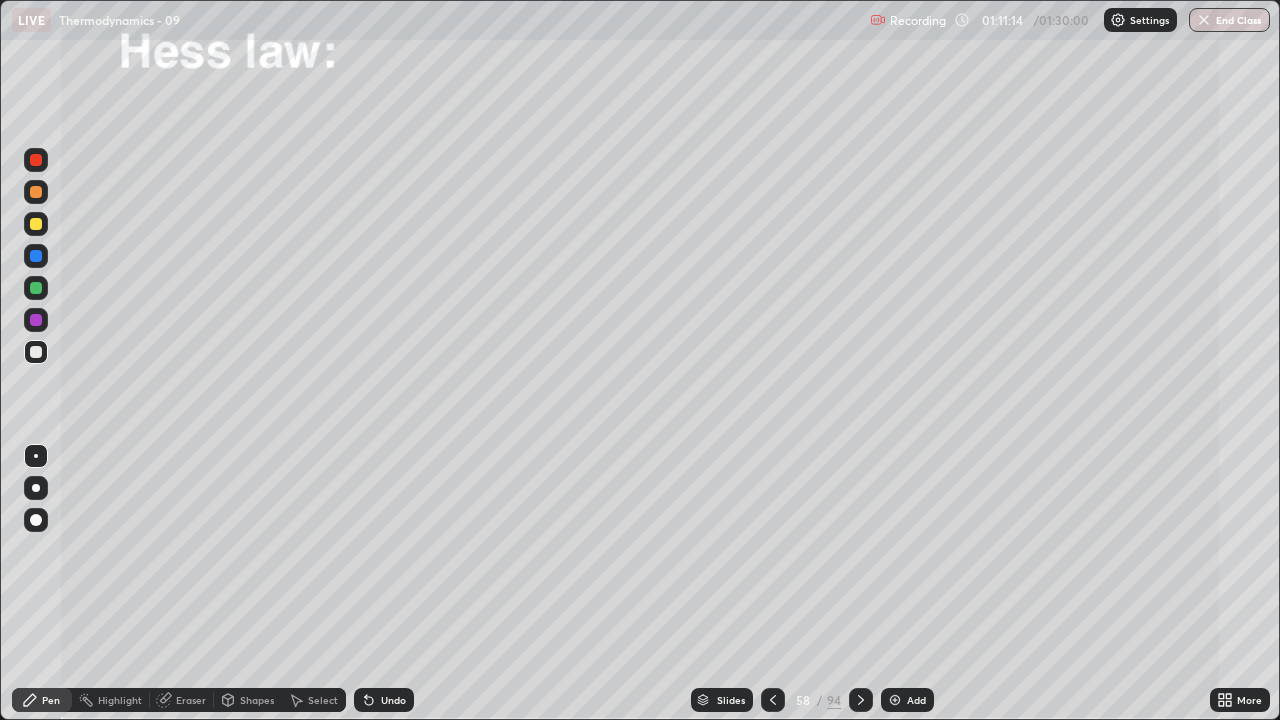 click 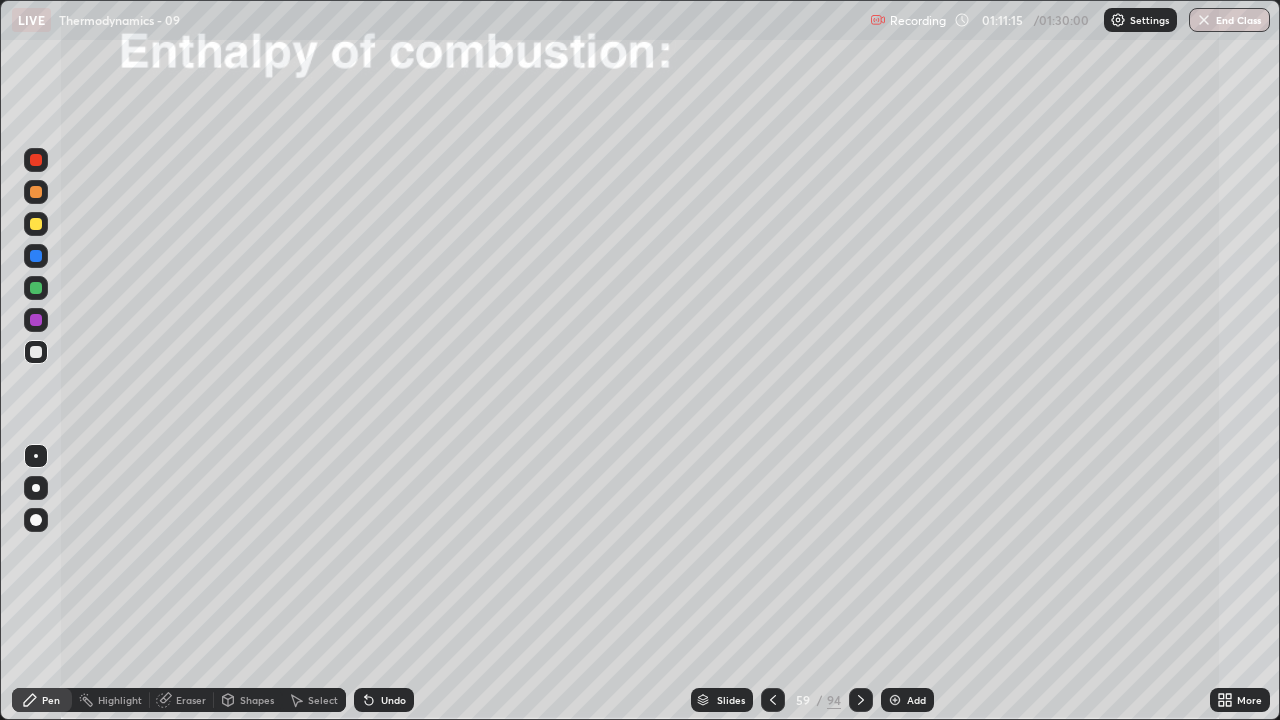 click 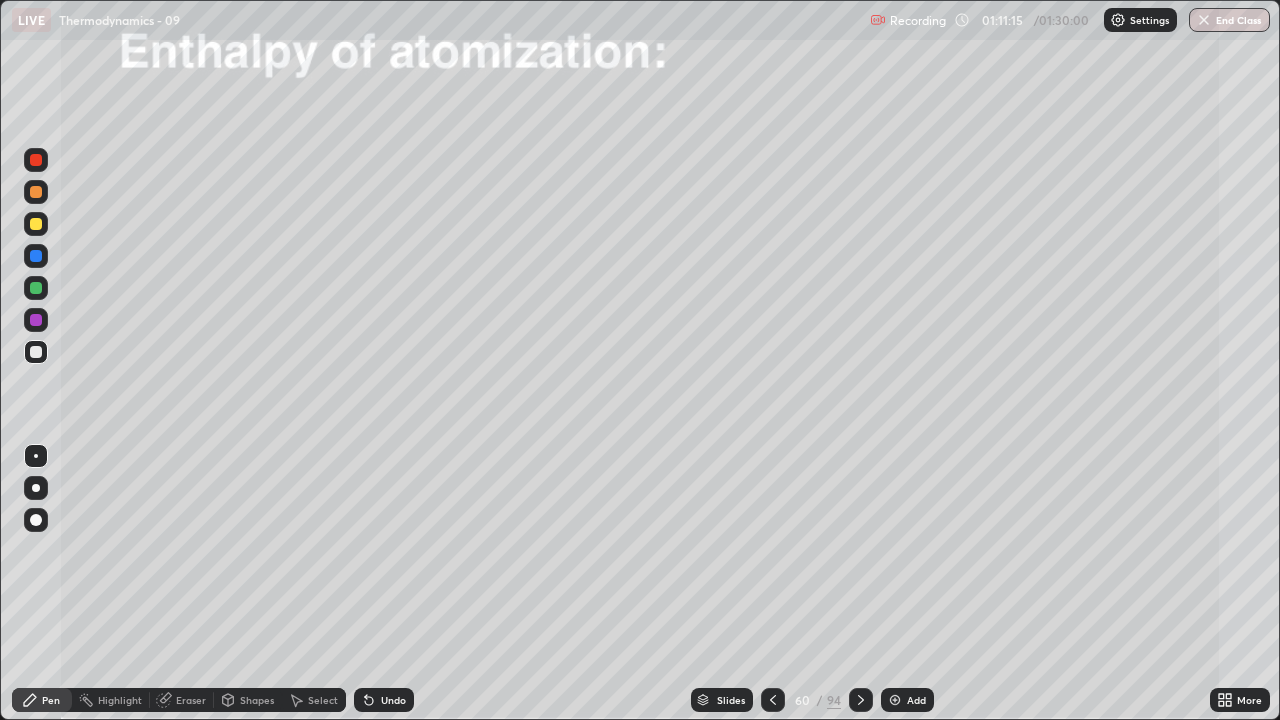 click 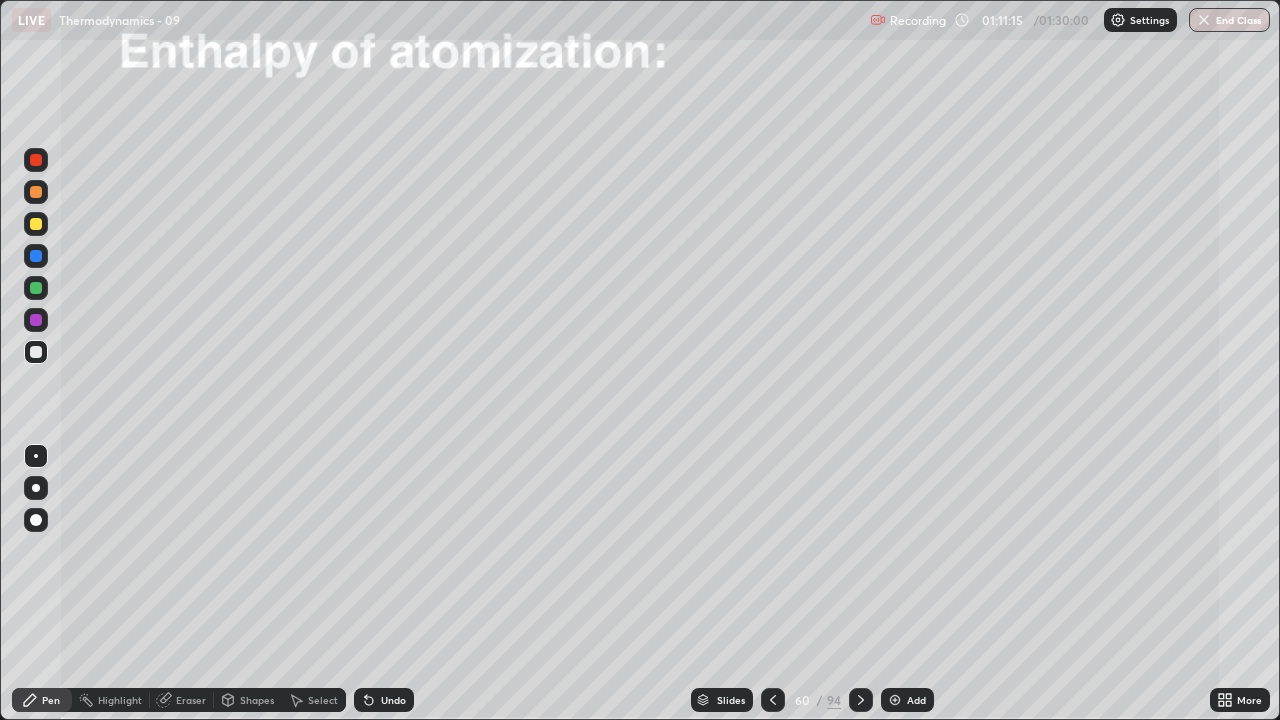 click 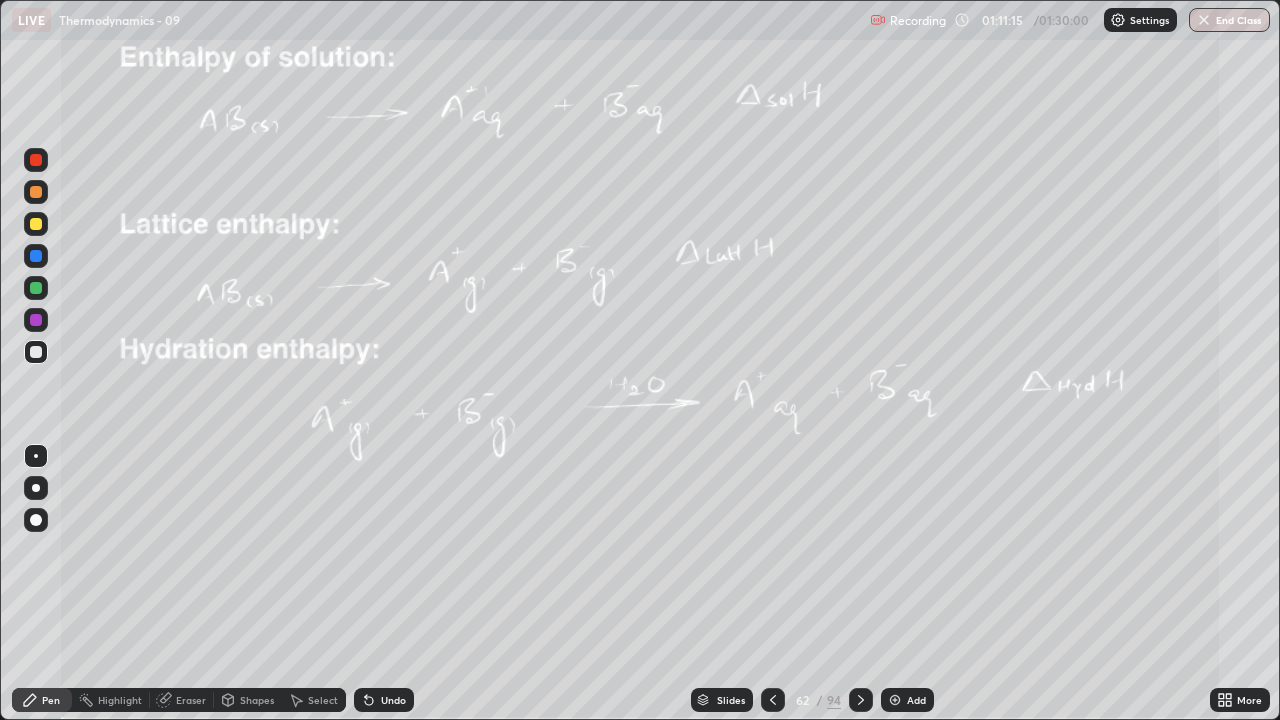 click 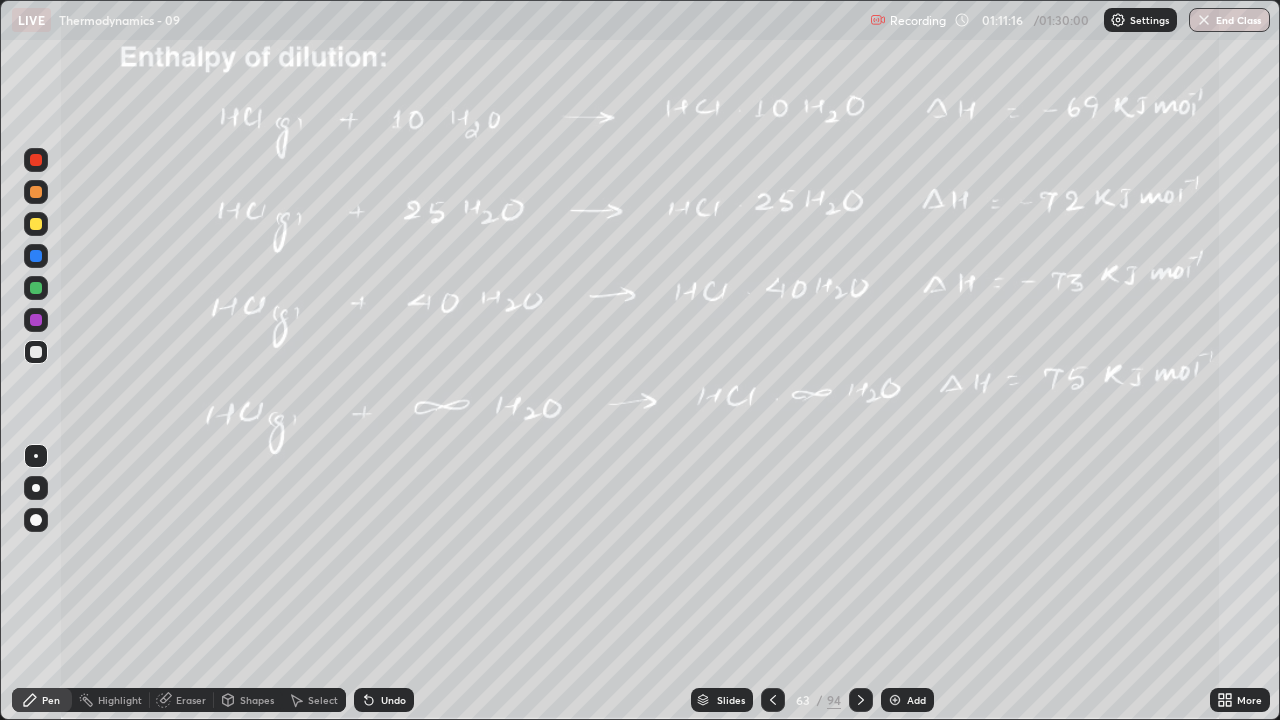 click 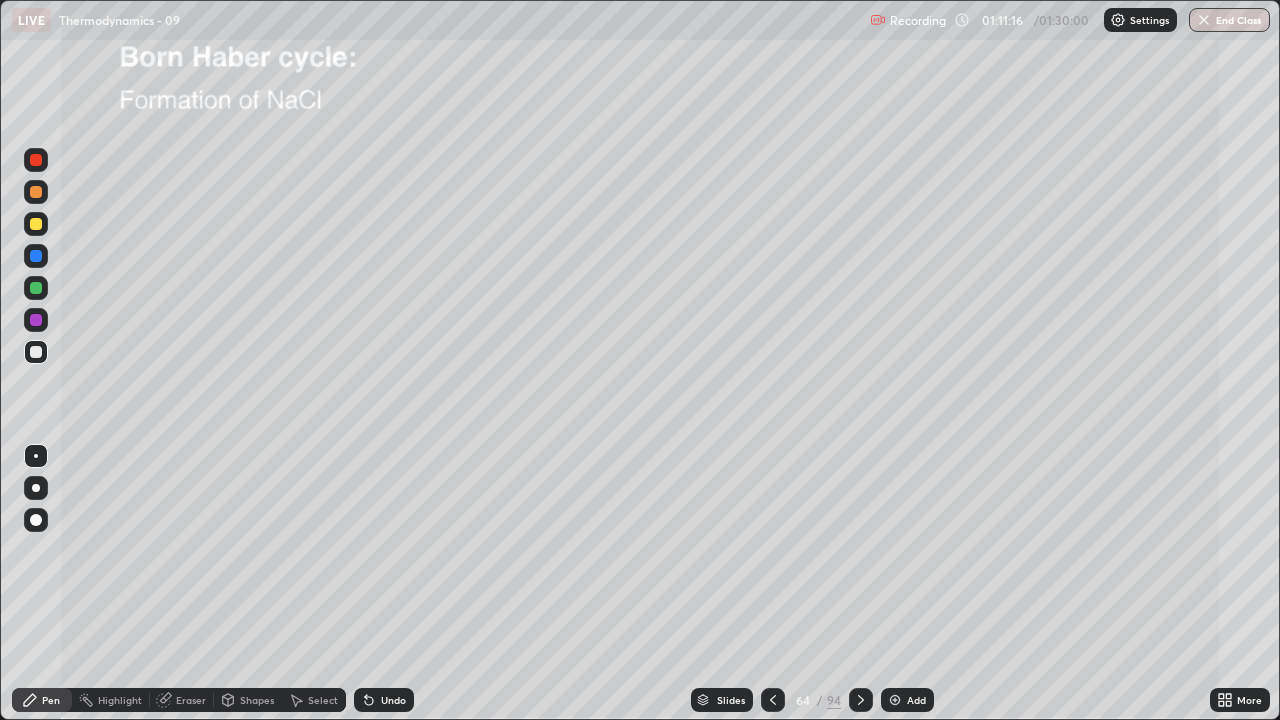 click 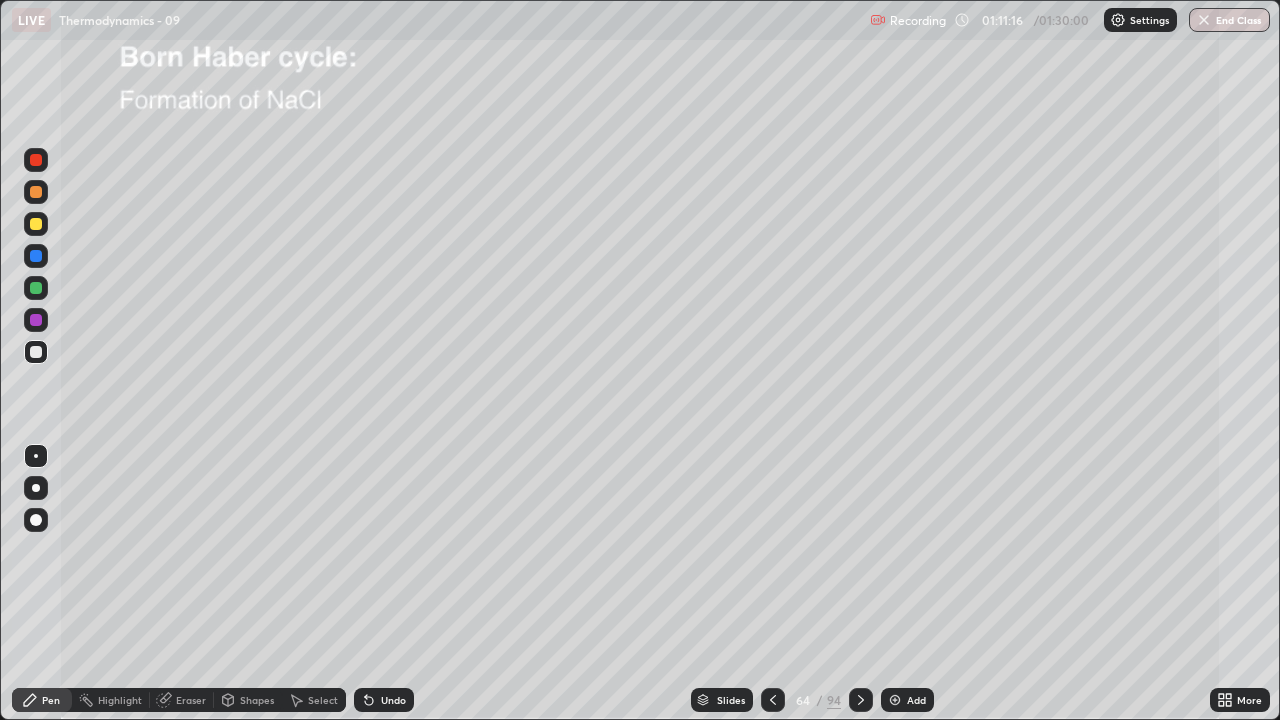 click at bounding box center [861, 700] 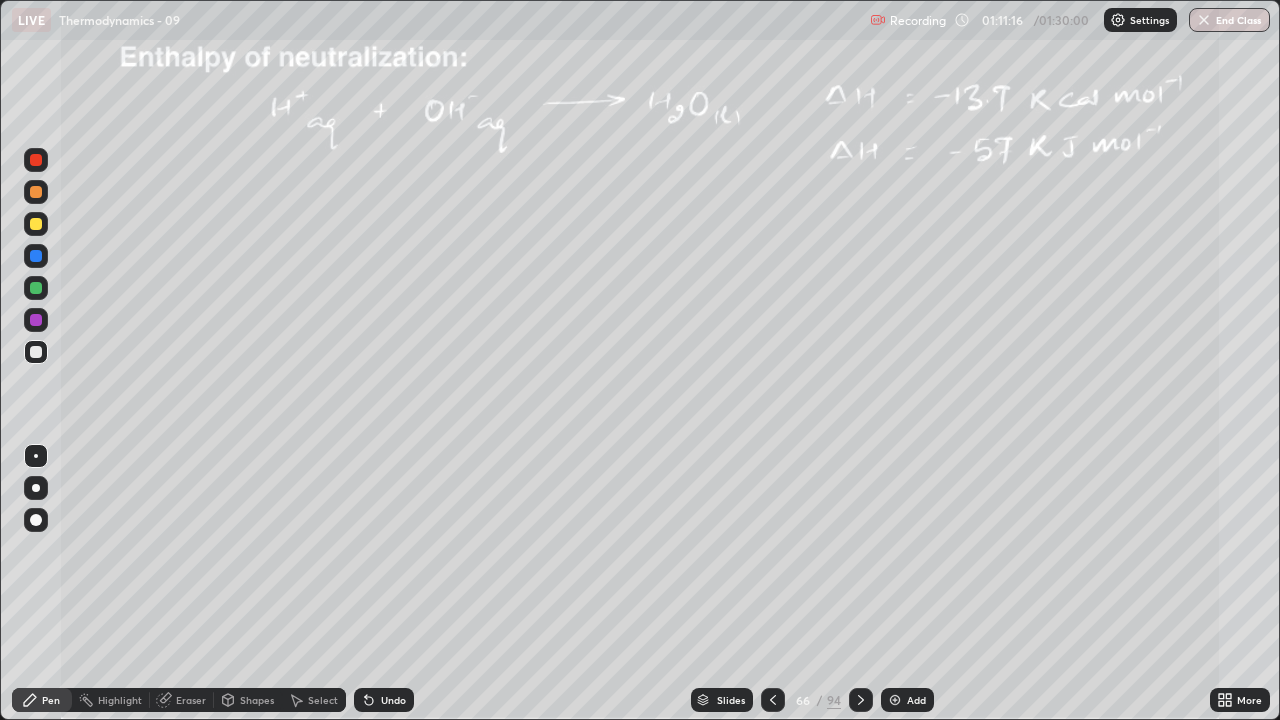 click at bounding box center [861, 700] 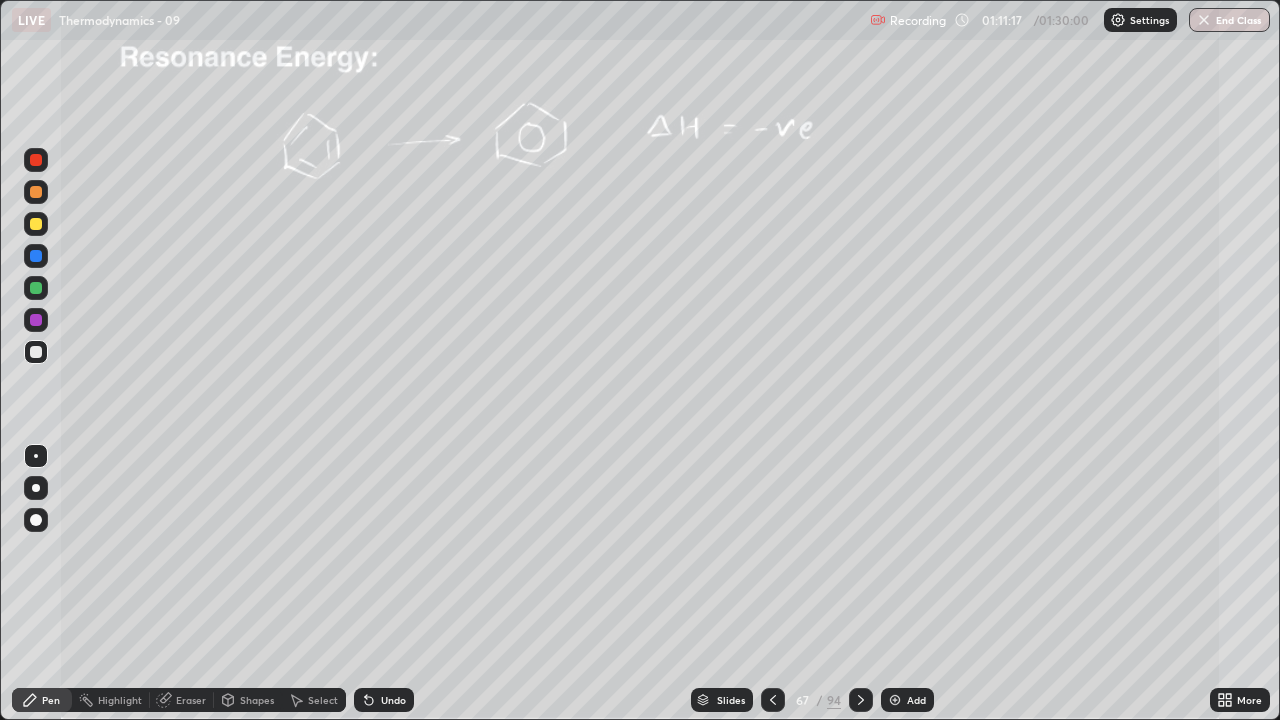 click at bounding box center [861, 700] 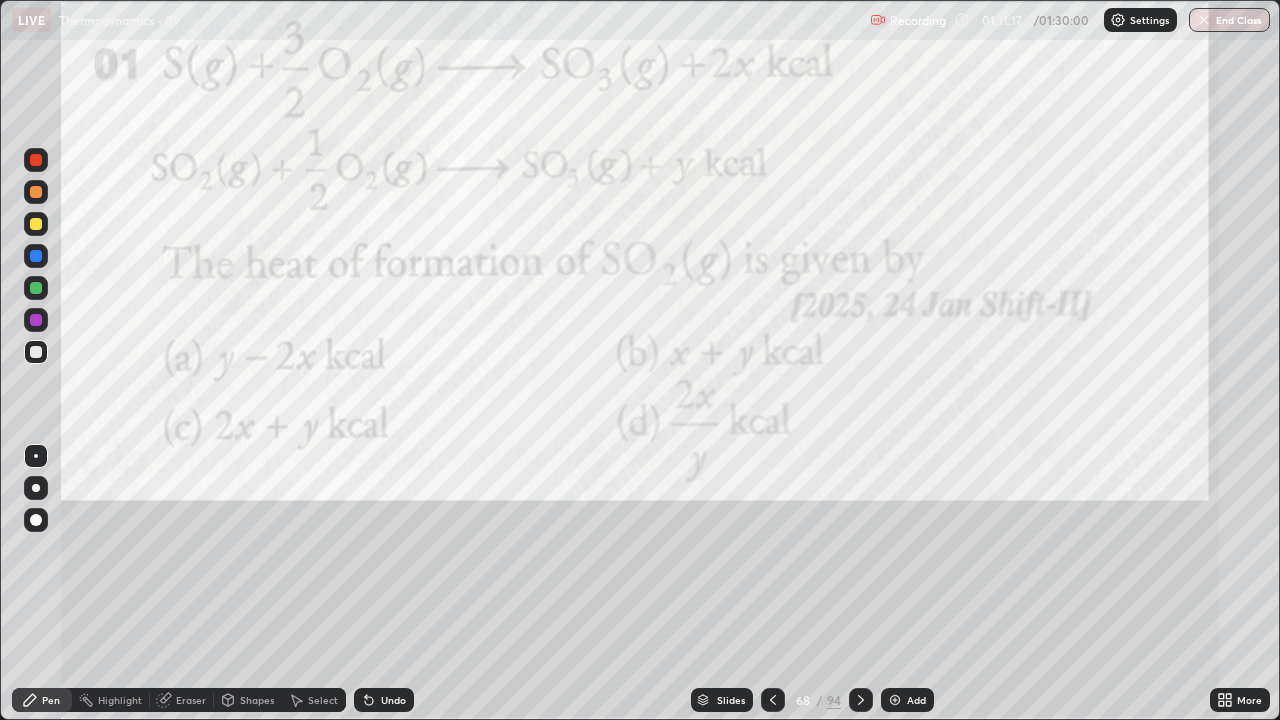 click at bounding box center (861, 700) 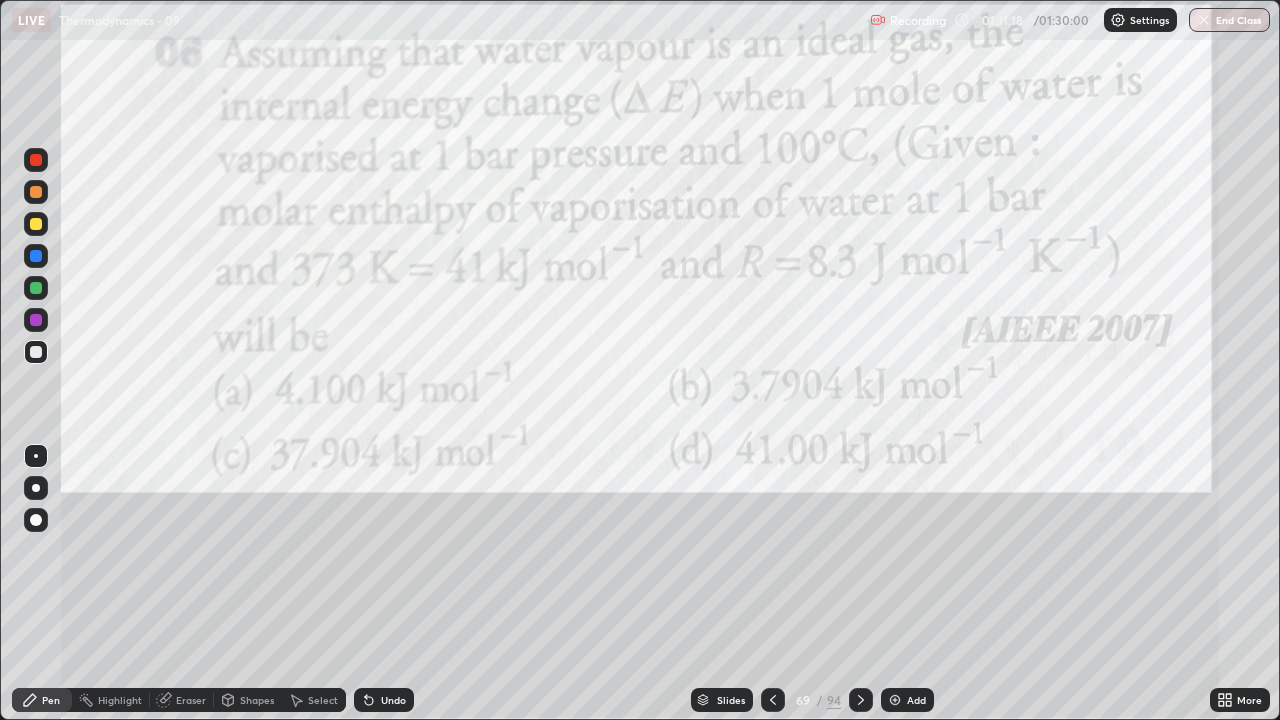 click 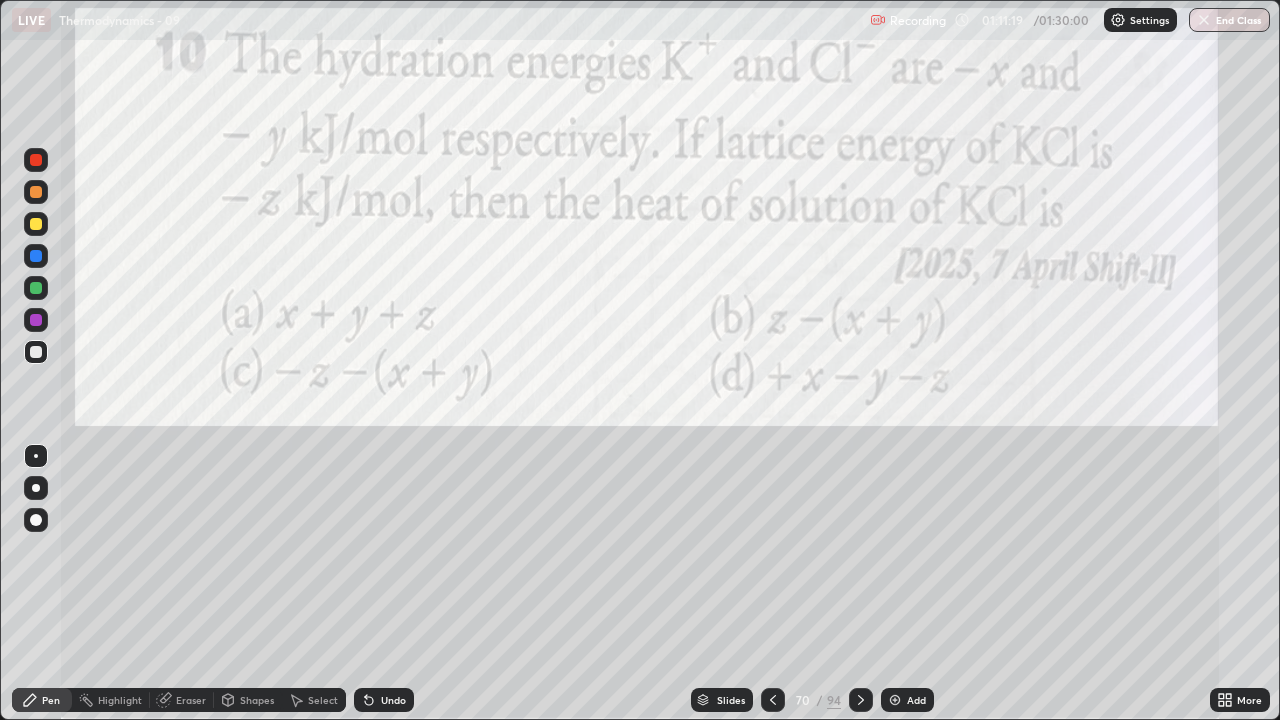 click 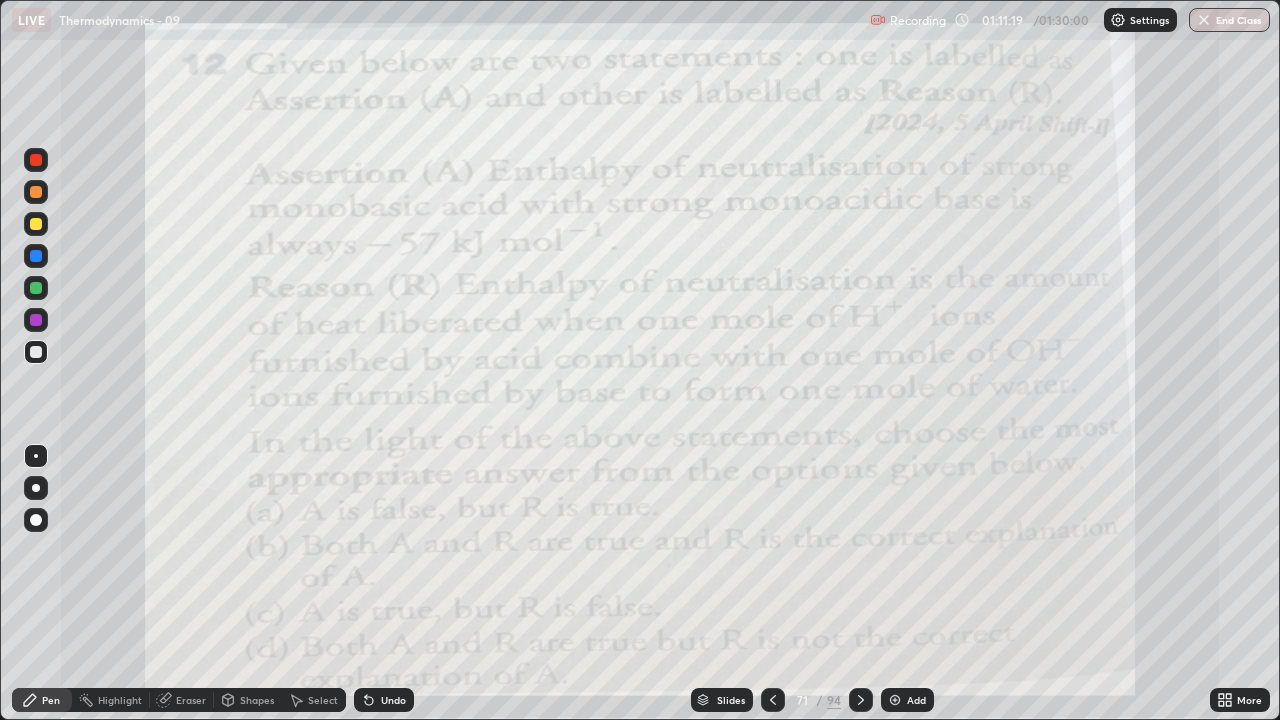 click 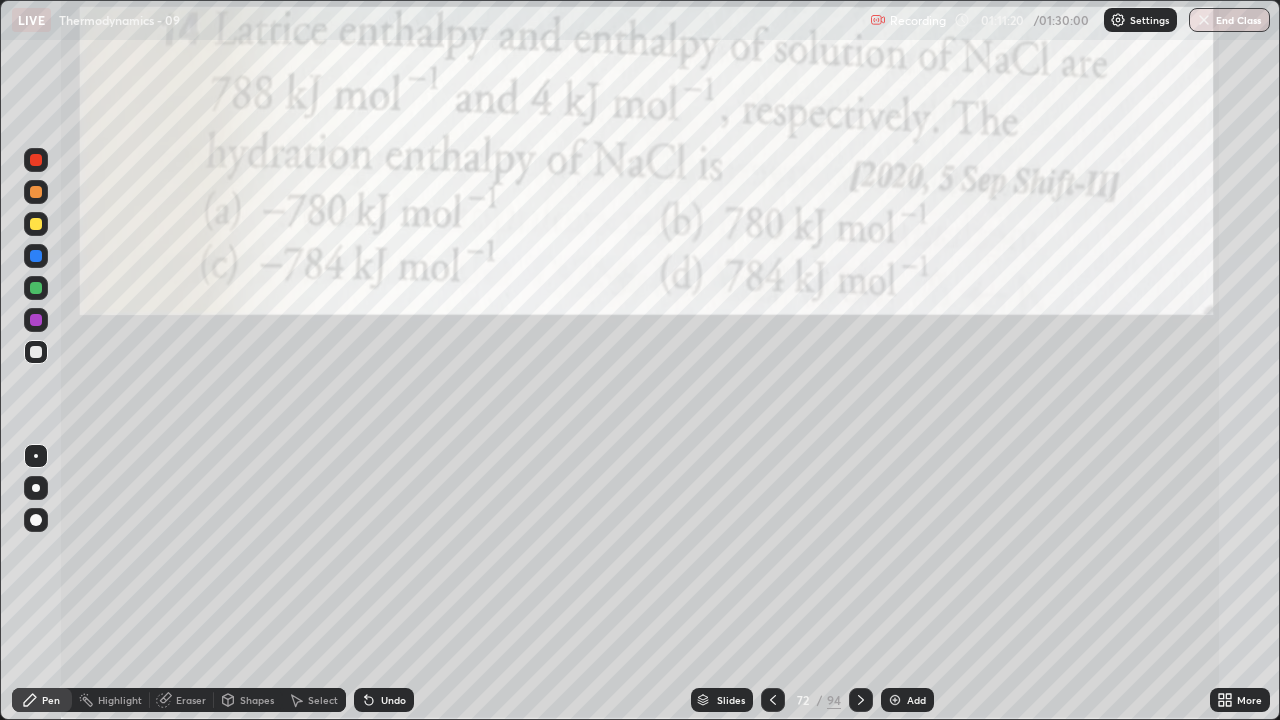 click 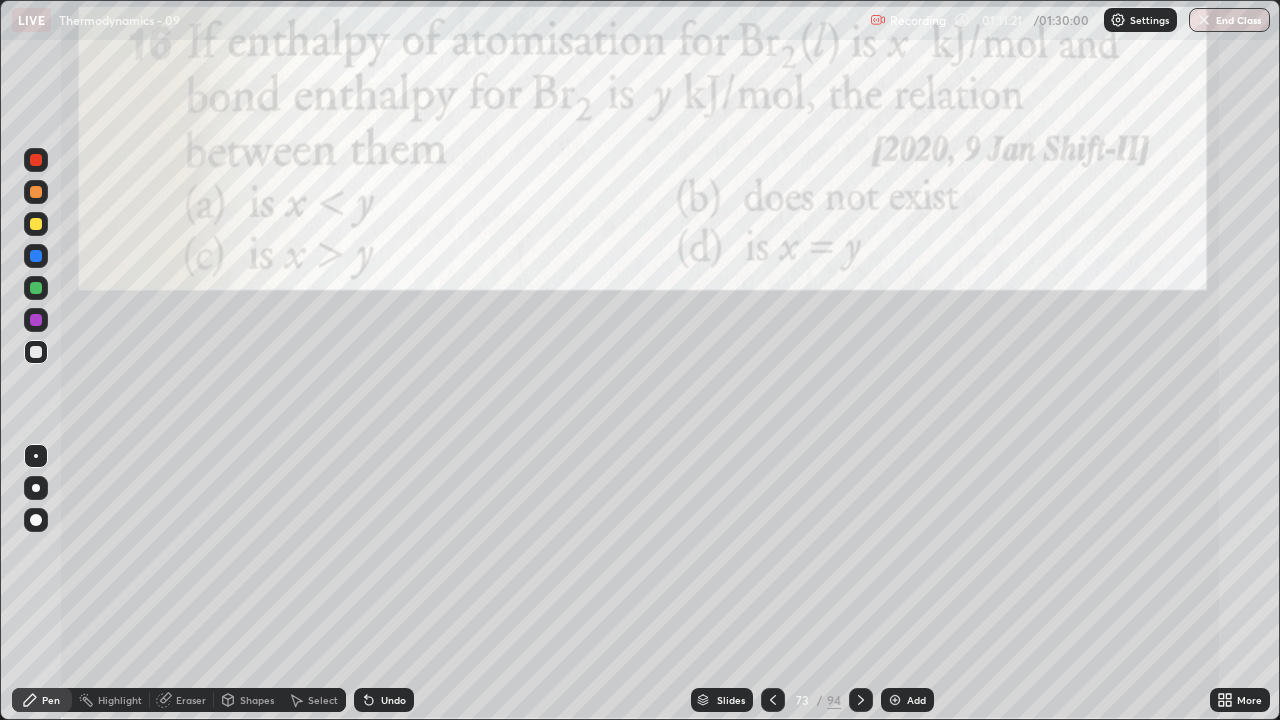 click 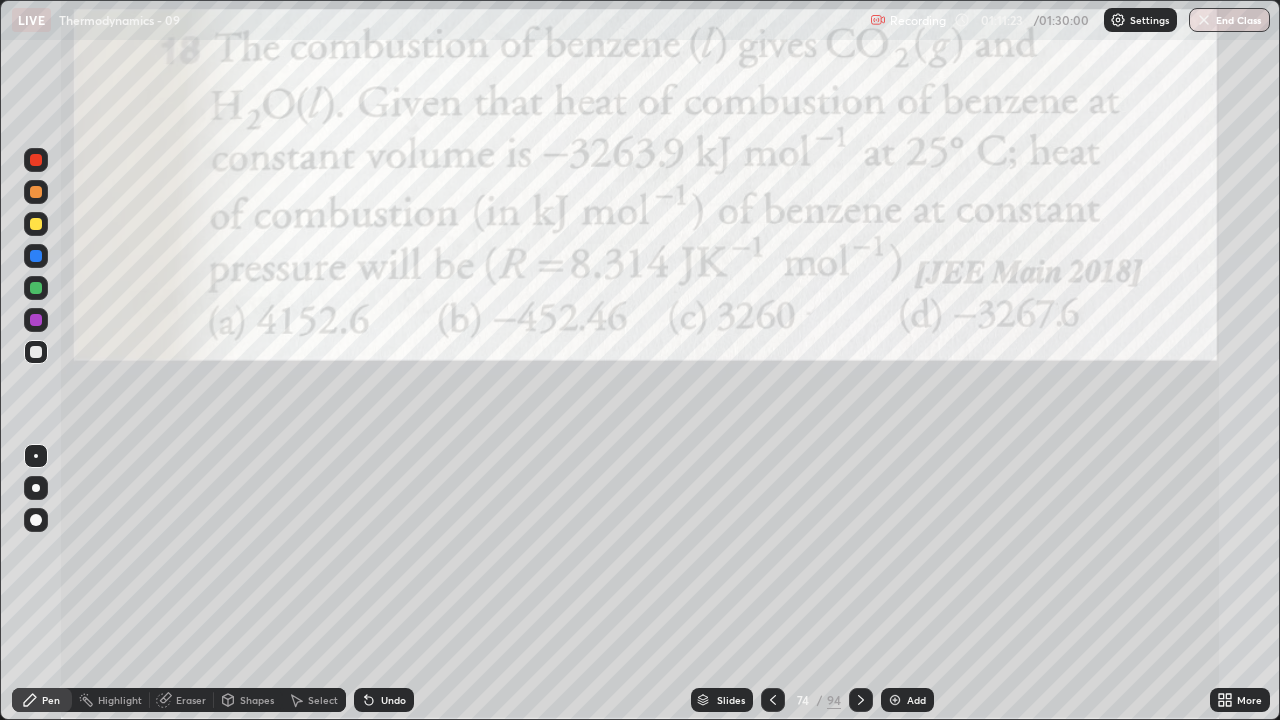 click 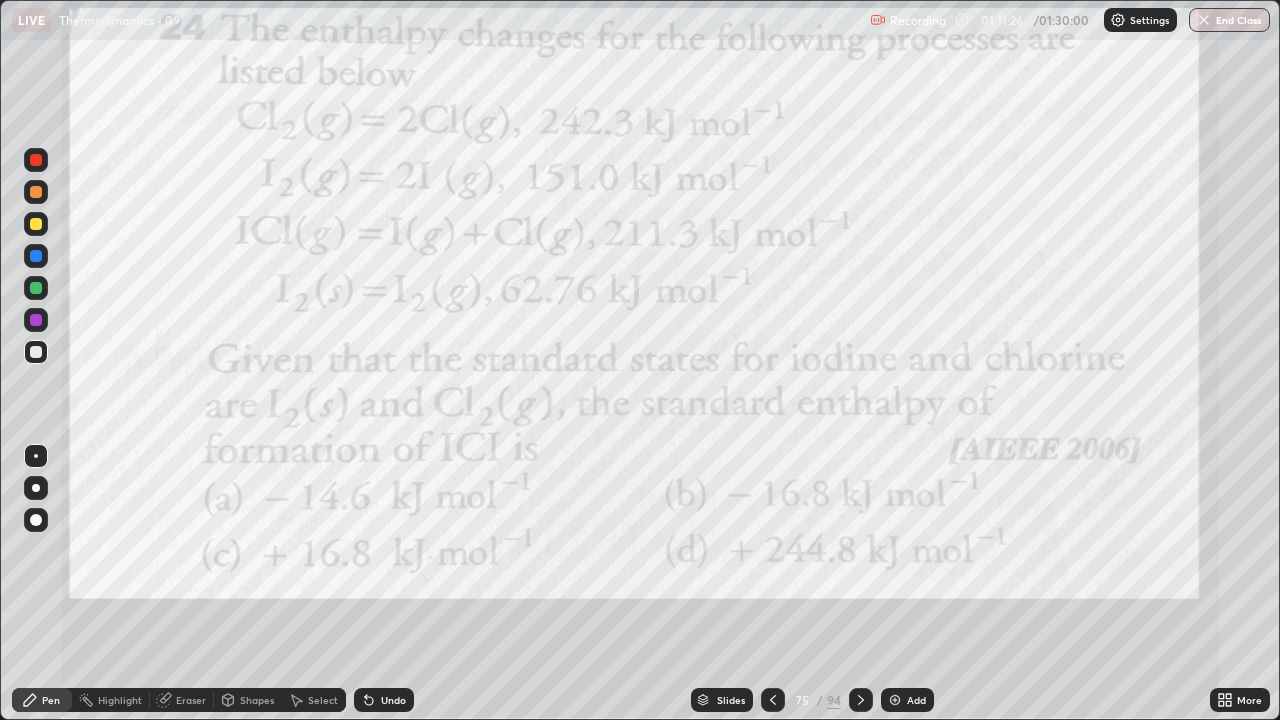 click at bounding box center (36, 160) 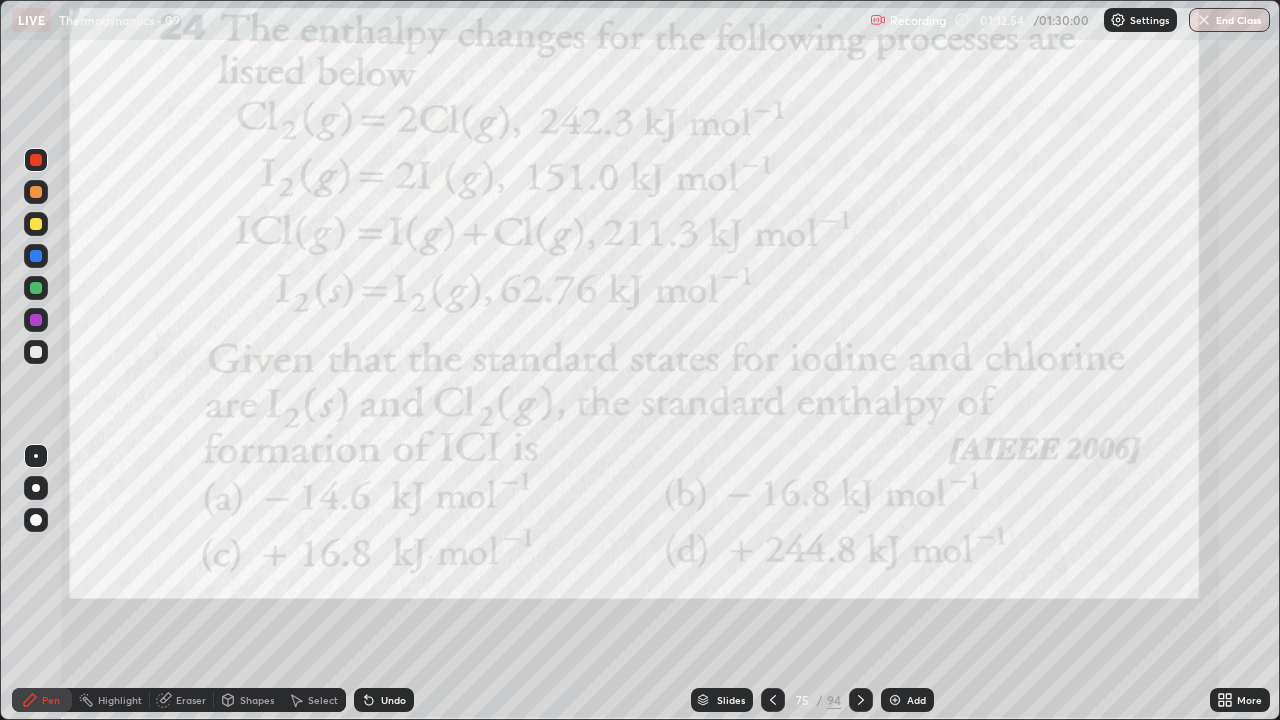 click 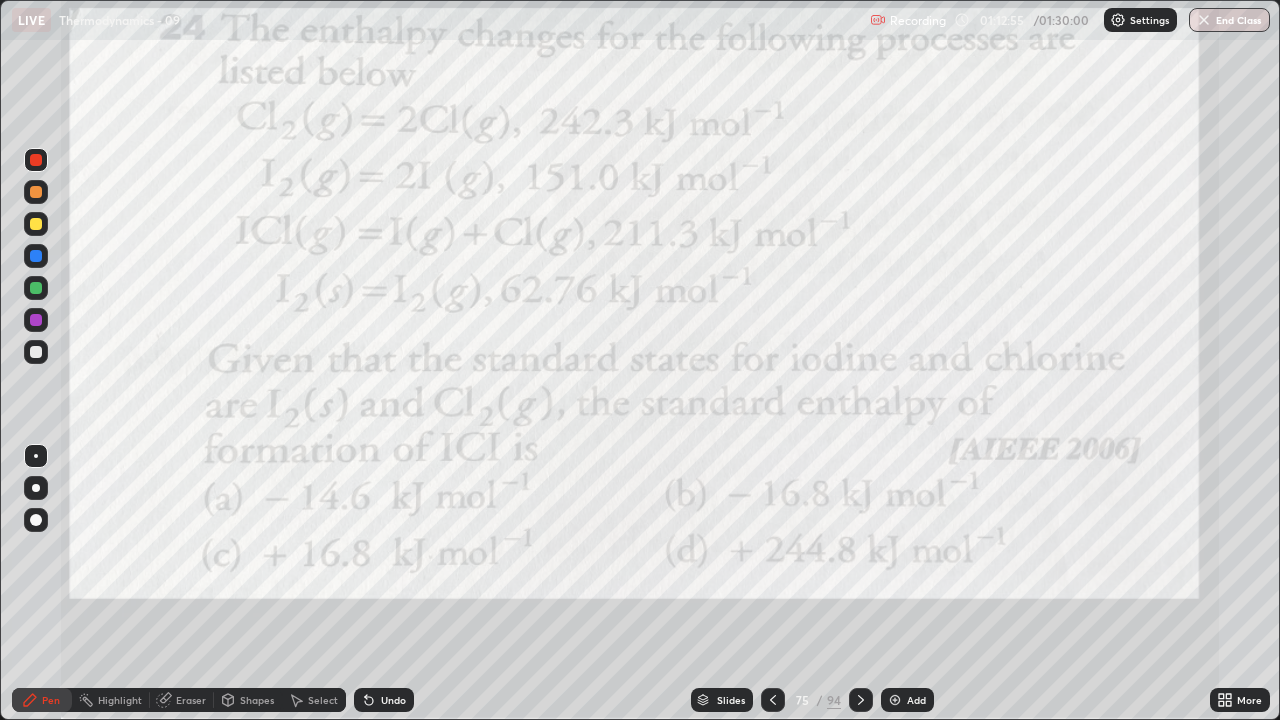 click on "Undo" at bounding box center [393, 700] 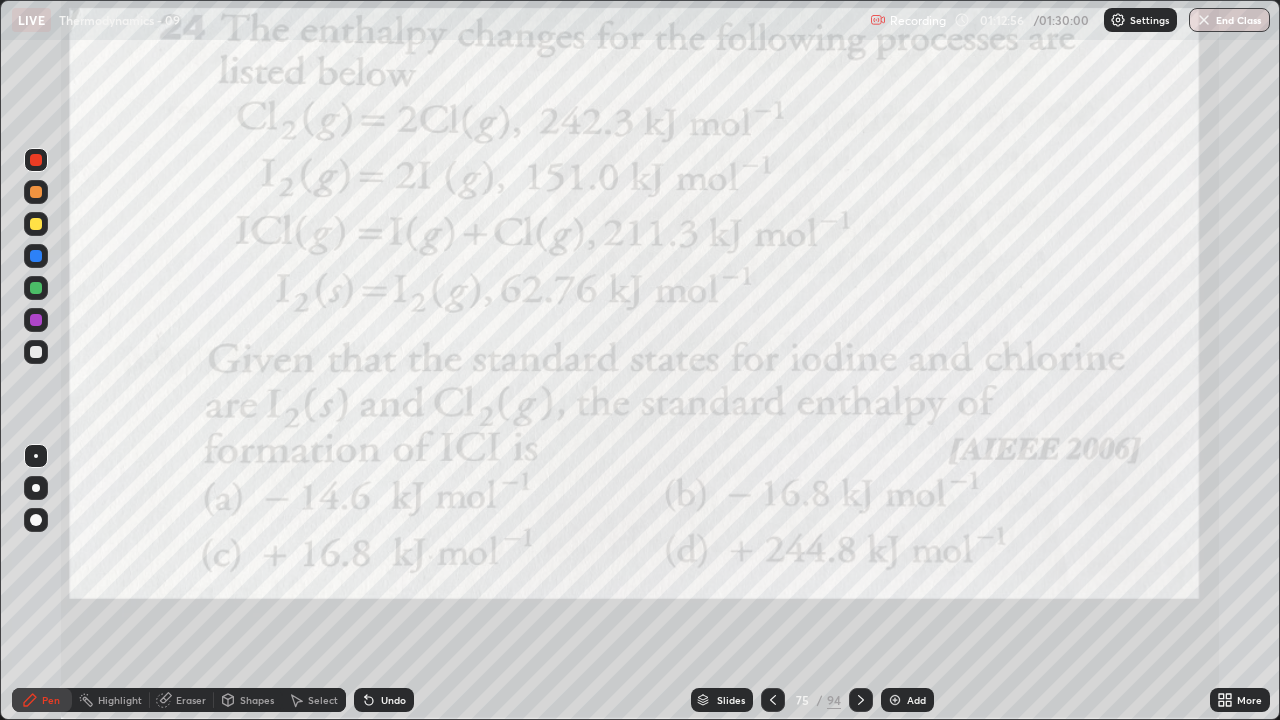 click on "Undo" at bounding box center (384, 700) 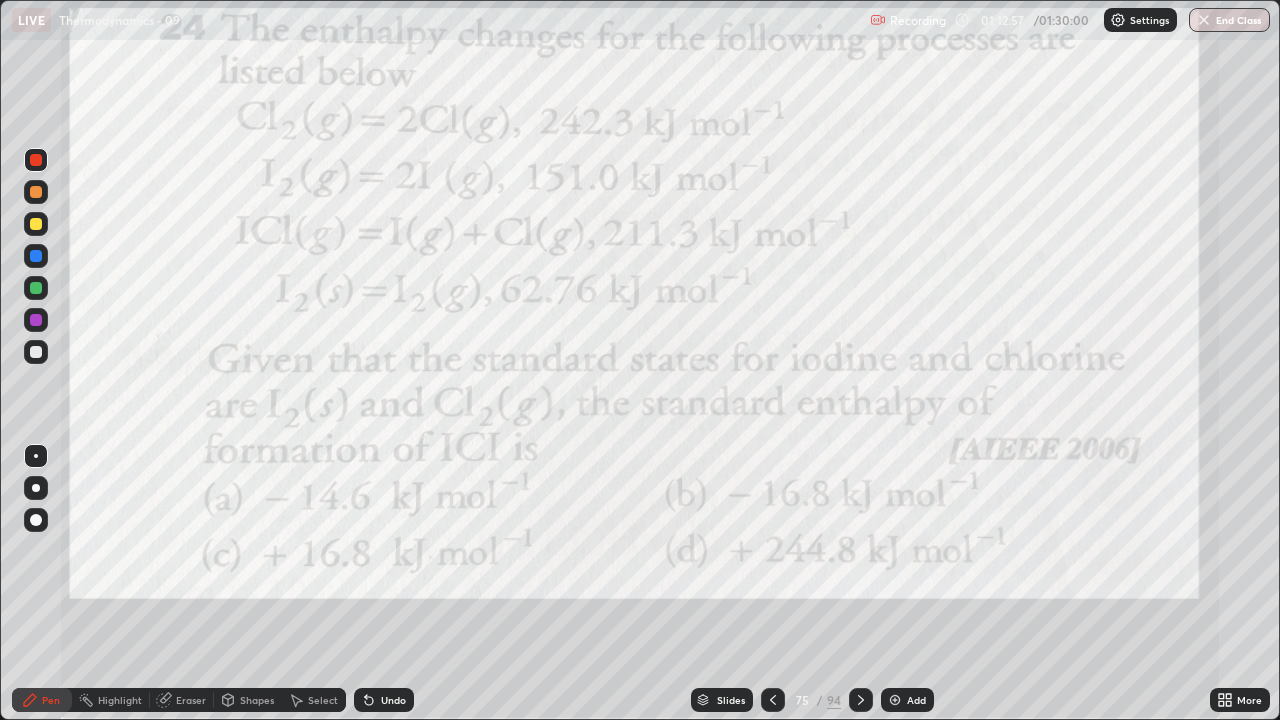 click on "Undo" at bounding box center (384, 700) 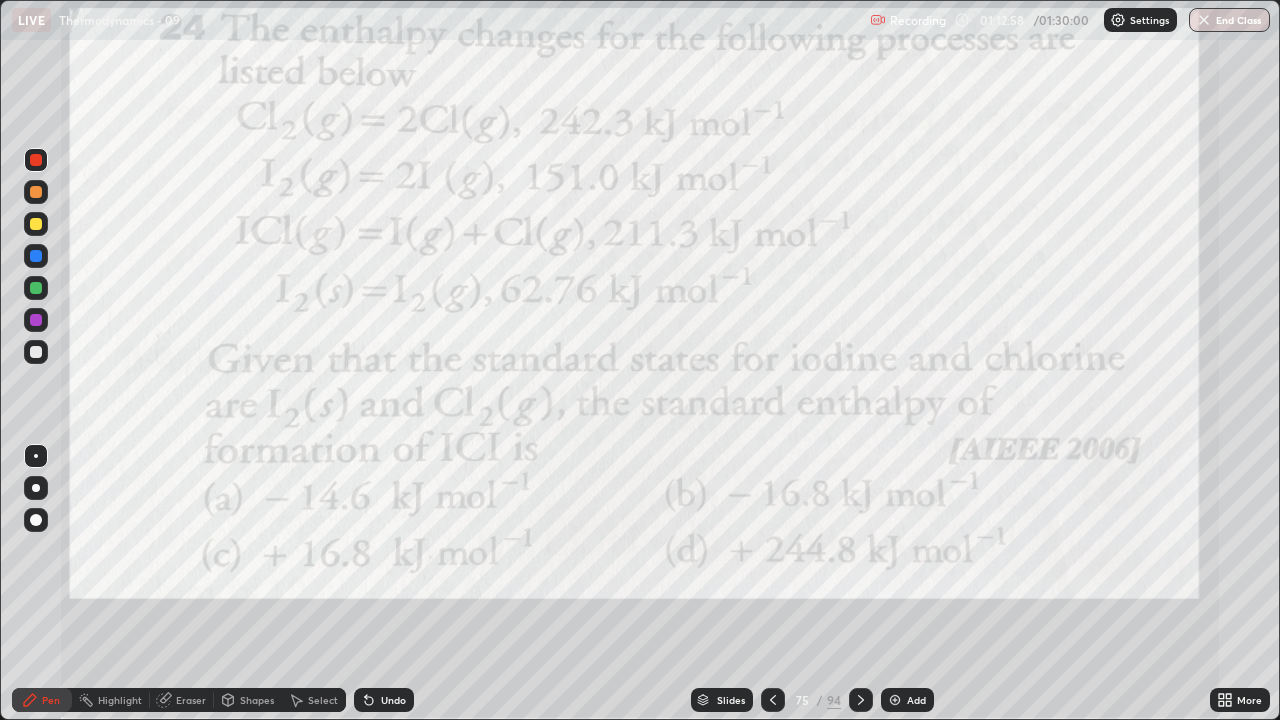click on "Undo" at bounding box center [384, 700] 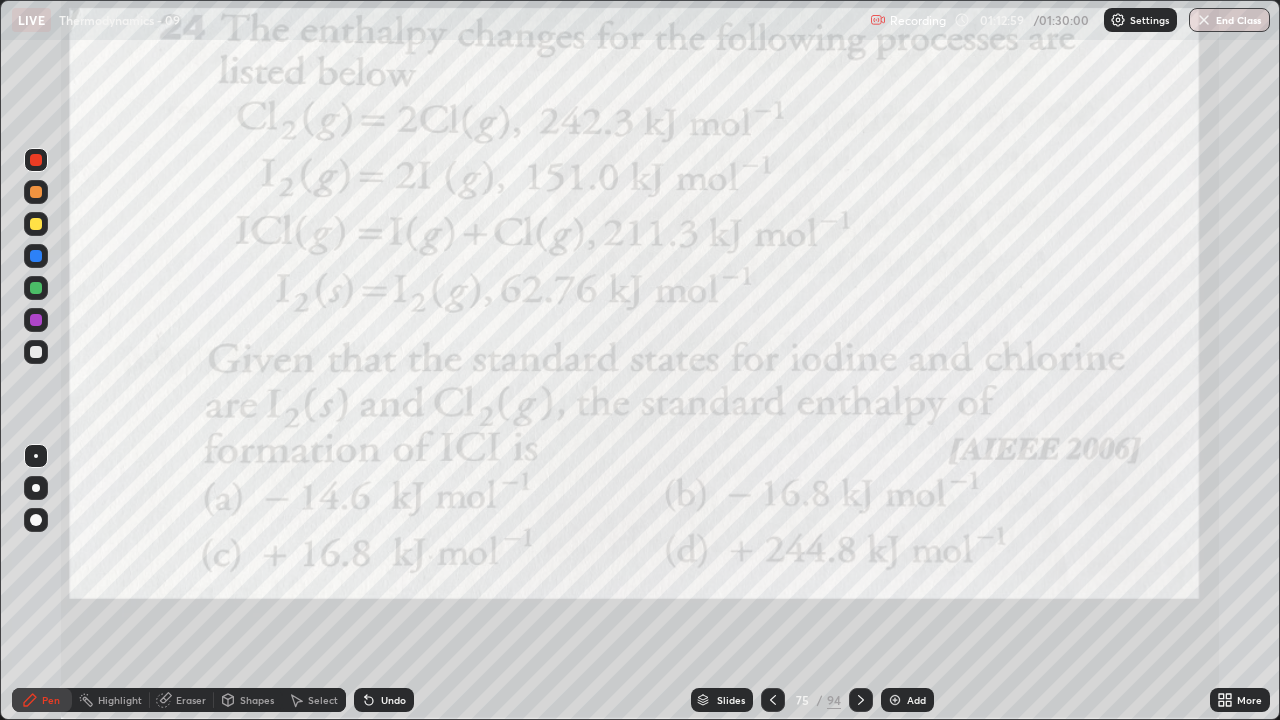 click on "Undo" at bounding box center (384, 700) 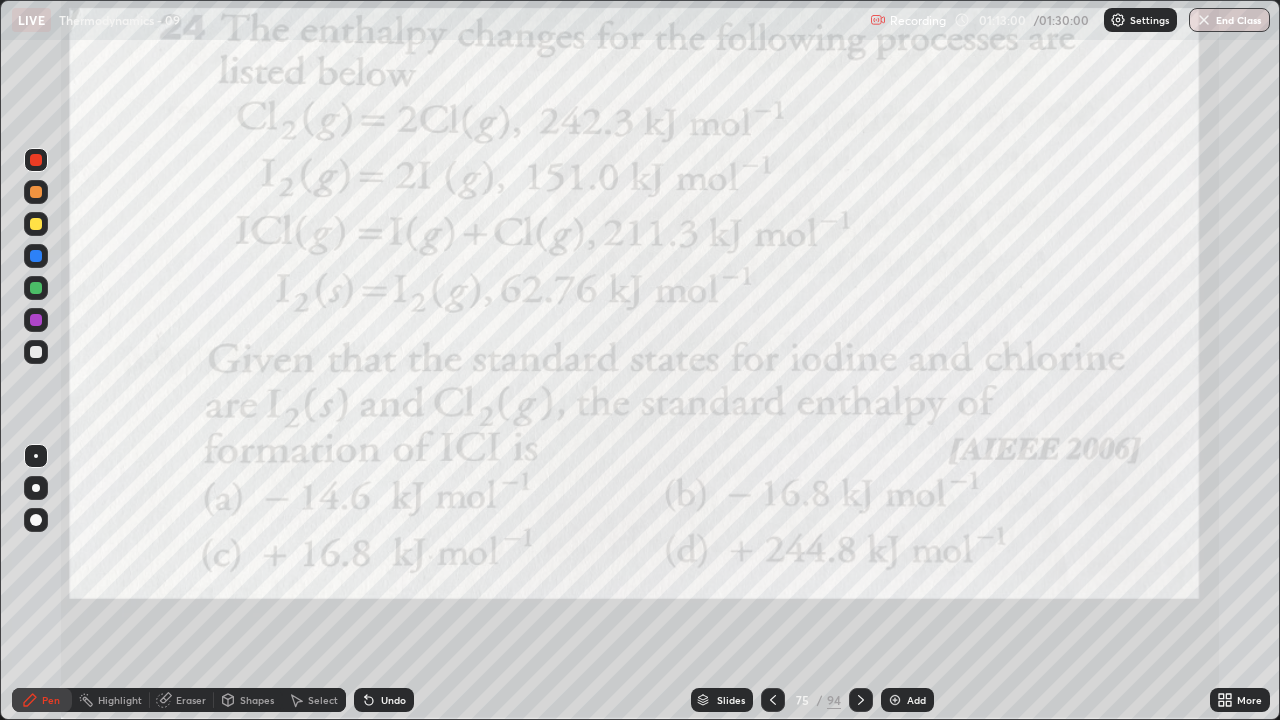 click on "Undo" at bounding box center (384, 700) 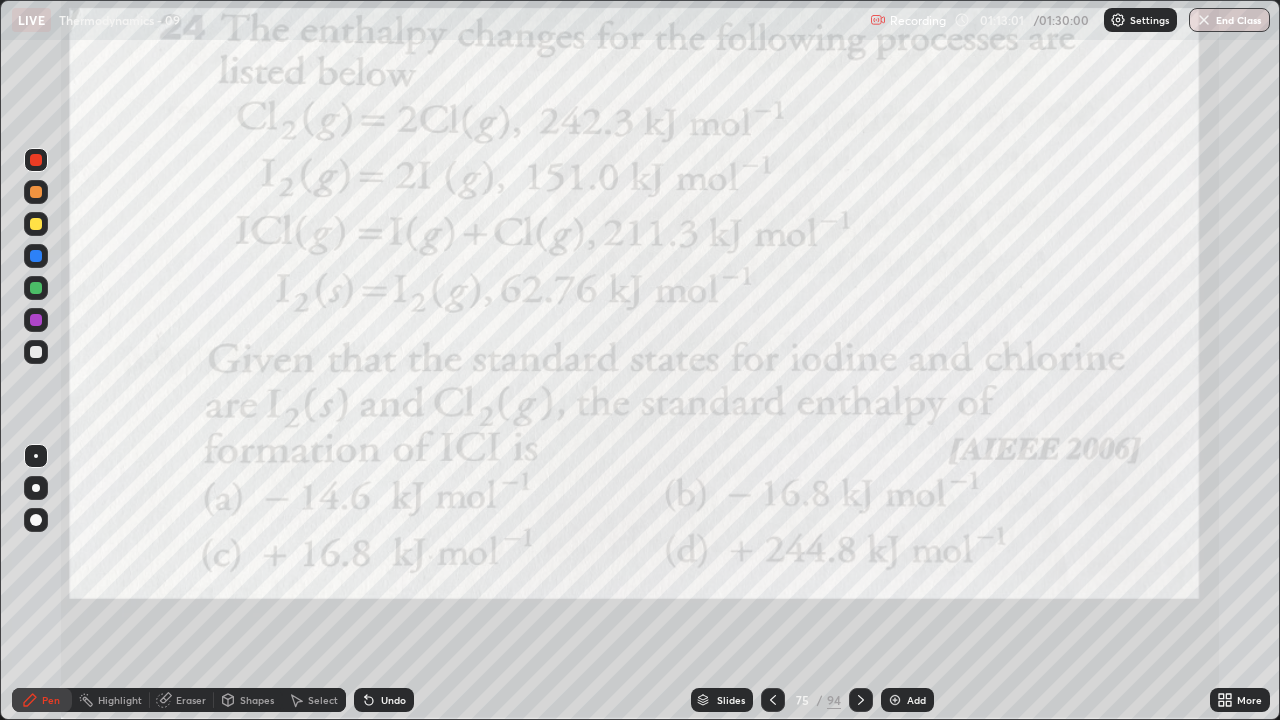 click 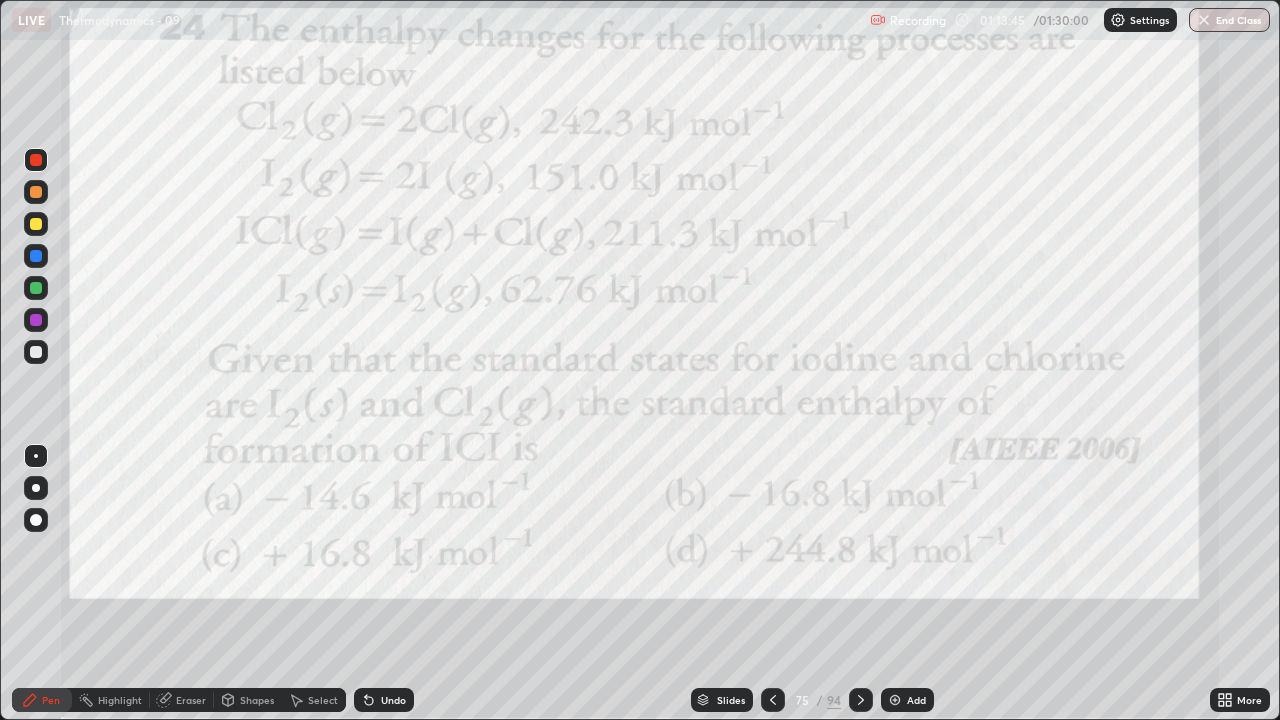 click 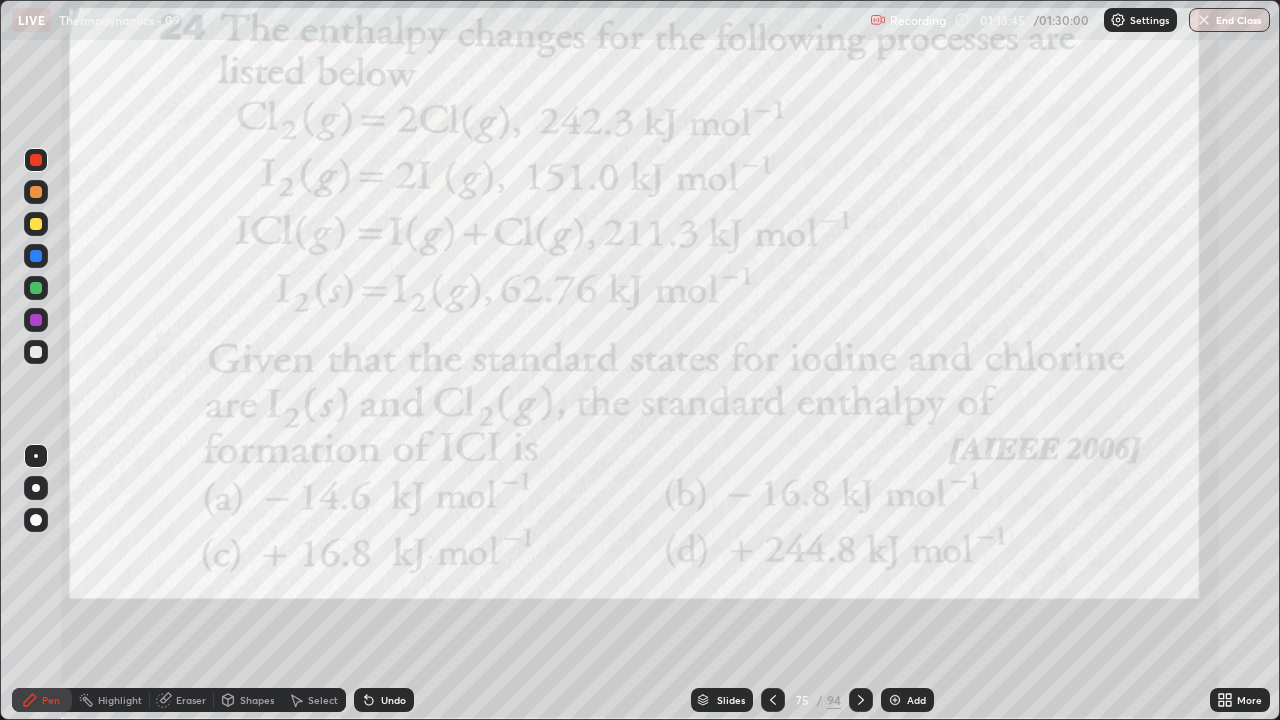 click on "Undo" at bounding box center (384, 700) 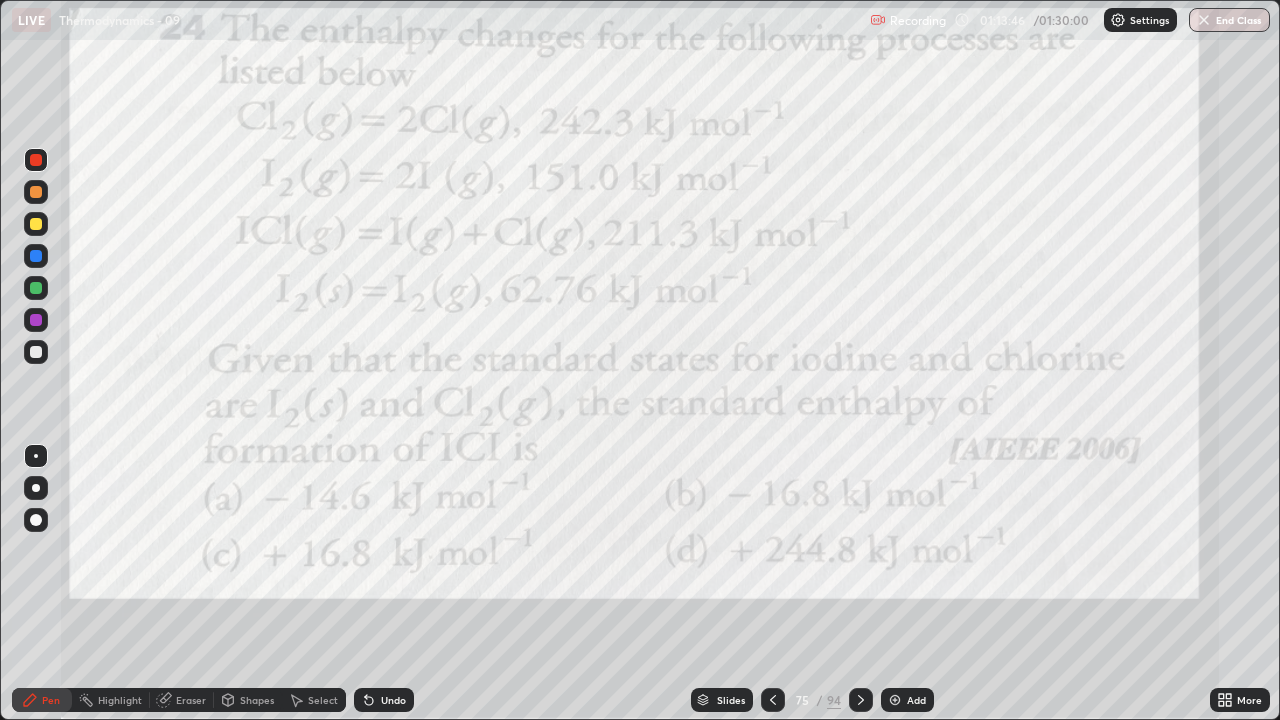 click on "Undo" at bounding box center [393, 700] 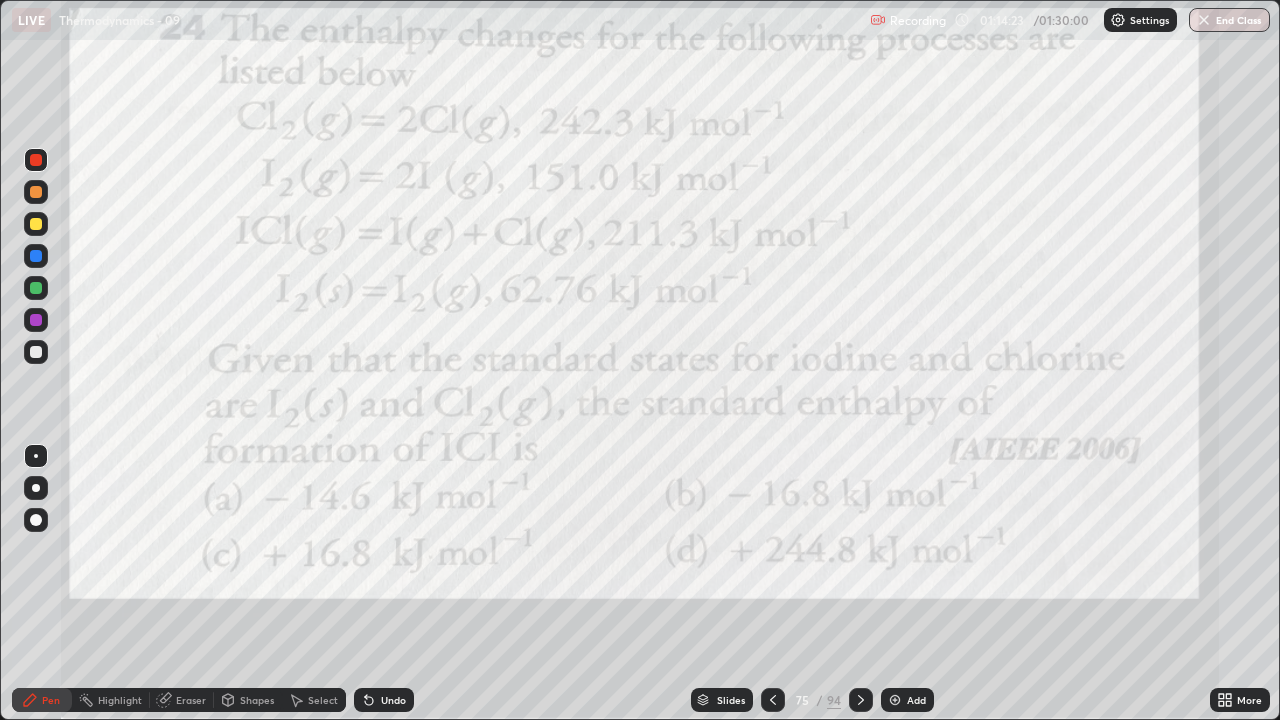 click at bounding box center [36, 288] 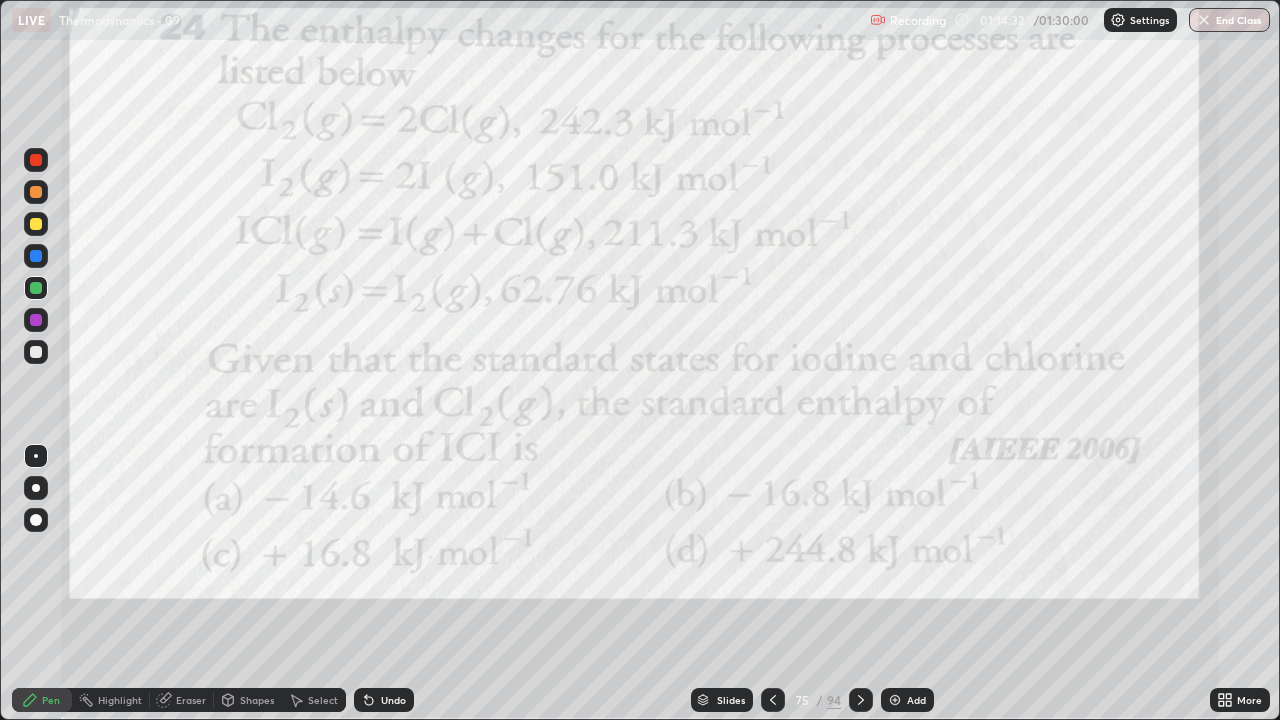 click on "Undo" at bounding box center (393, 700) 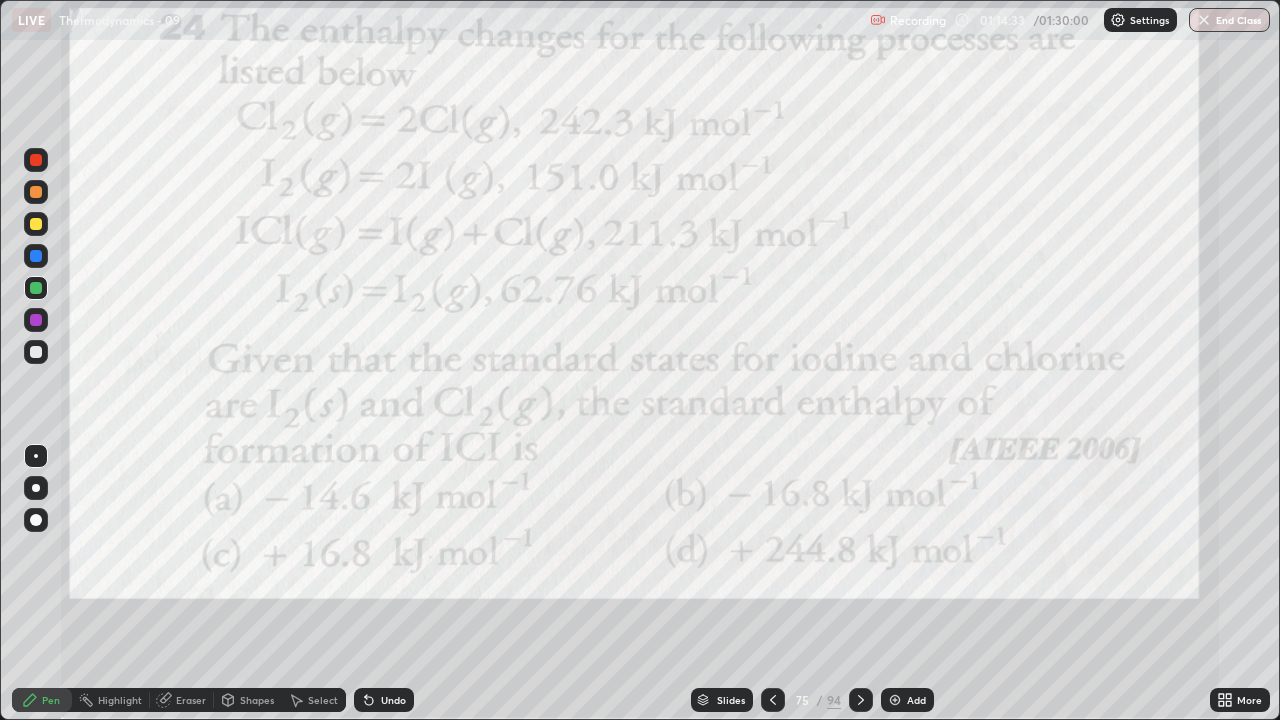 click on "Undo" at bounding box center [393, 700] 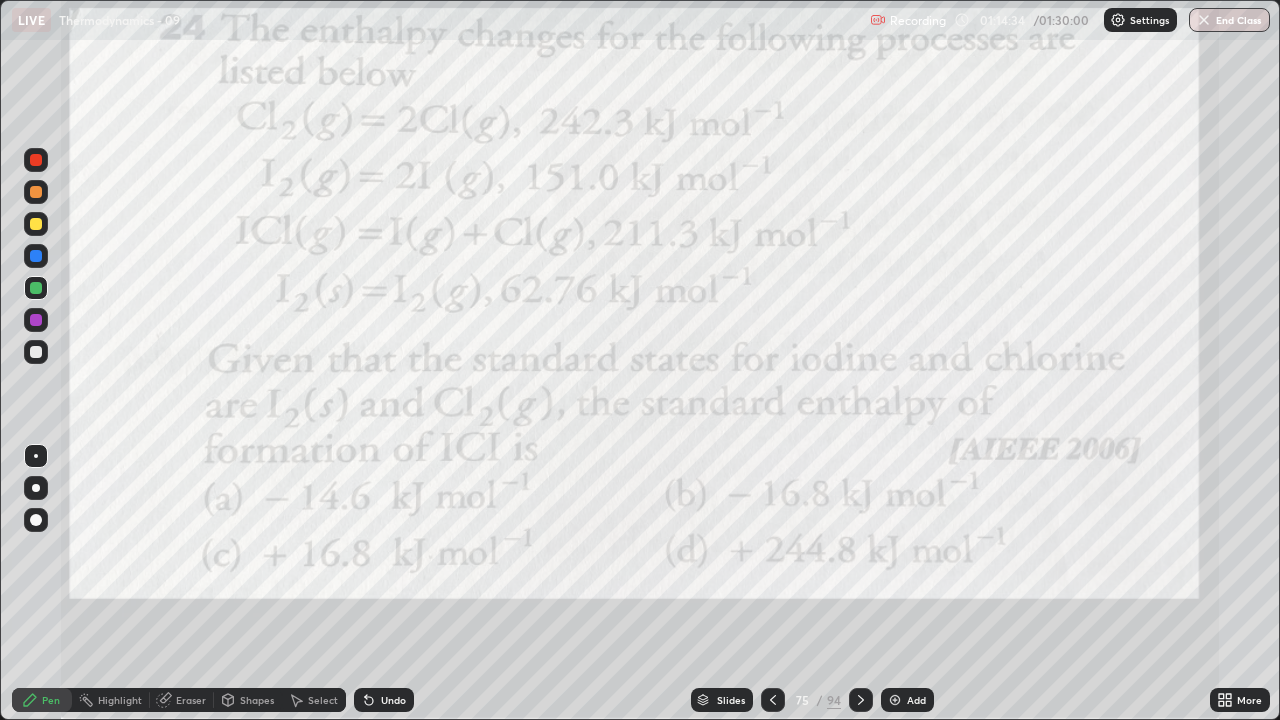 click at bounding box center [36, 256] 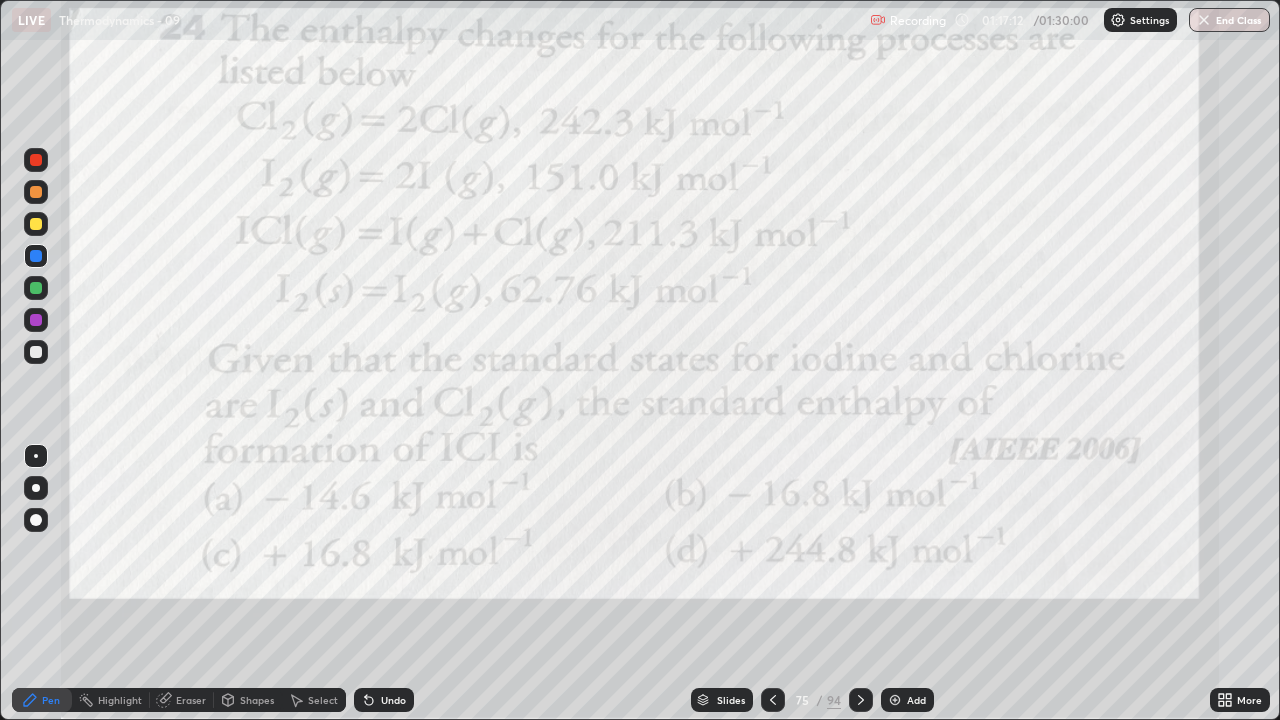 click at bounding box center [36, 288] 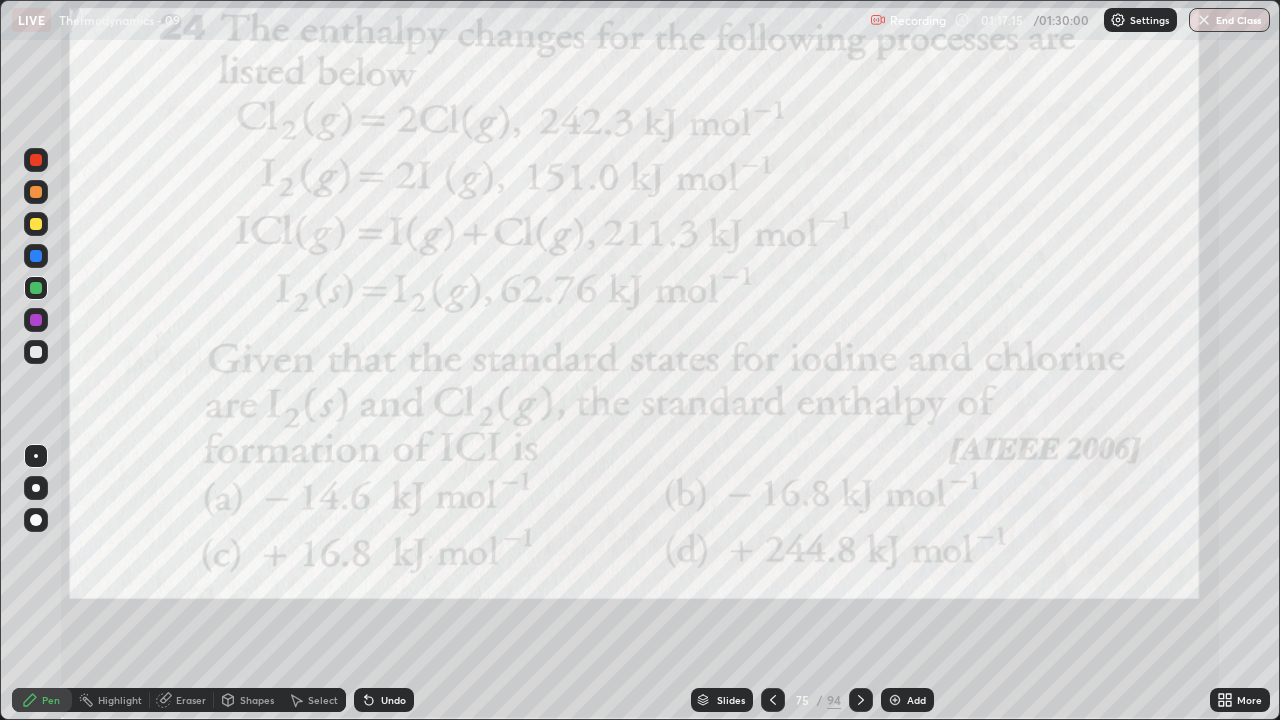 click at bounding box center (36, 160) 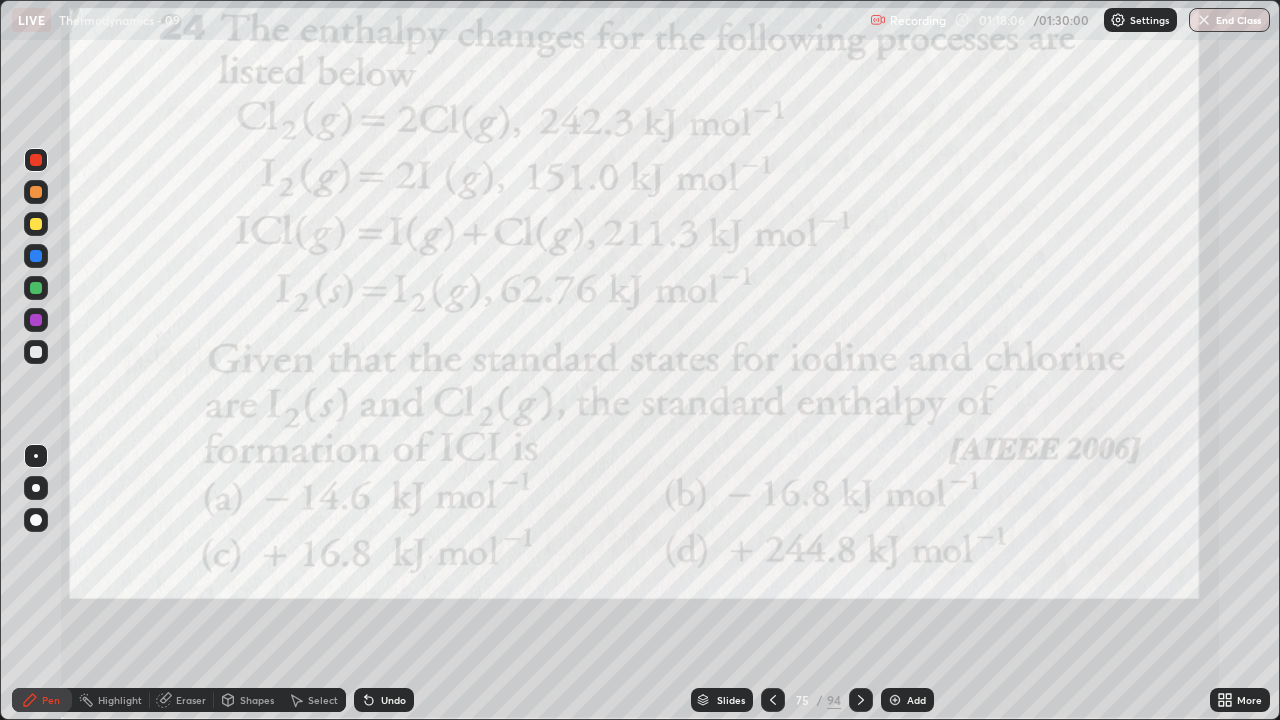 click on "Eraser" at bounding box center (191, 700) 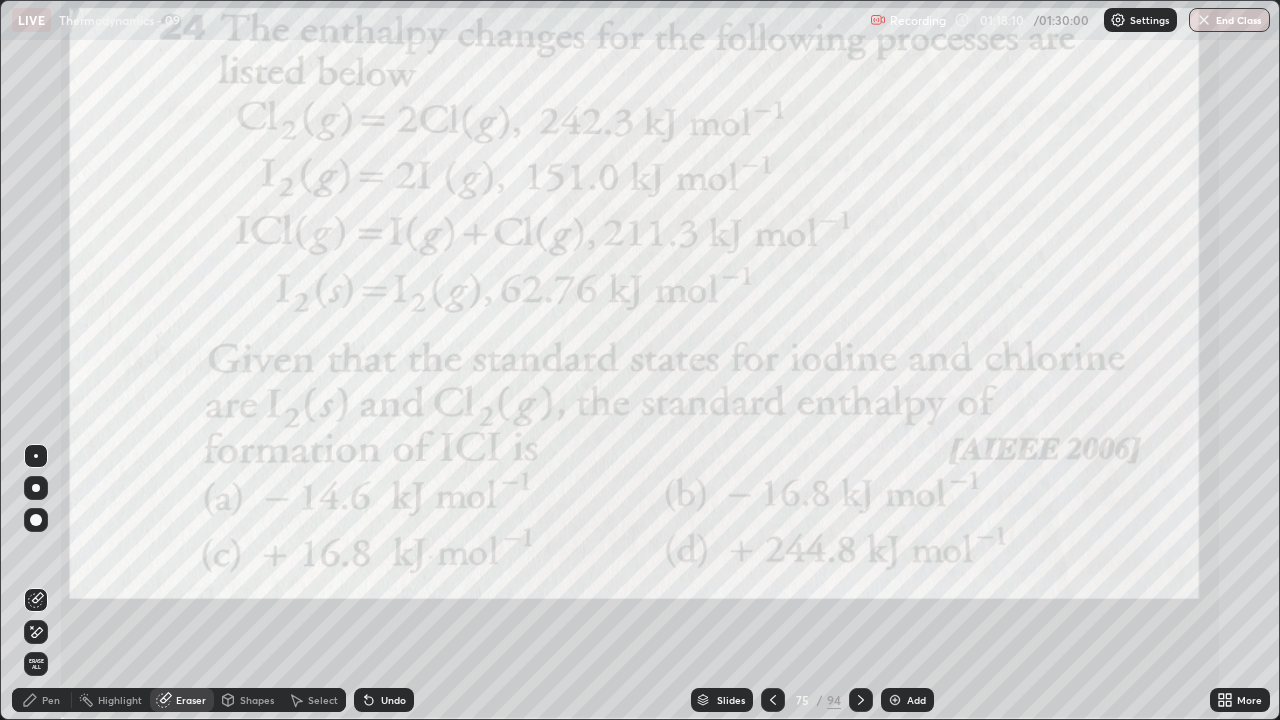 click on "Pen" at bounding box center (51, 700) 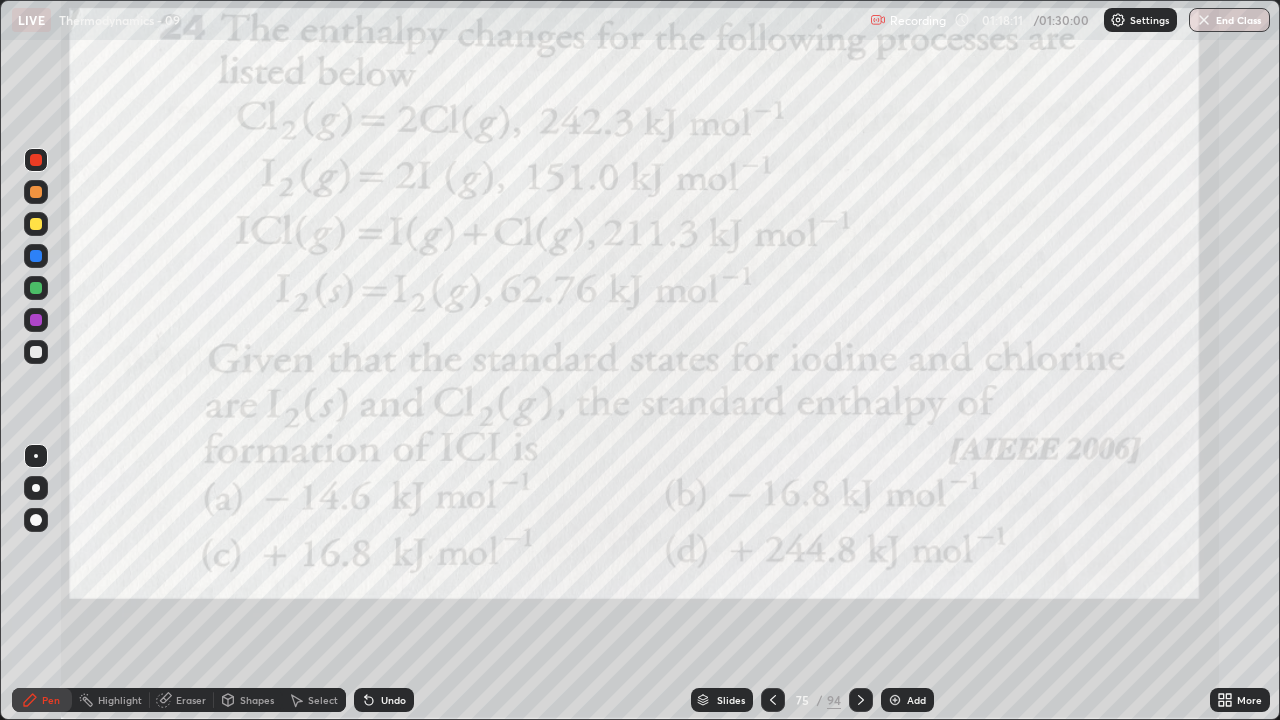 click at bounding box center (36, 160) 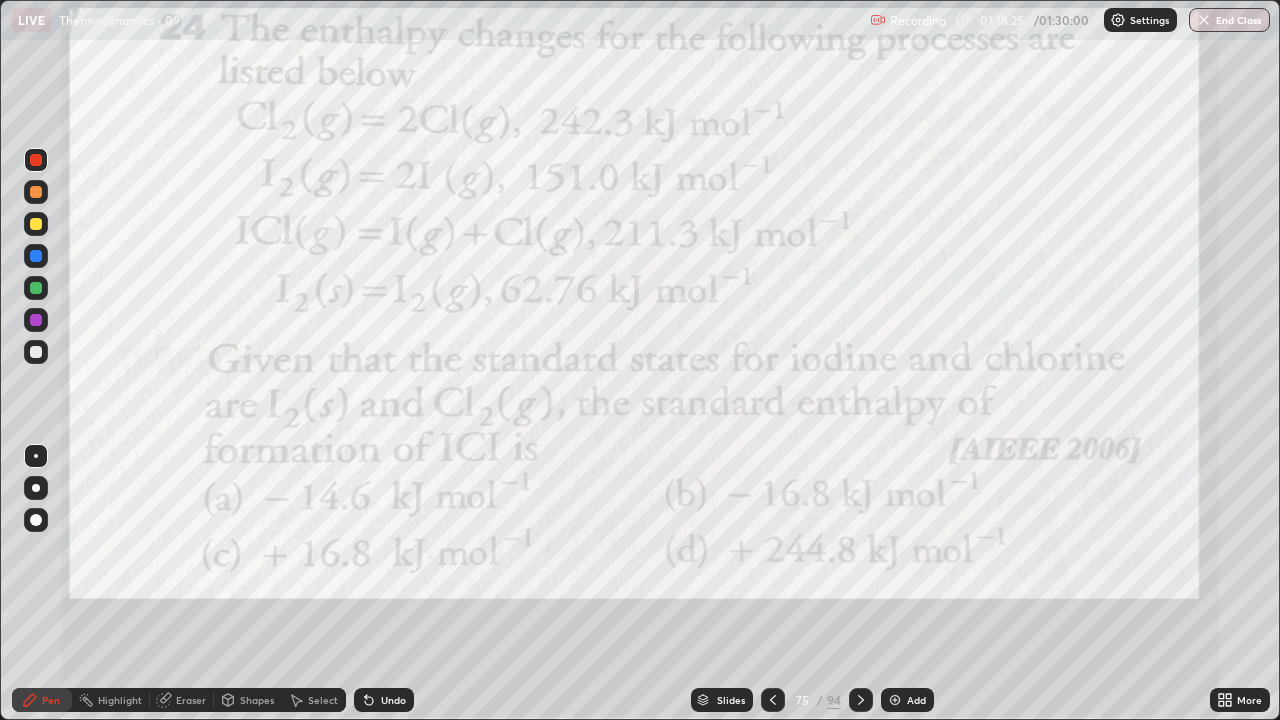 click at bounding box center [36, 288] 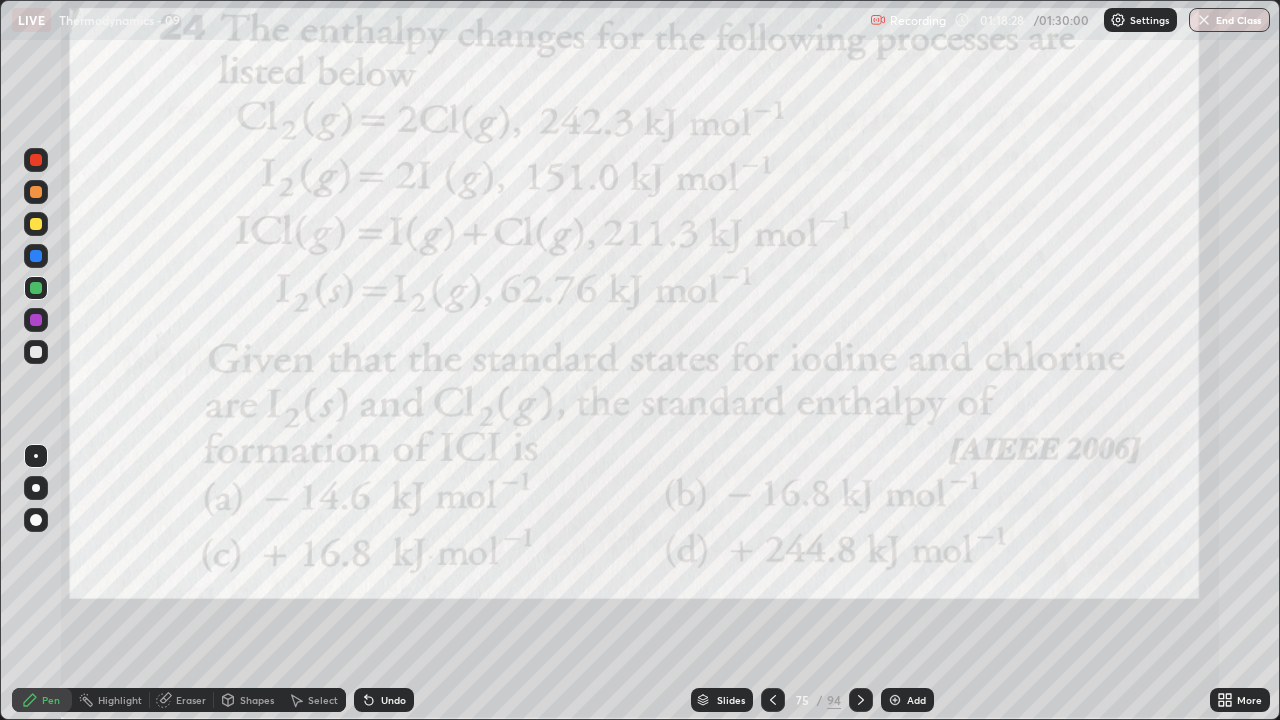 click at bounding box center [36, 320] 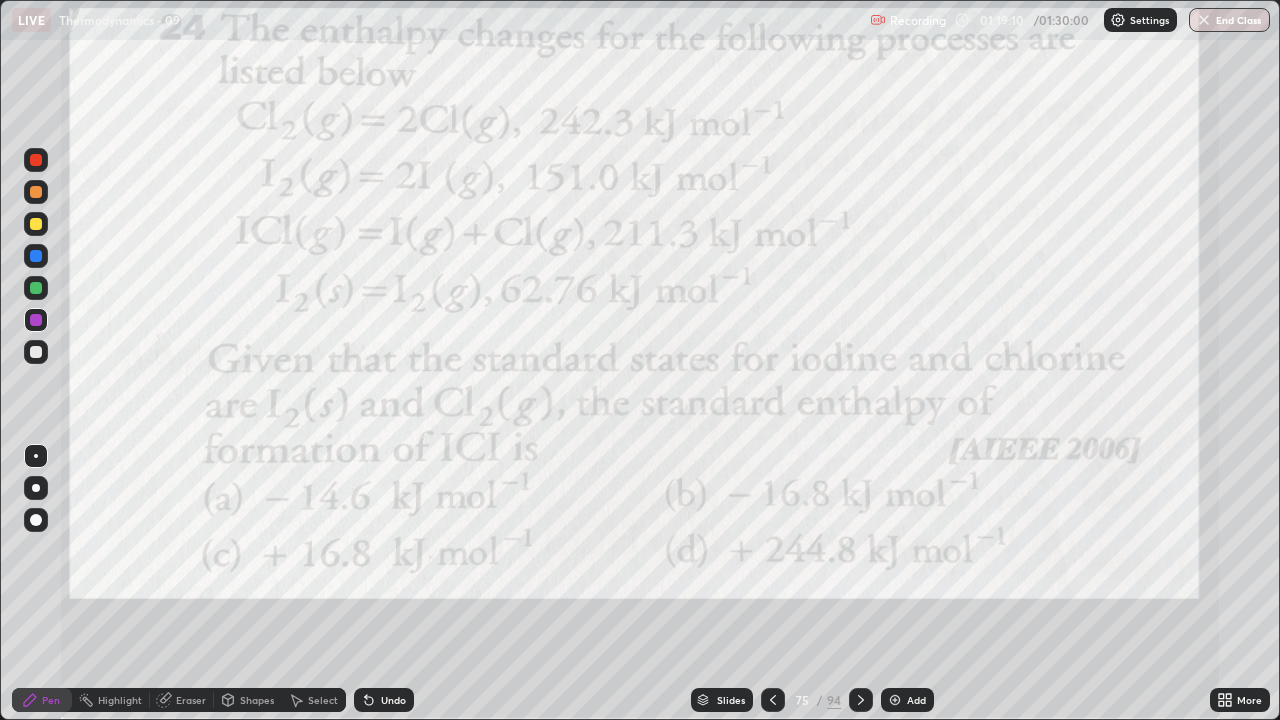 click at bounding box center [36, 352] 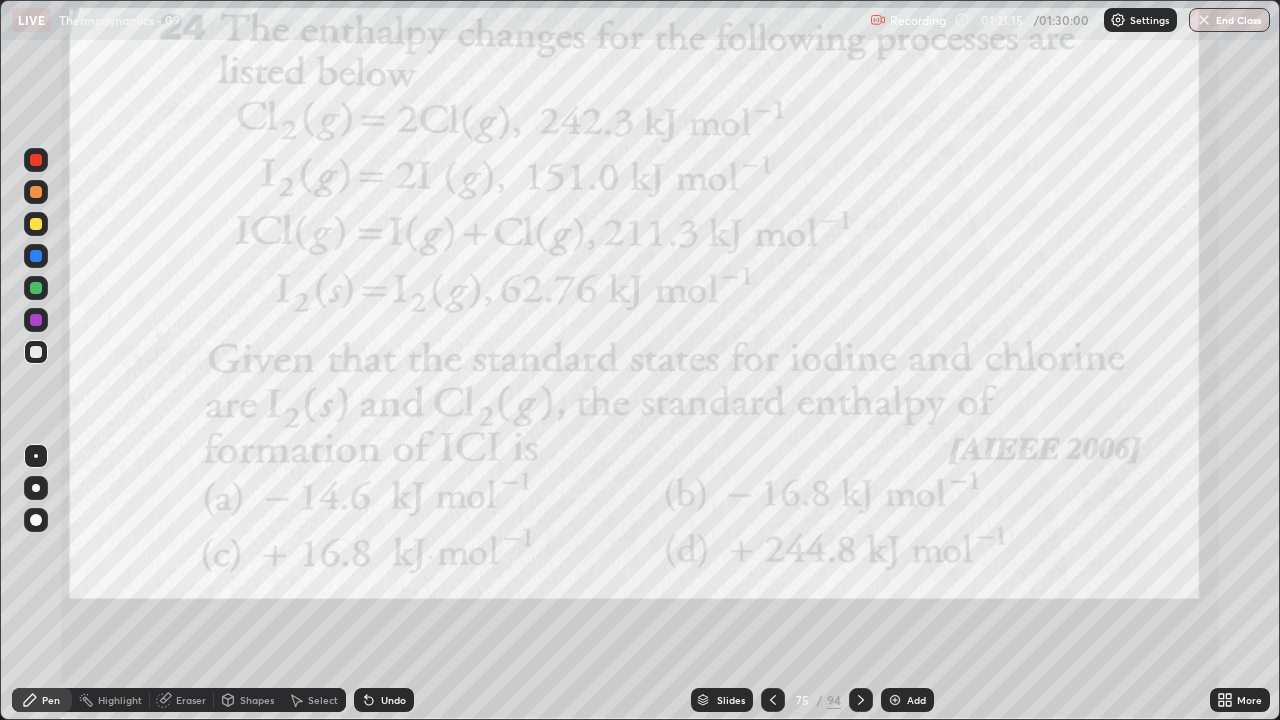 click 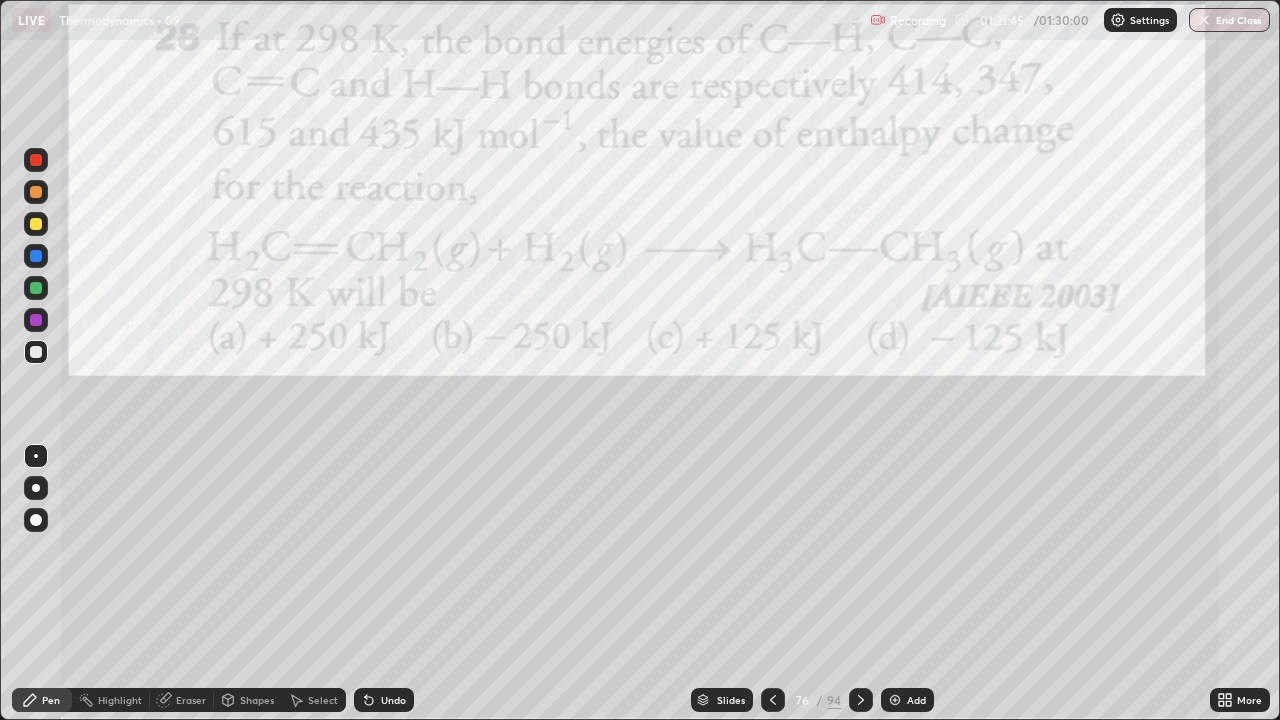 click at bounding box center (36, 160) 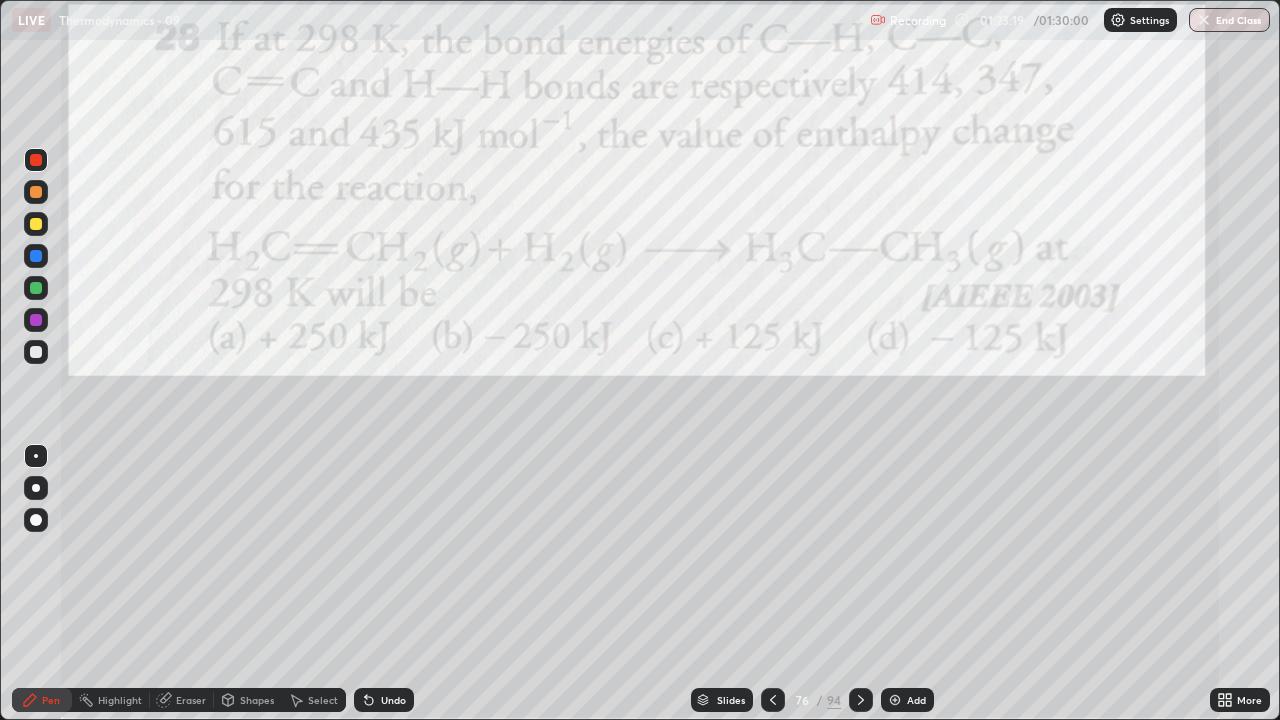click on "Undo" at bounding box center (384, 700) 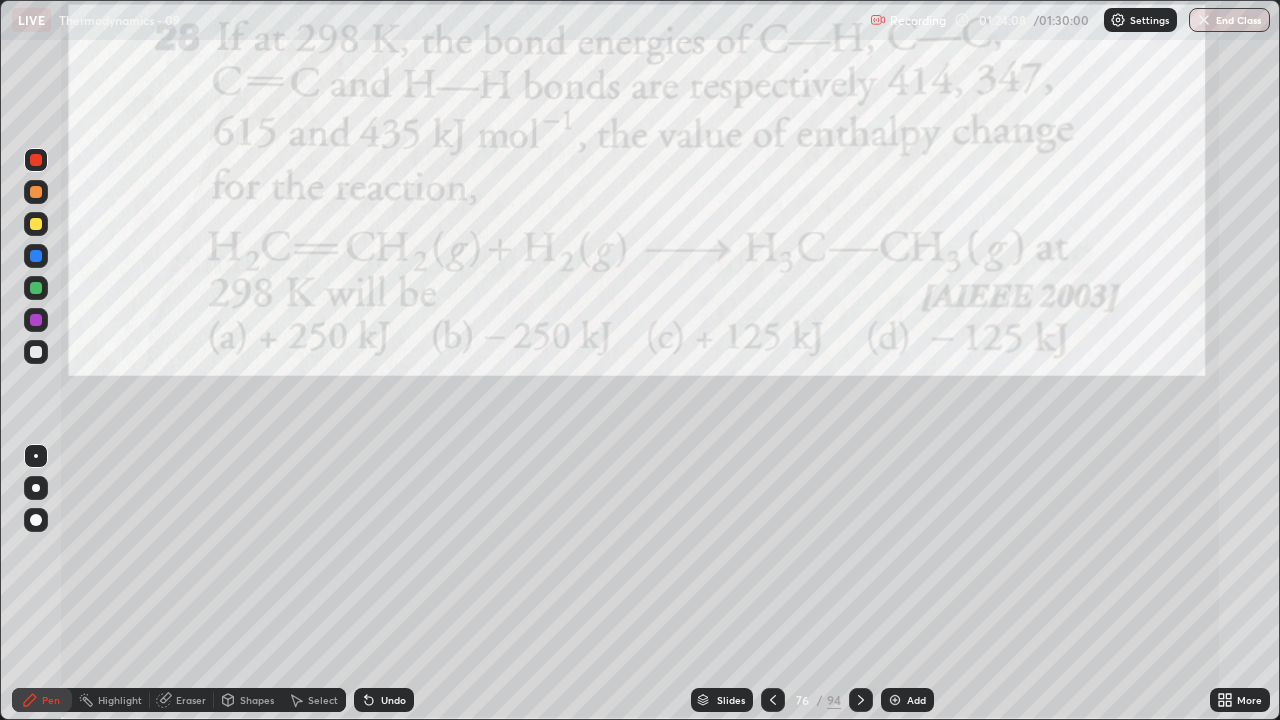 click at bounding box center [36, 456] 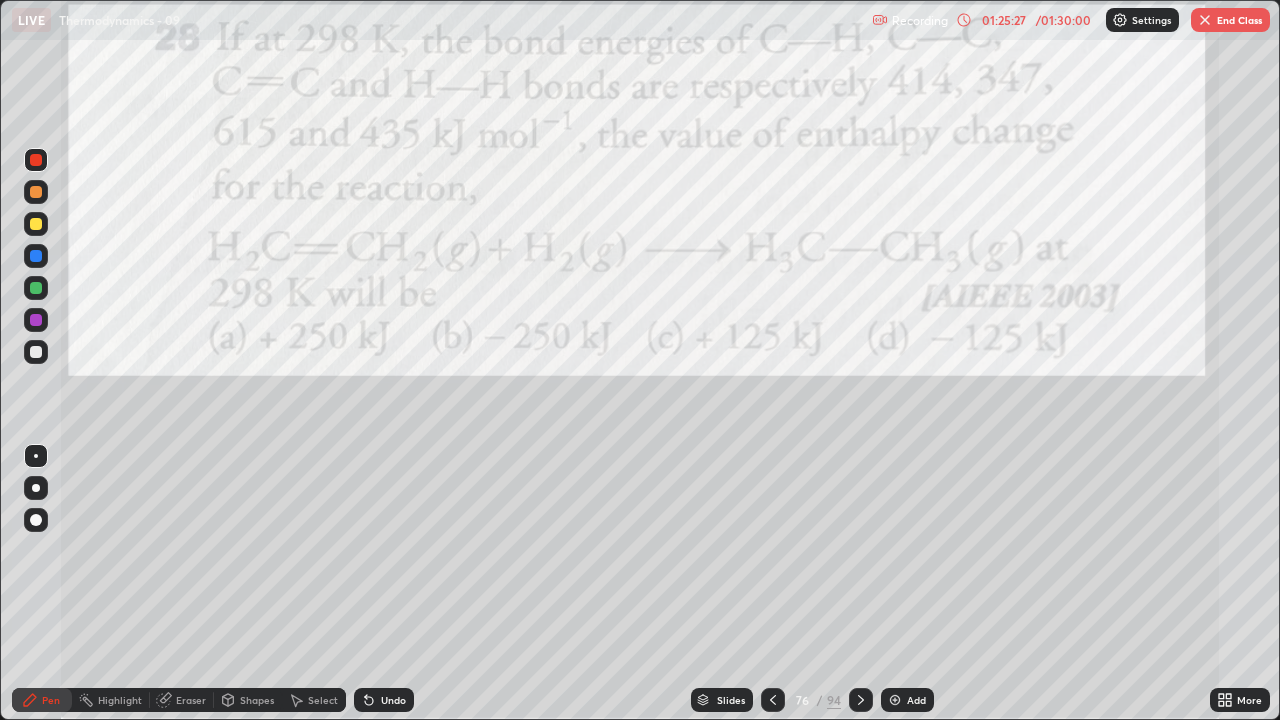 click 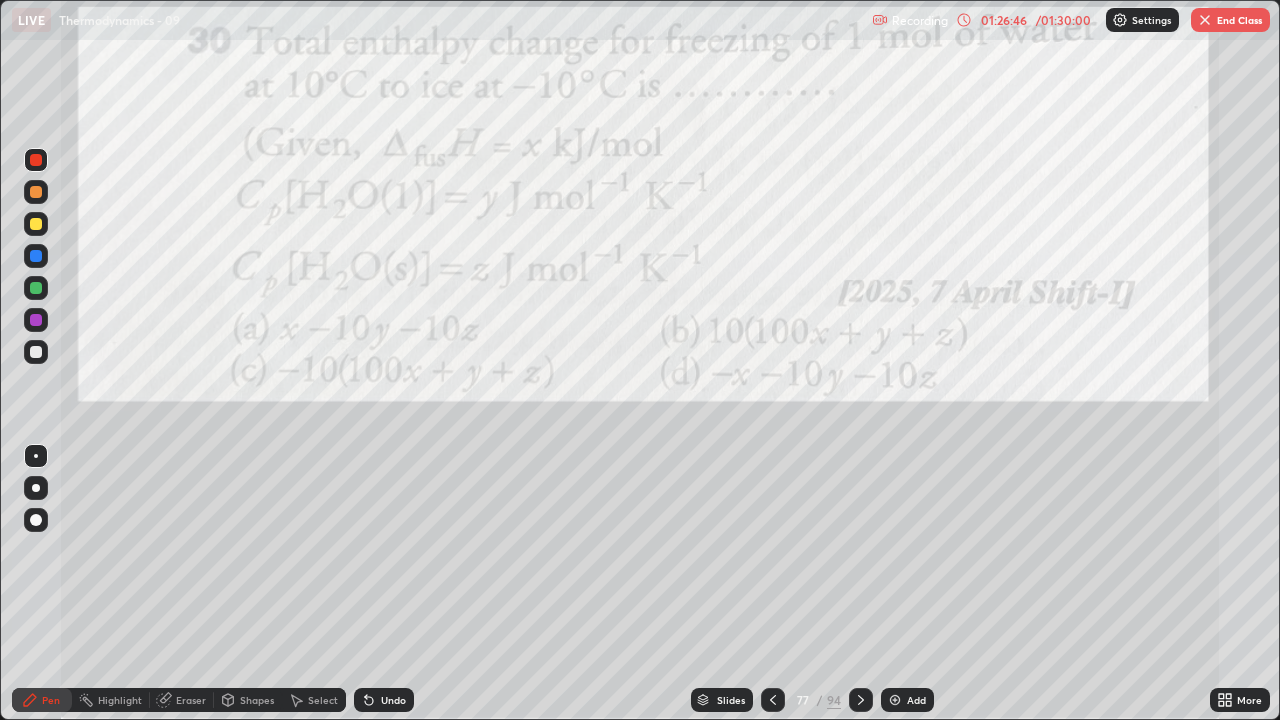 click at bounding box center [36, 160] 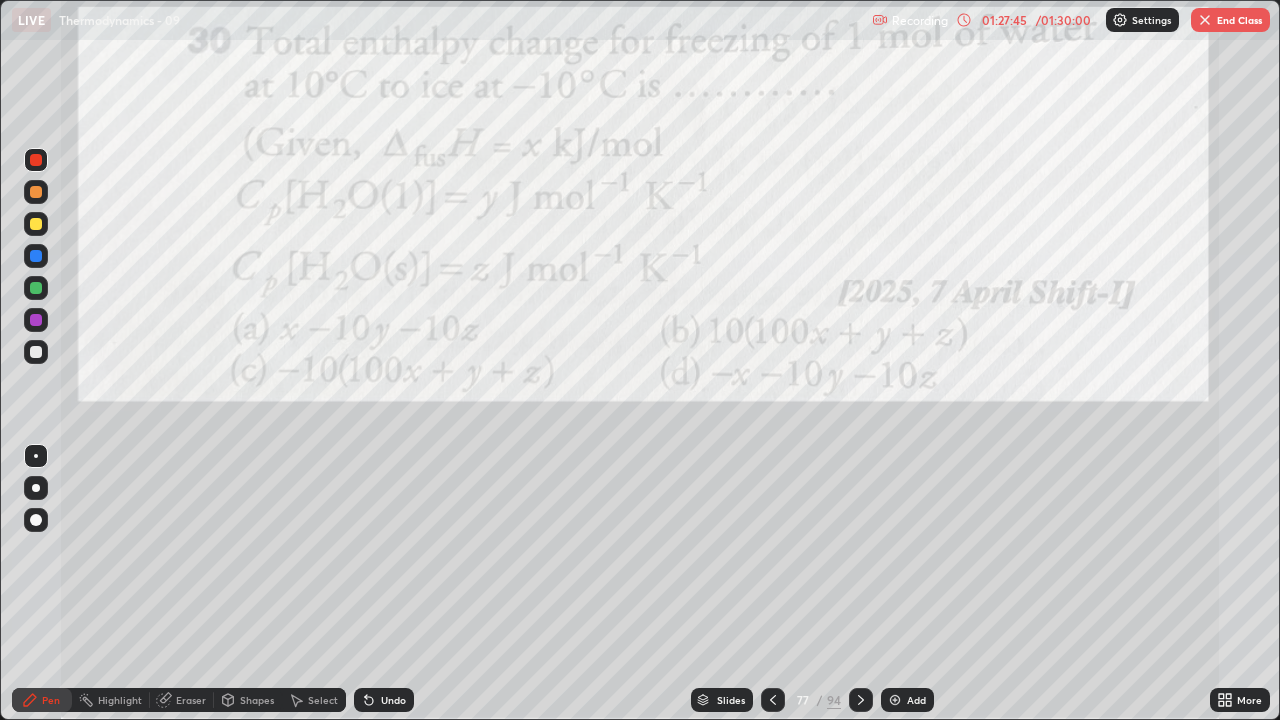 click at bounding box center (36, 224) 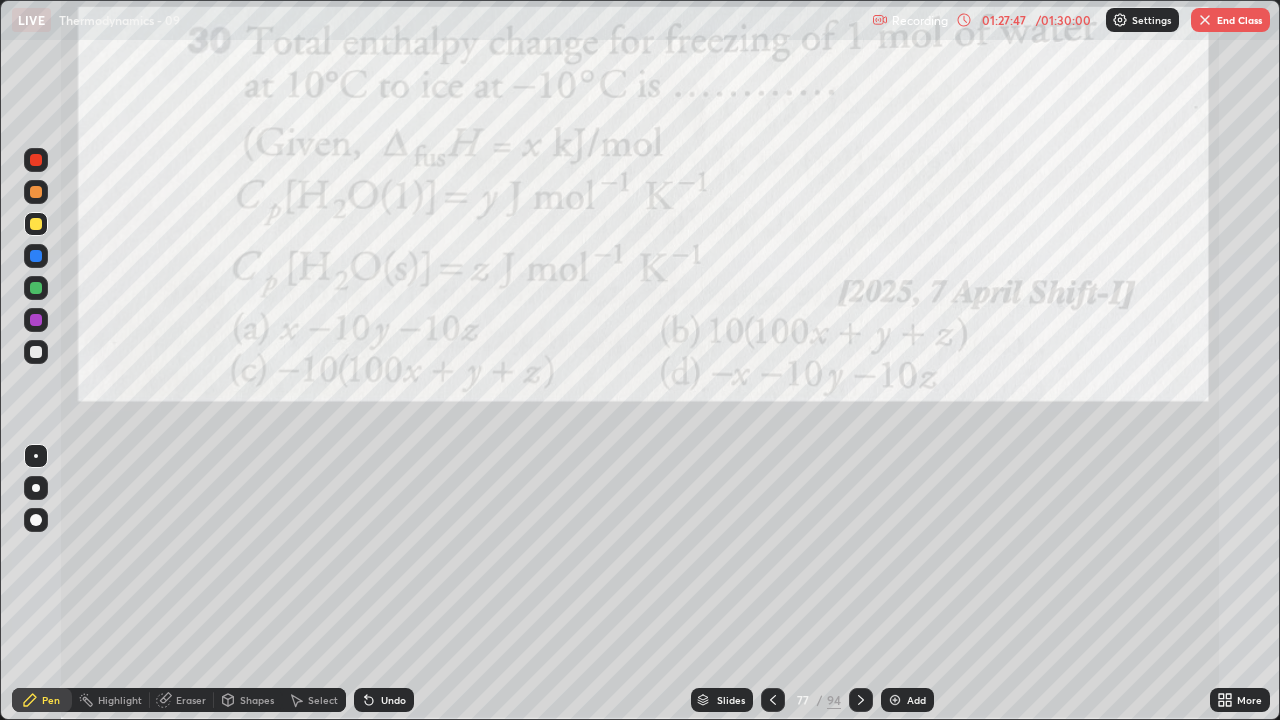 click at bounding box center (36, 160) 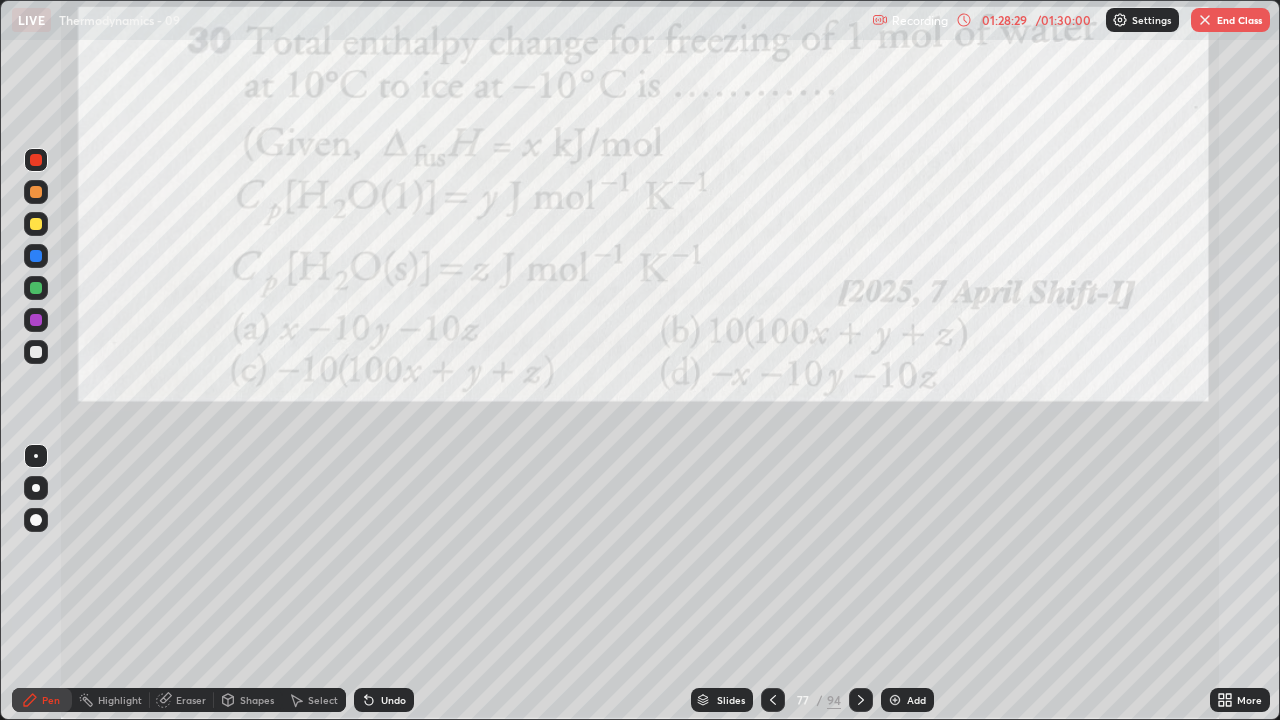 click on "Undo" at bounding box center [393, 700] 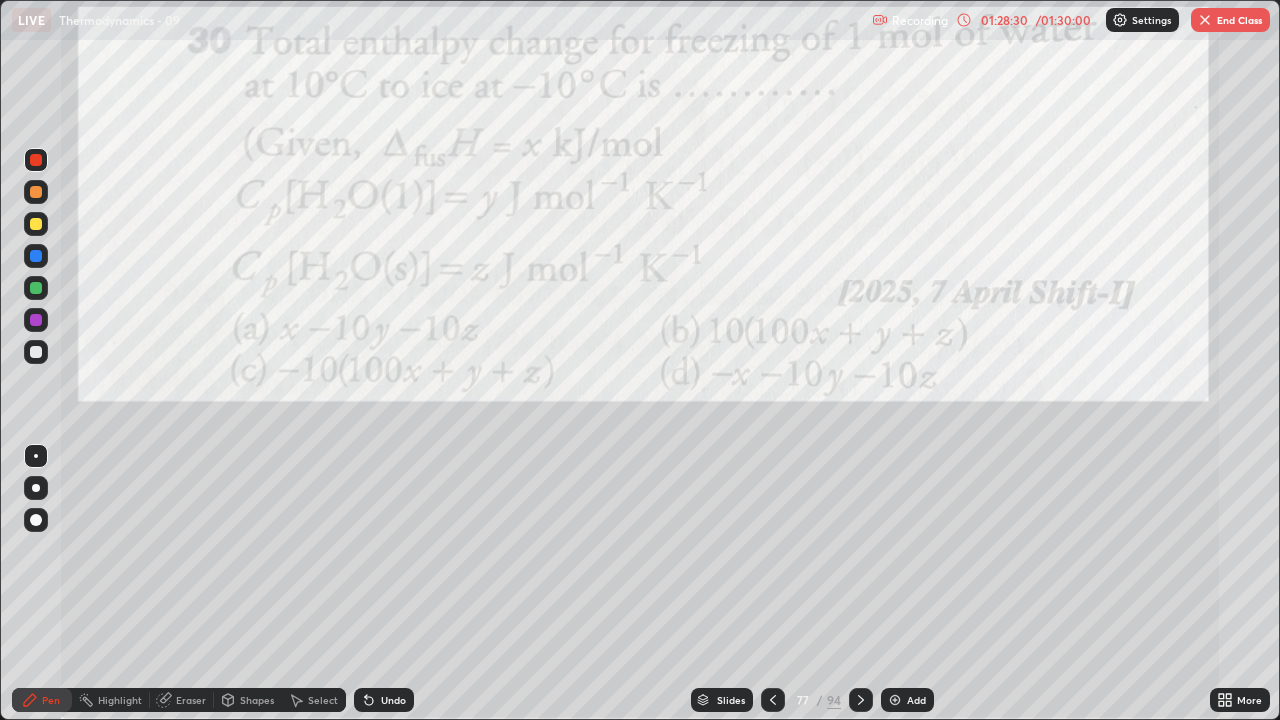 click on "Undo" at bounding box center (384, 700) 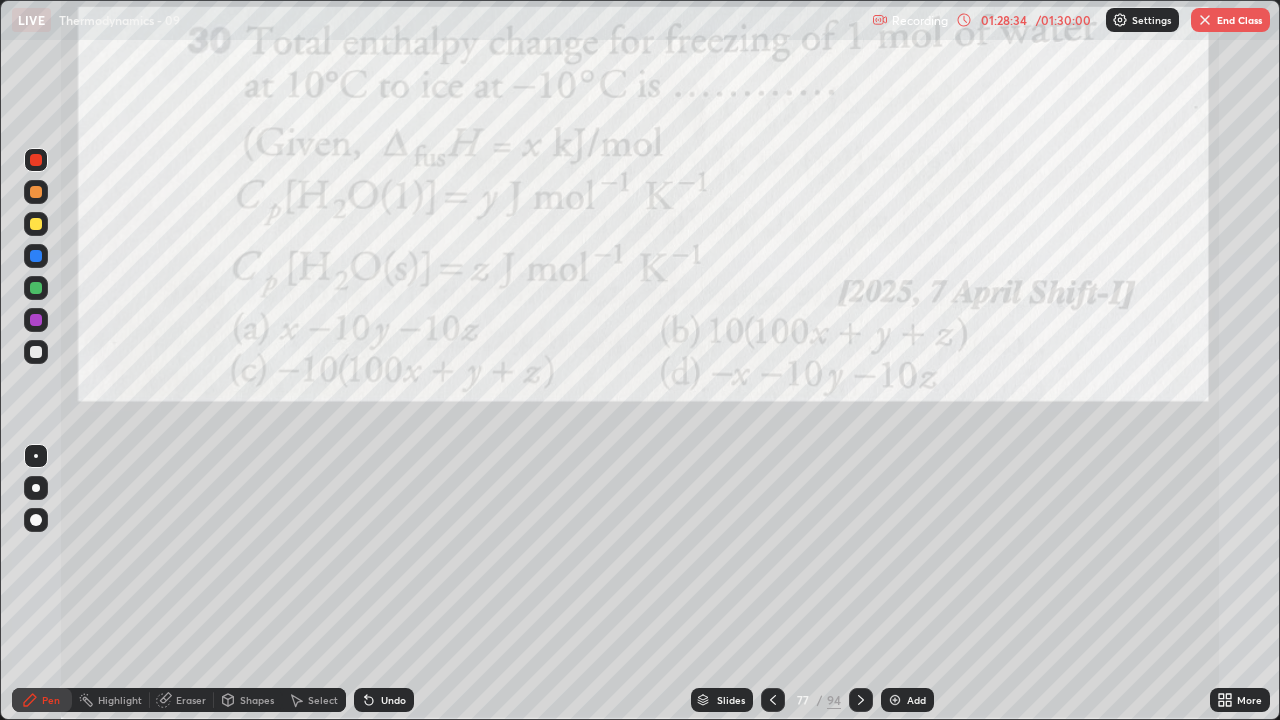 click on "Undo" at bounding box center [384, 700] 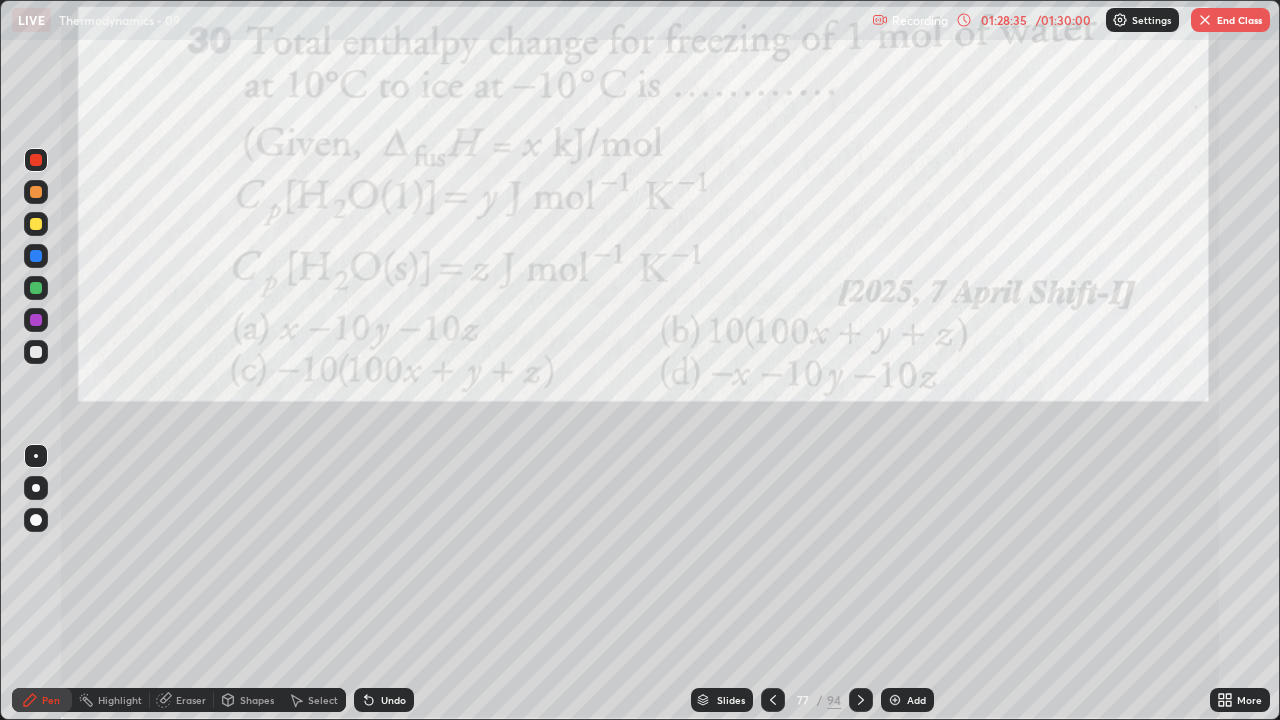 click on "Undo" at bounding box center (393, 700) 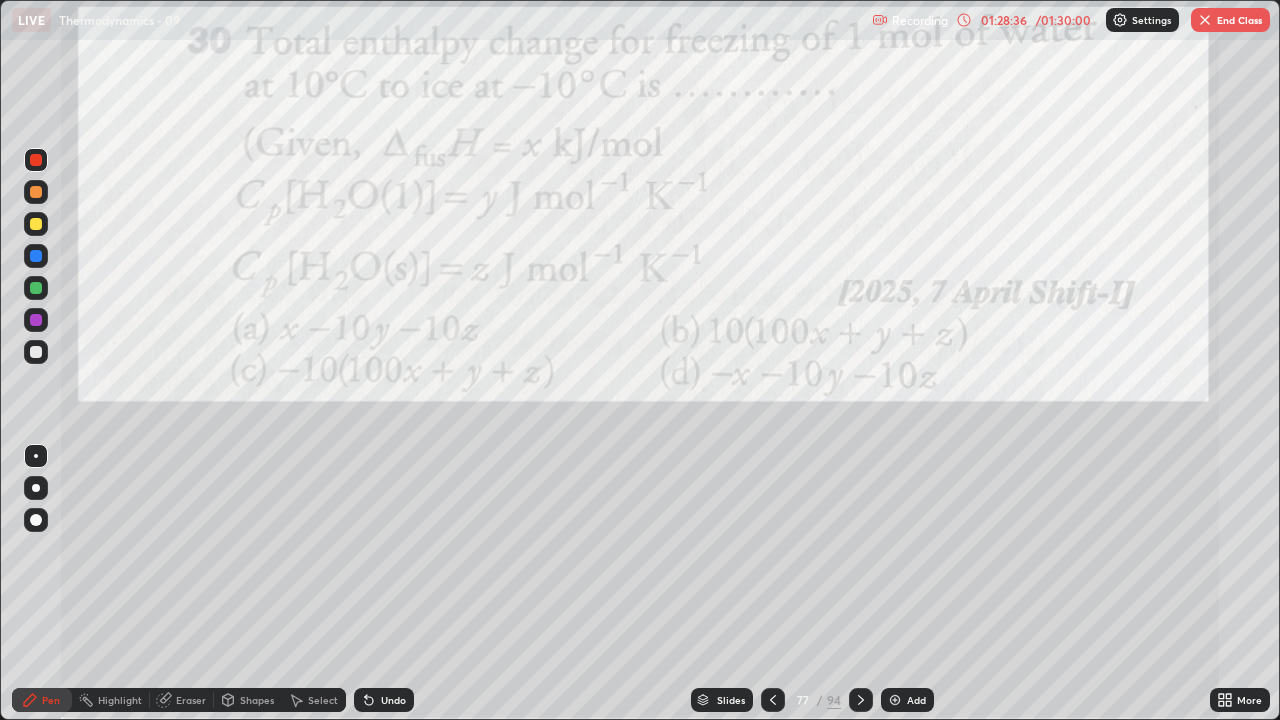 click on "Undo" at bounding box center [384, 700] 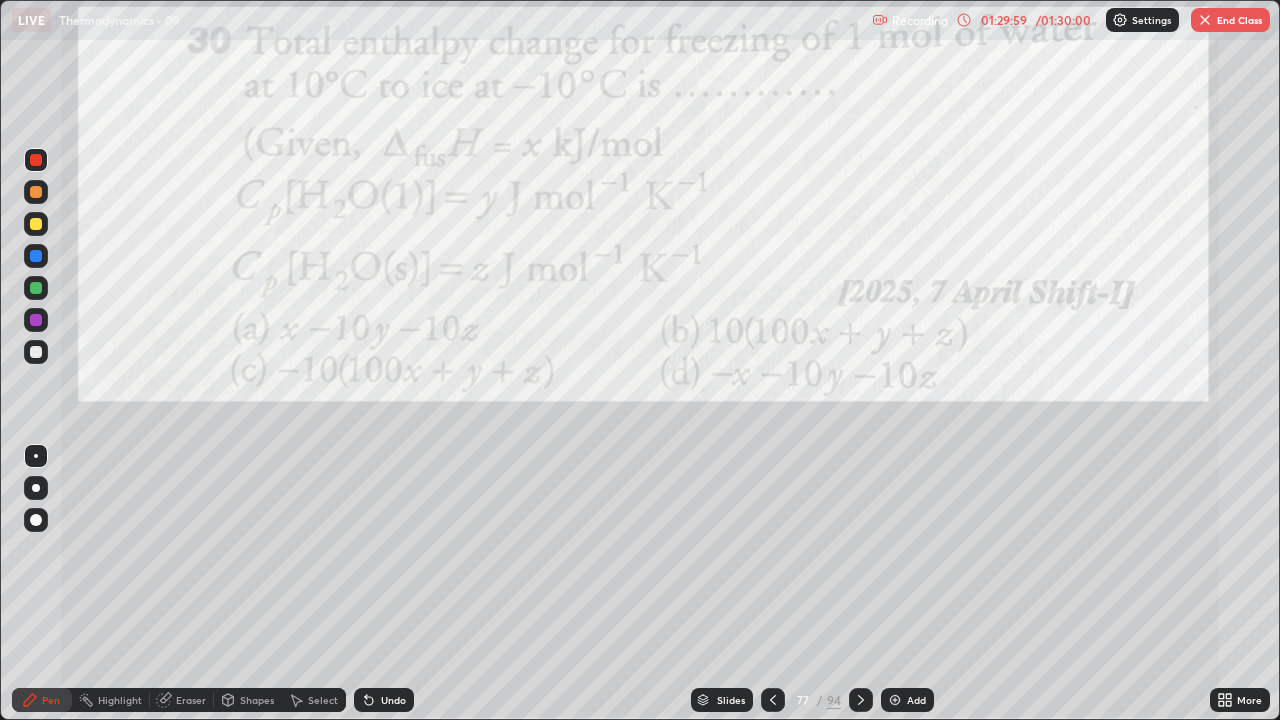 click 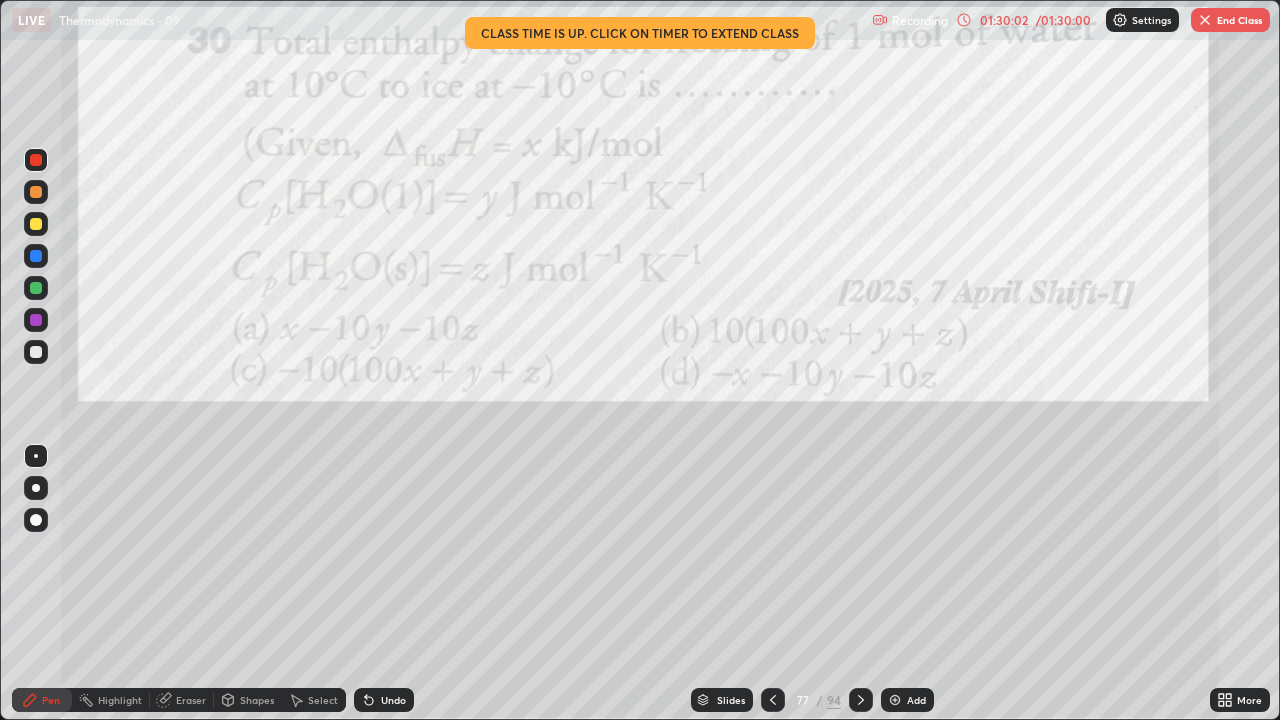 click on "Eraser" at bounding box center (191, 700) 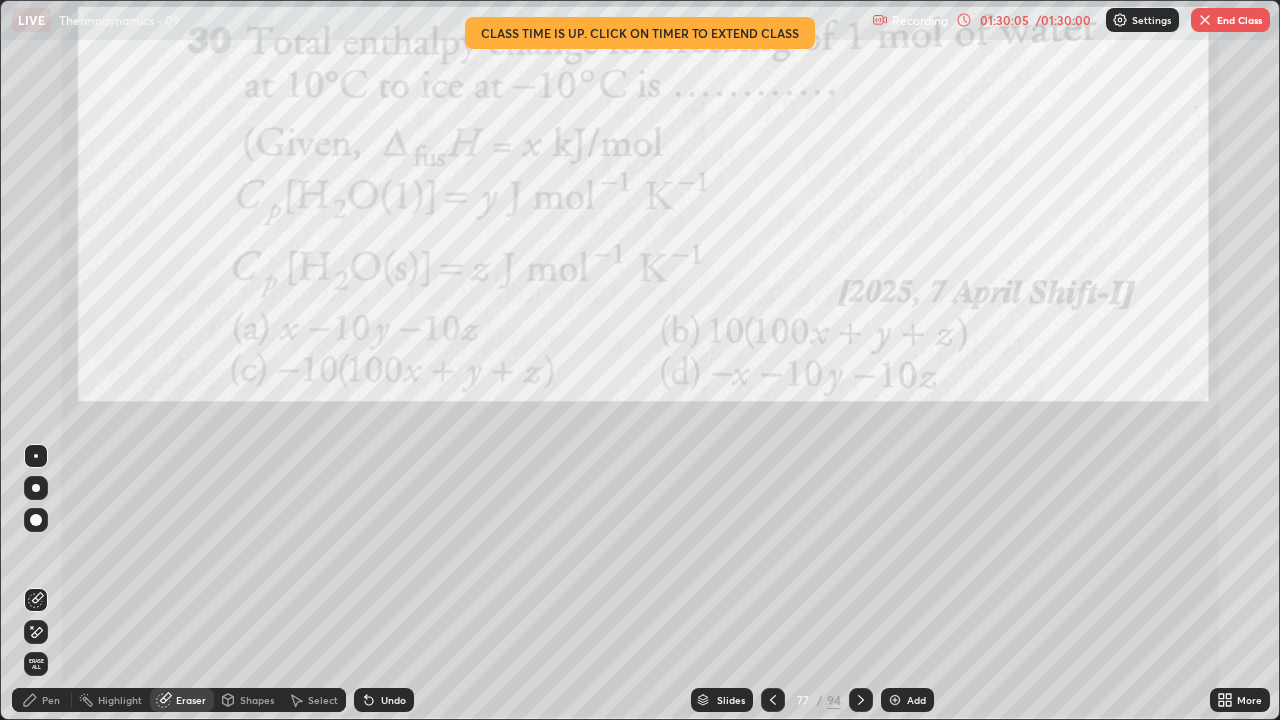 click on "Pen" at bounding box center (51, 700) 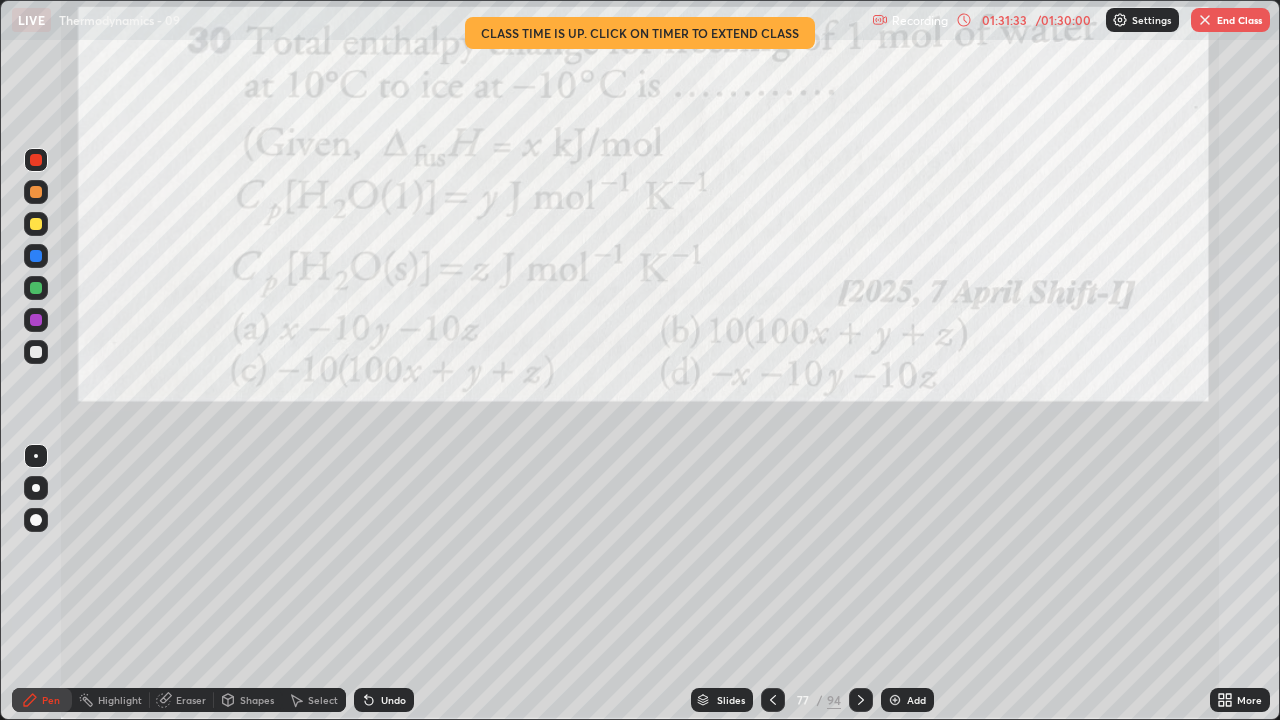 click 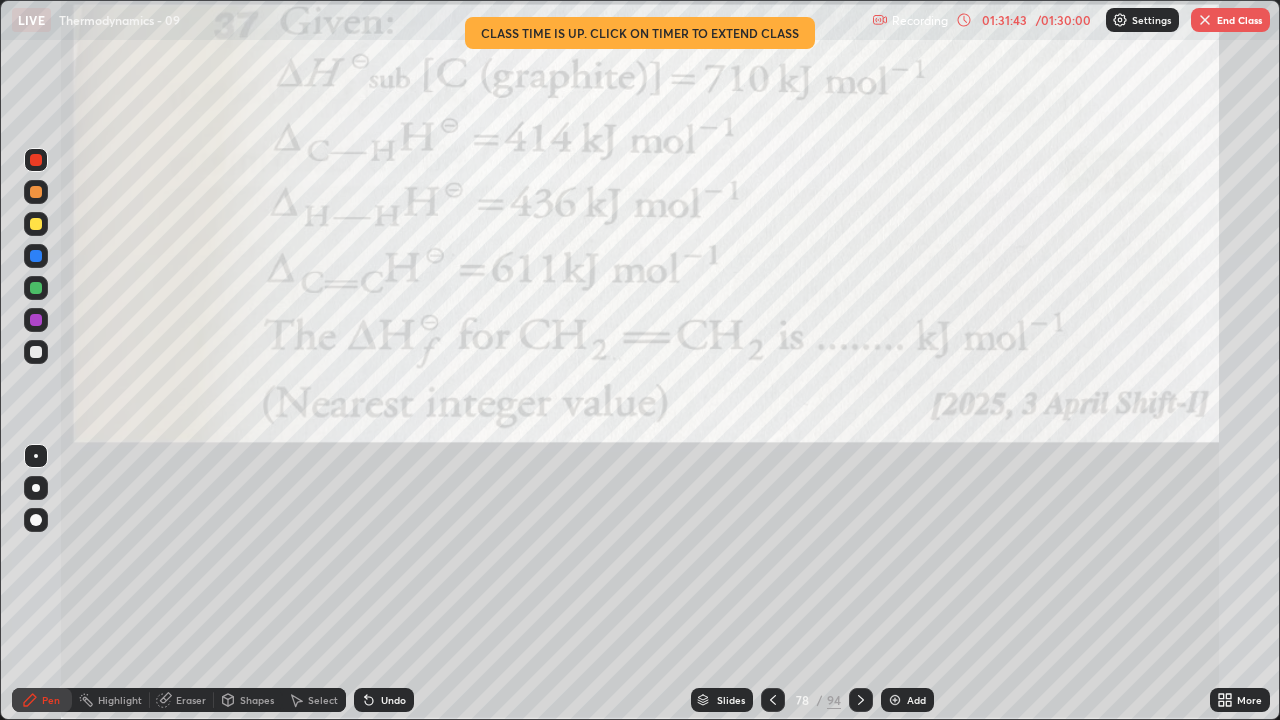 click at bounding box center [36, 160] 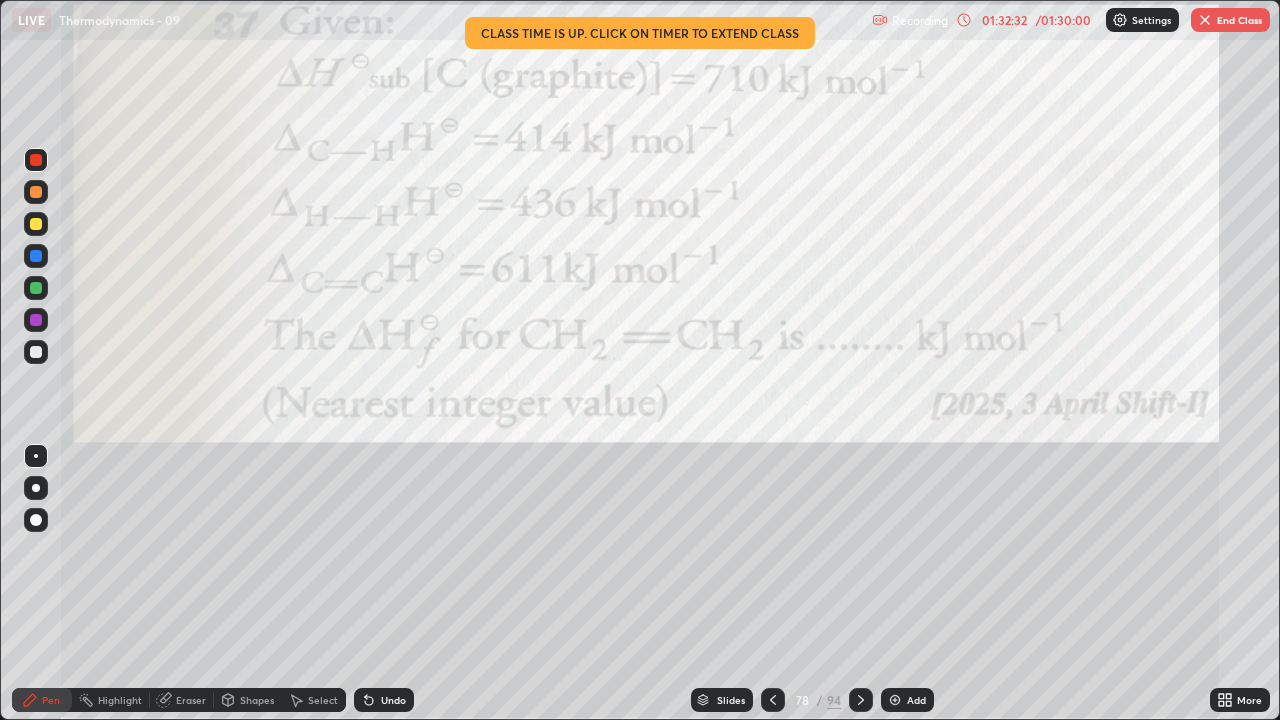 click at bounding box center [36, 352] 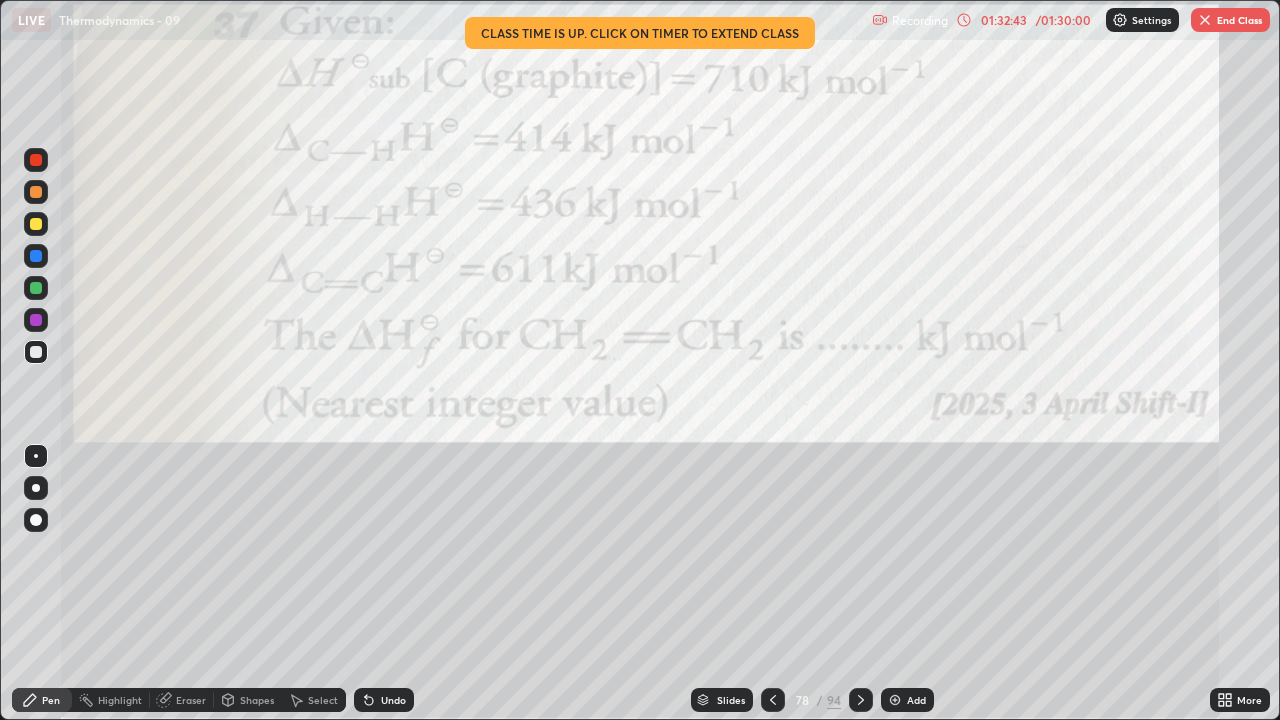 click on "Undo" at bounding box center [393, 700] 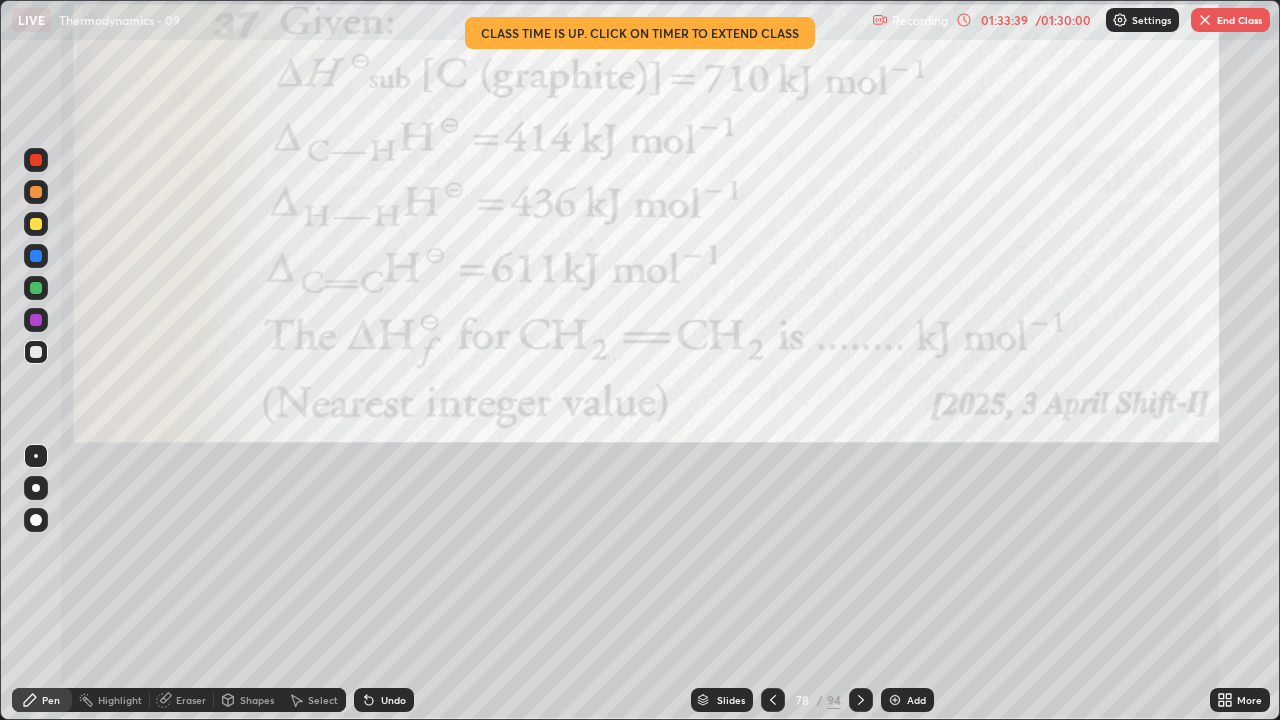 click 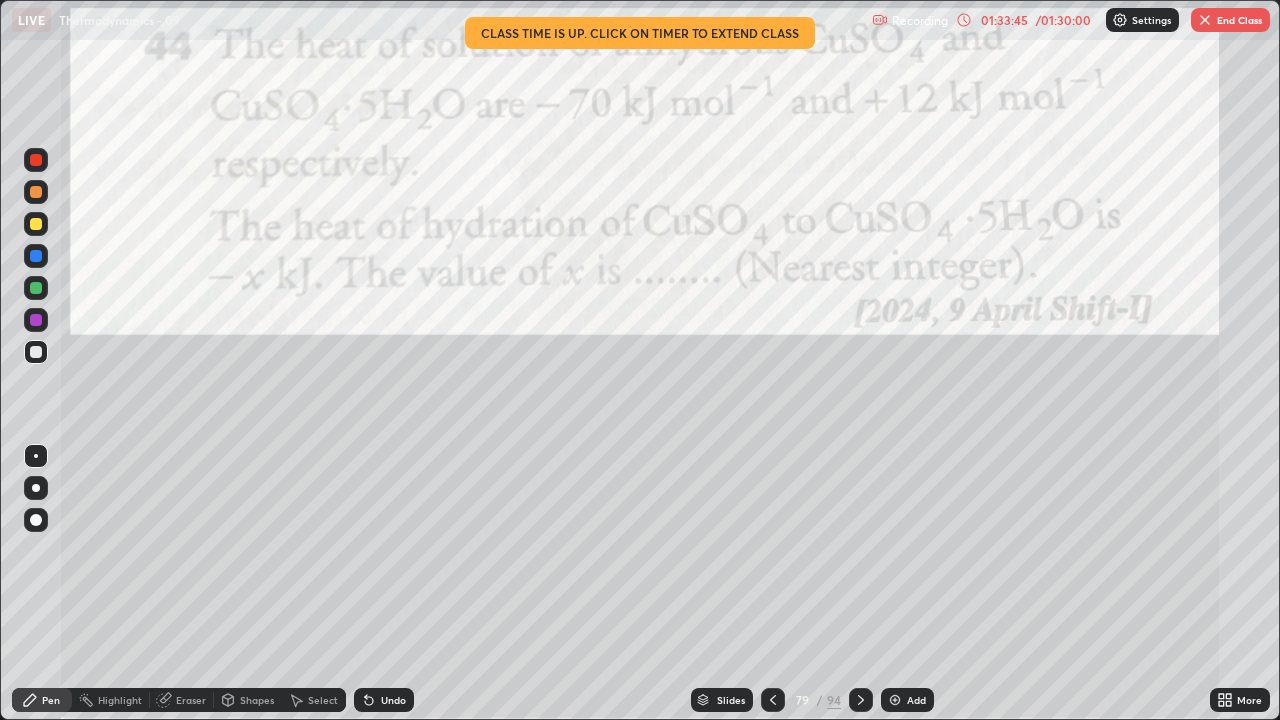 click 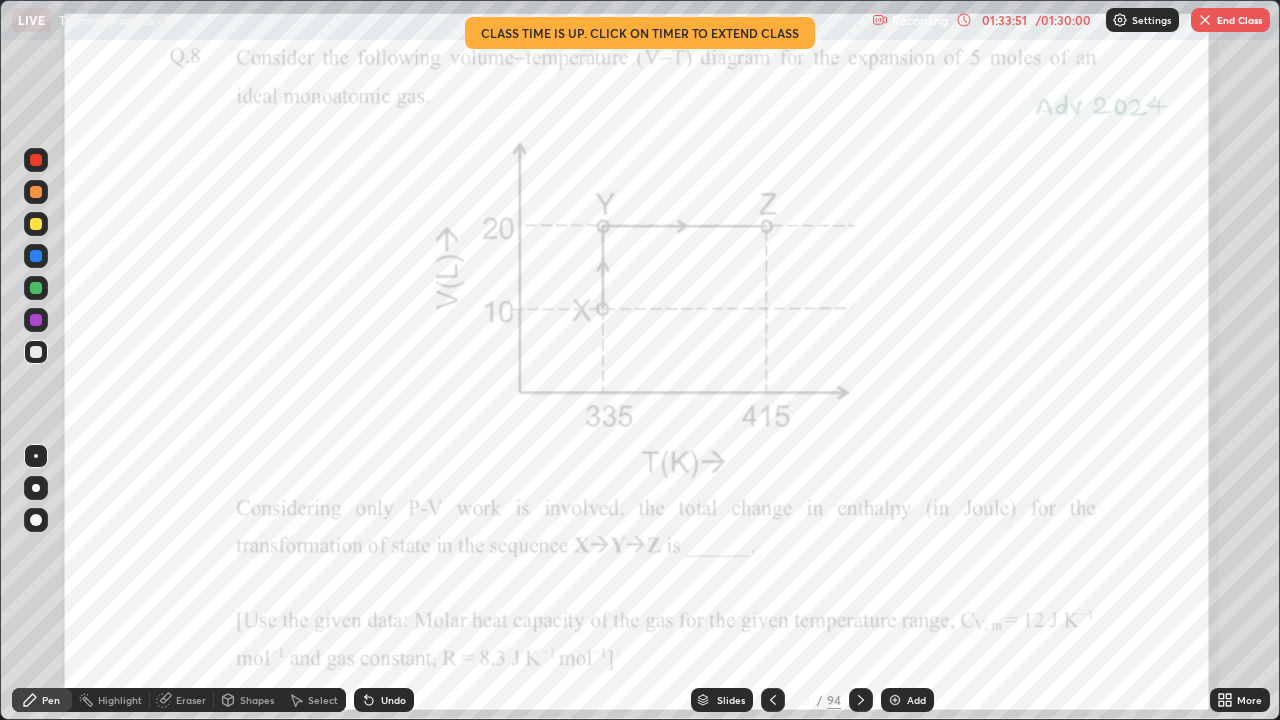 click 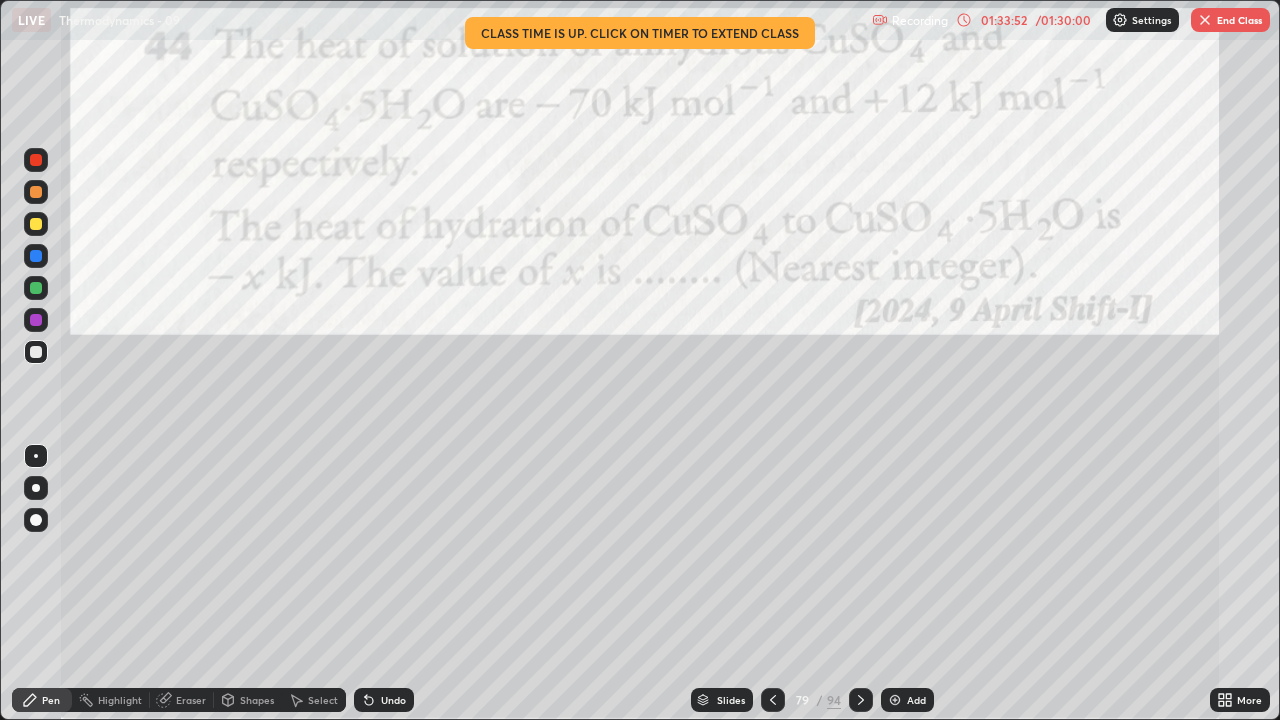 click 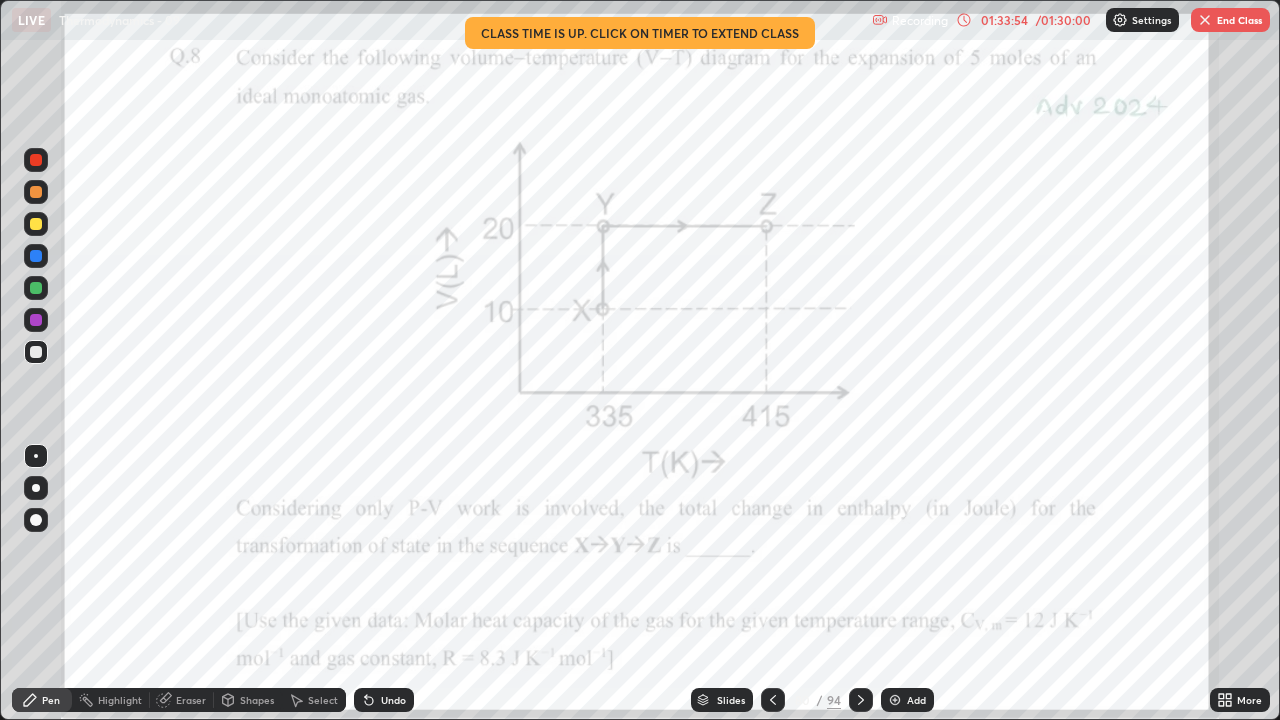 click 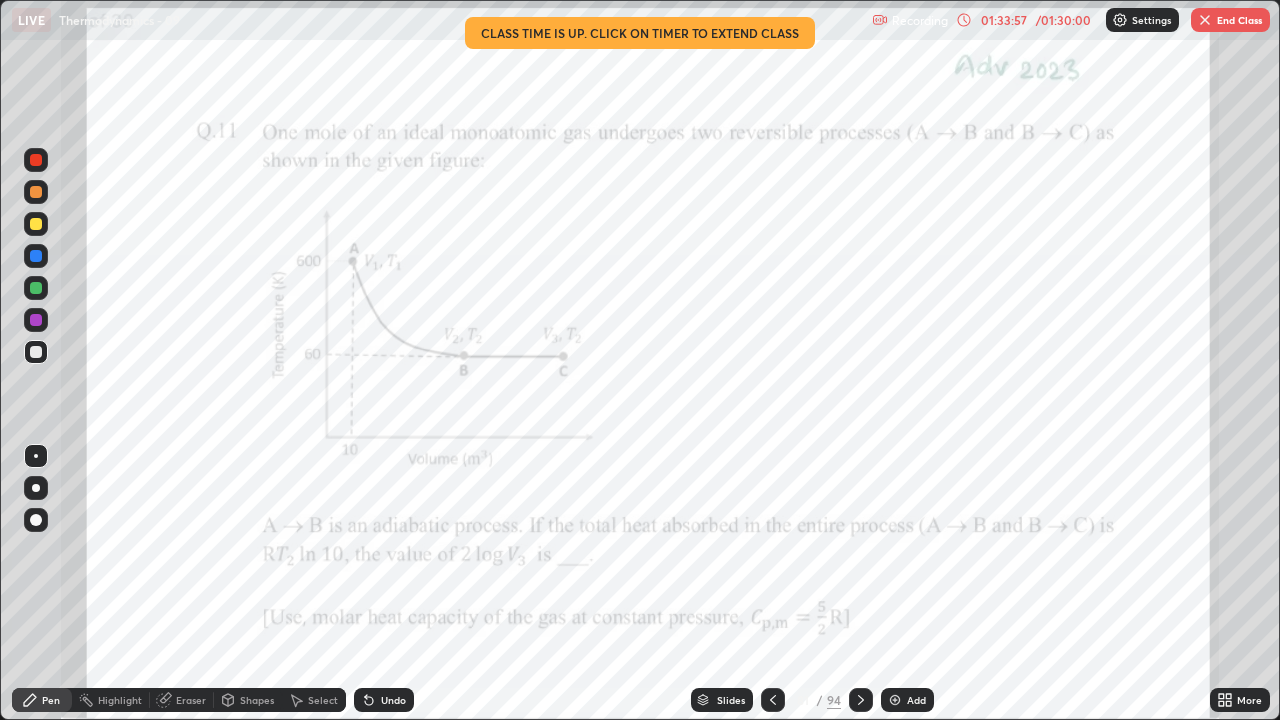 click 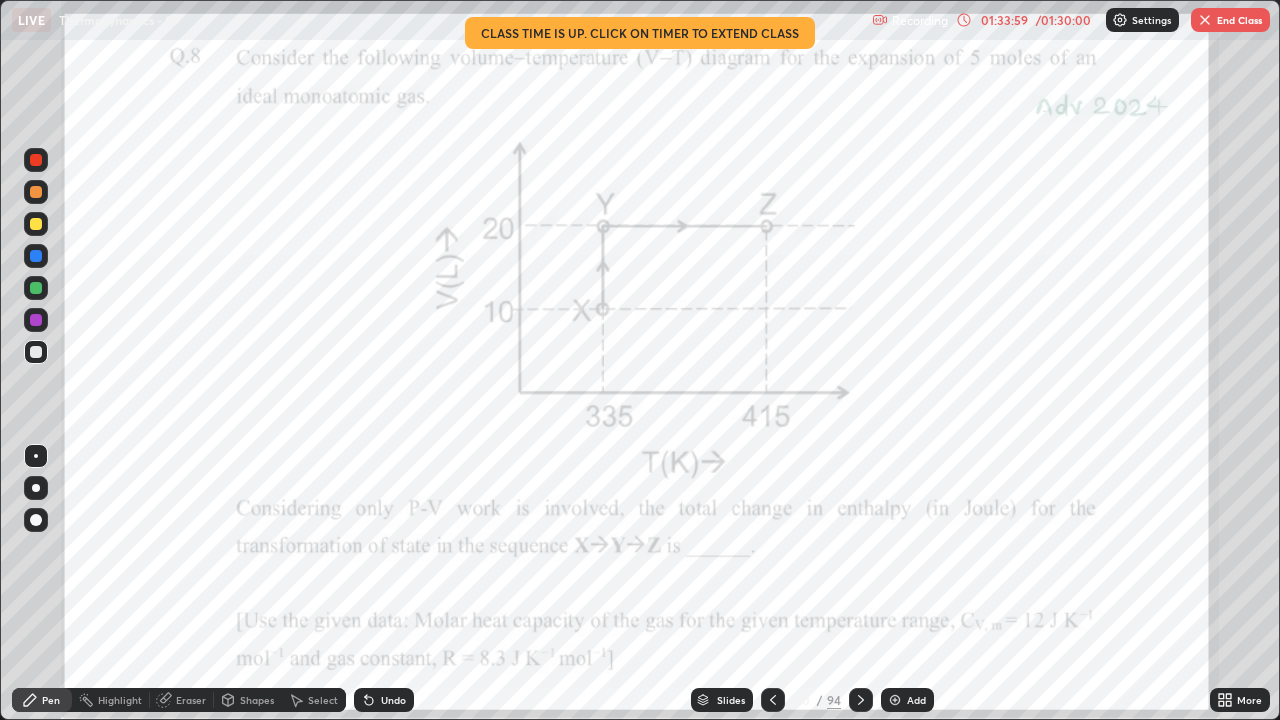 click at bounding box center [36, 160] 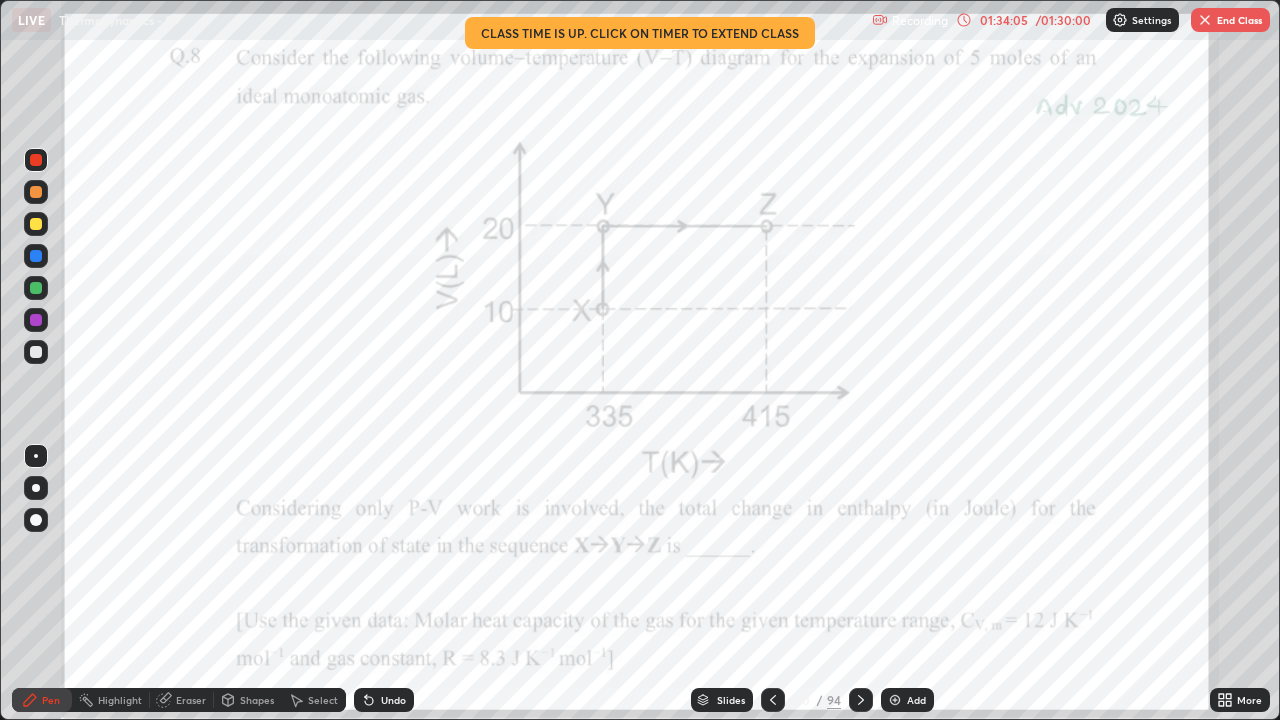 click 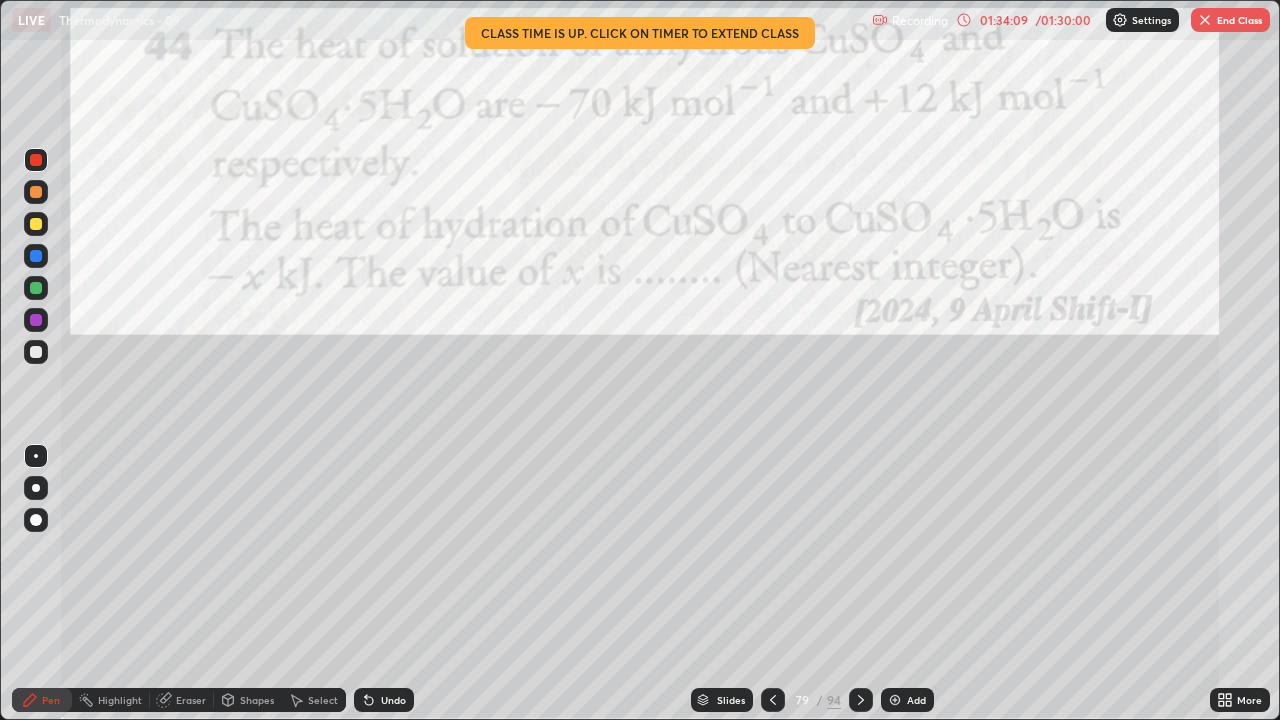 click 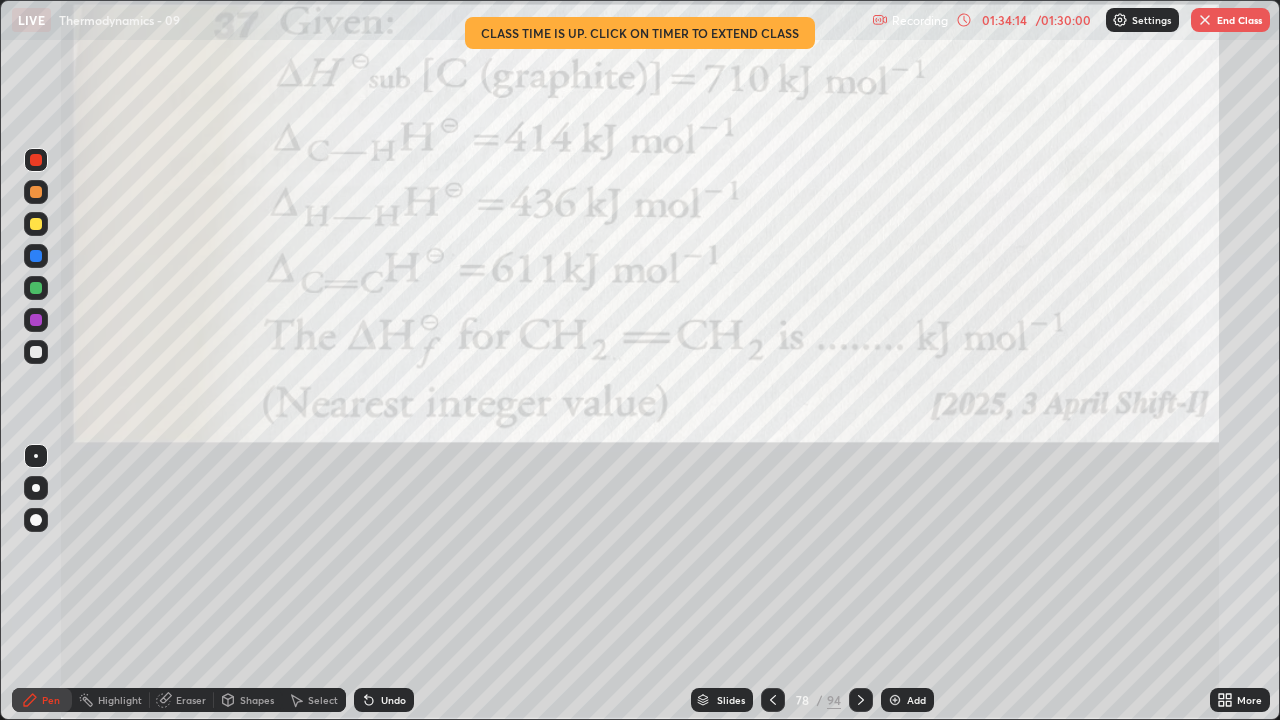 click 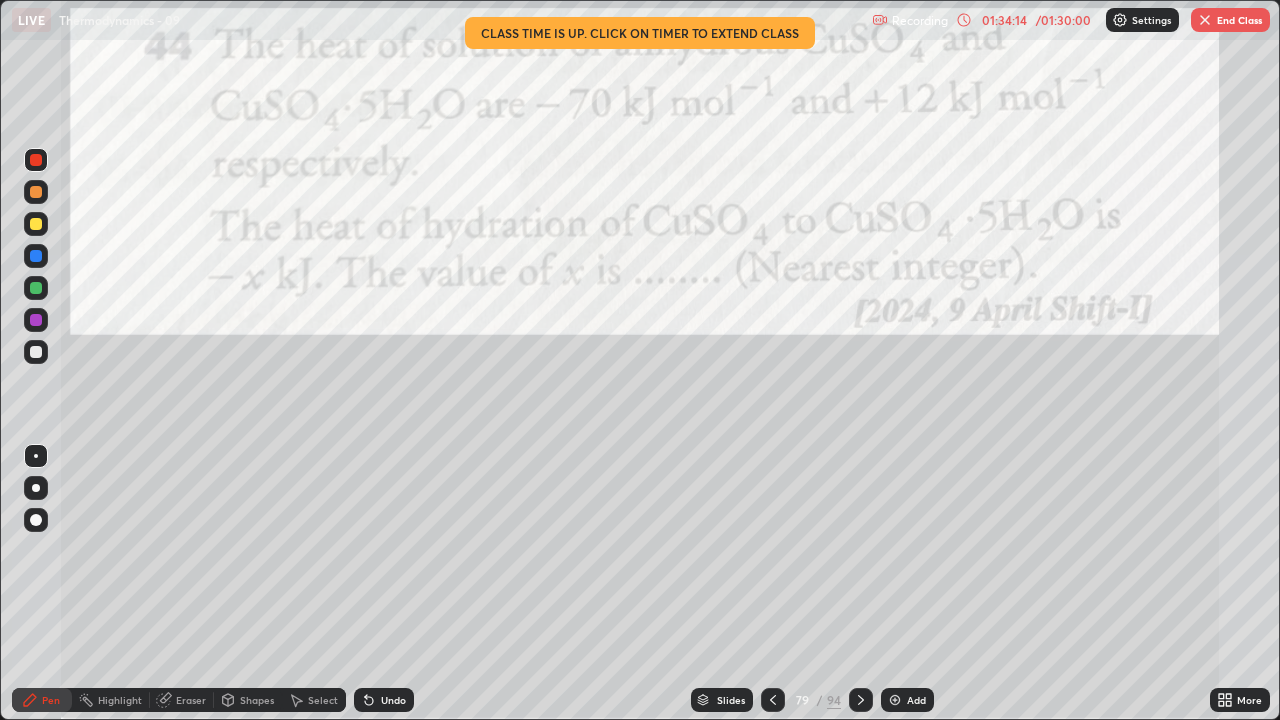 click 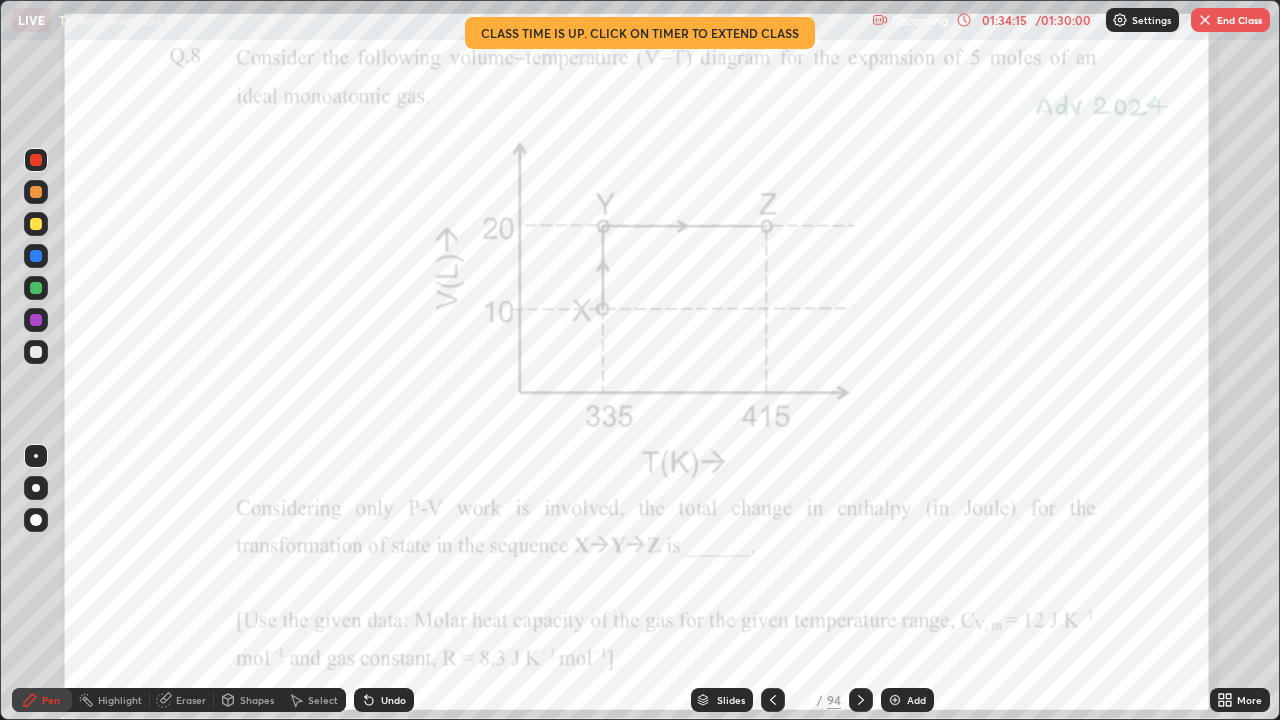 click 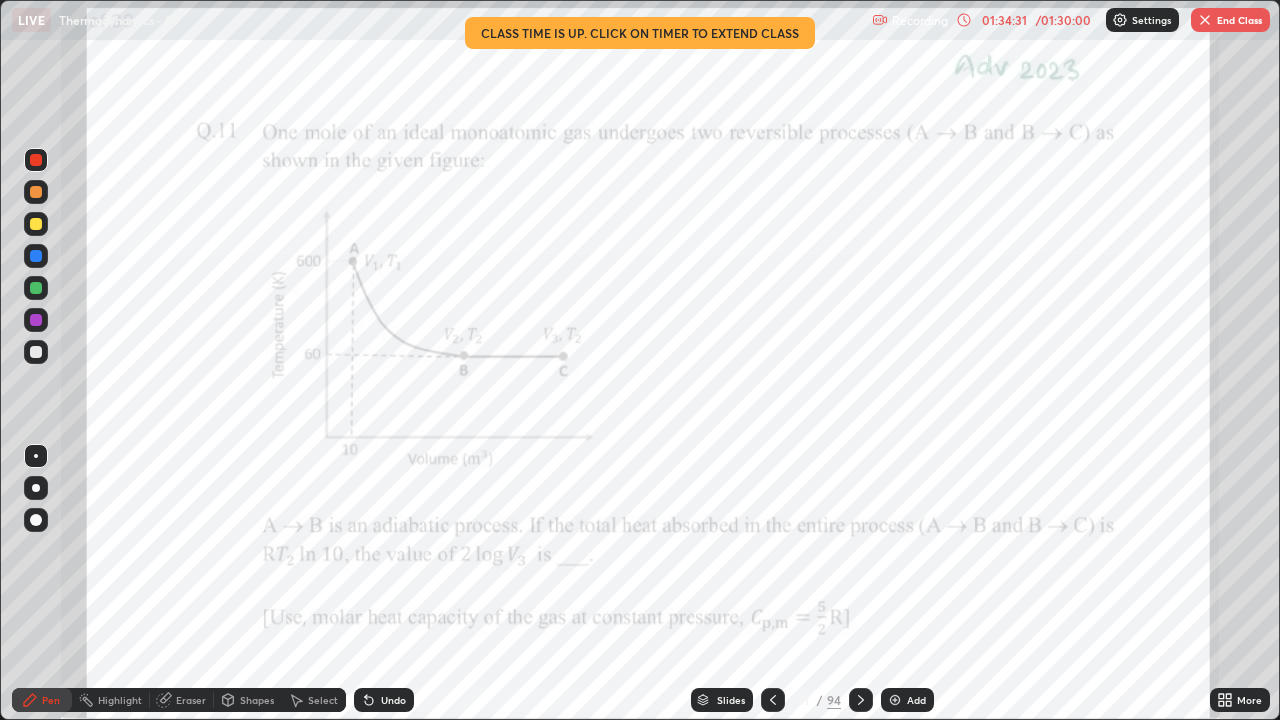 click 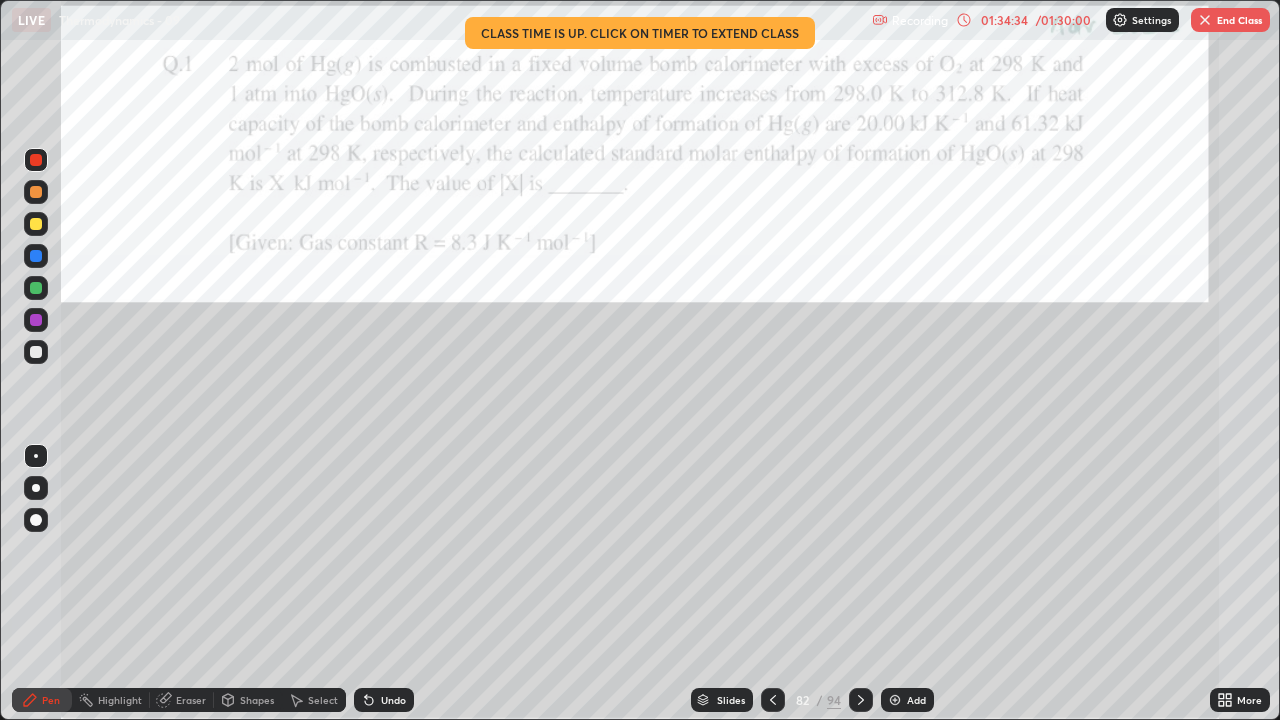 click 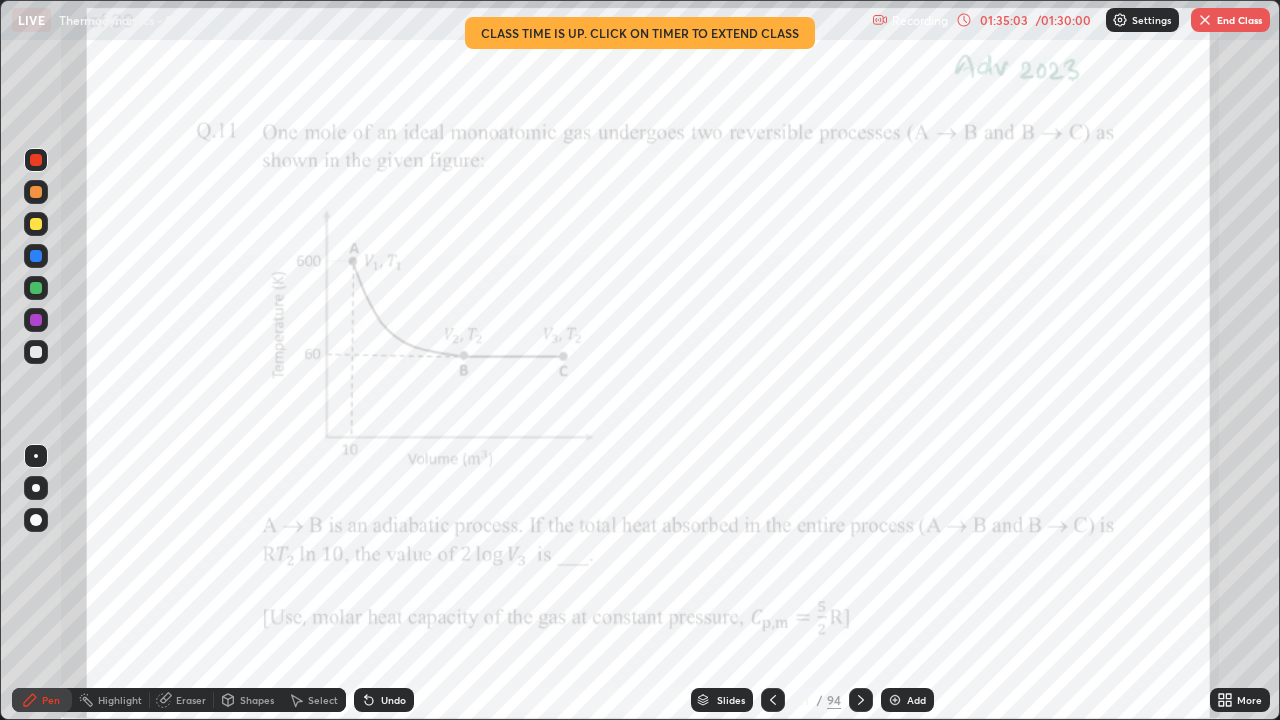 click 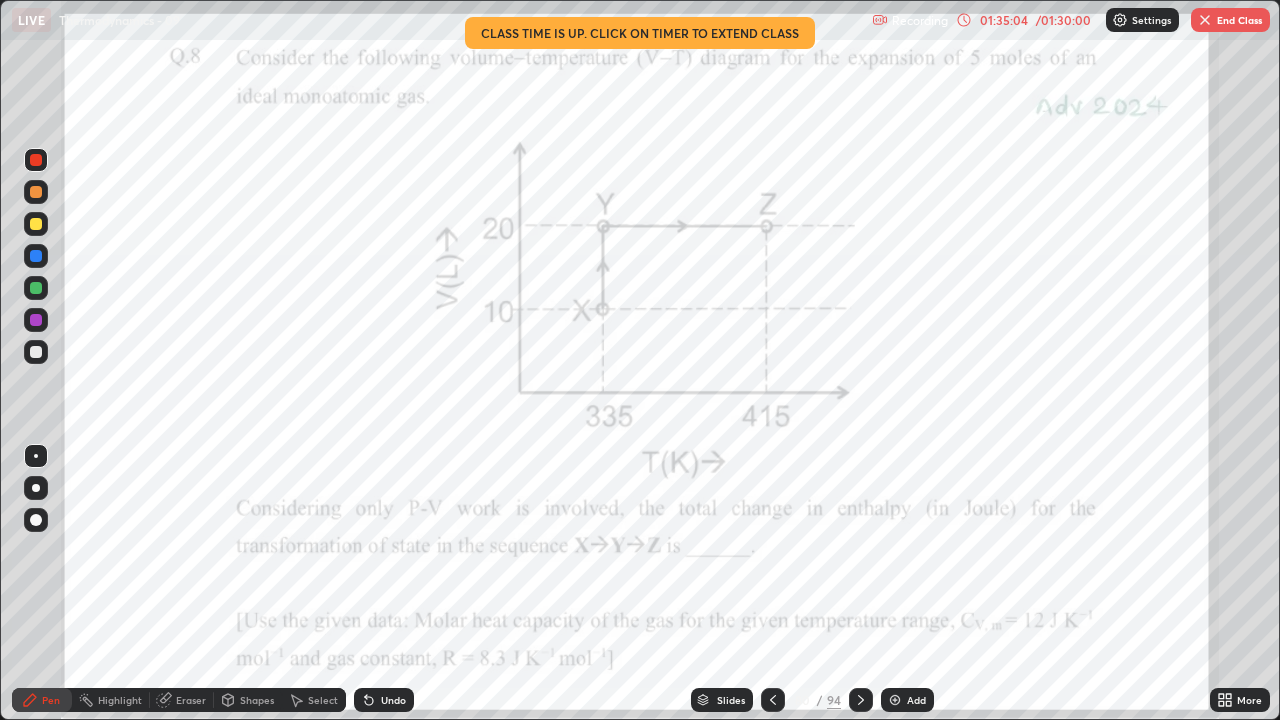 click 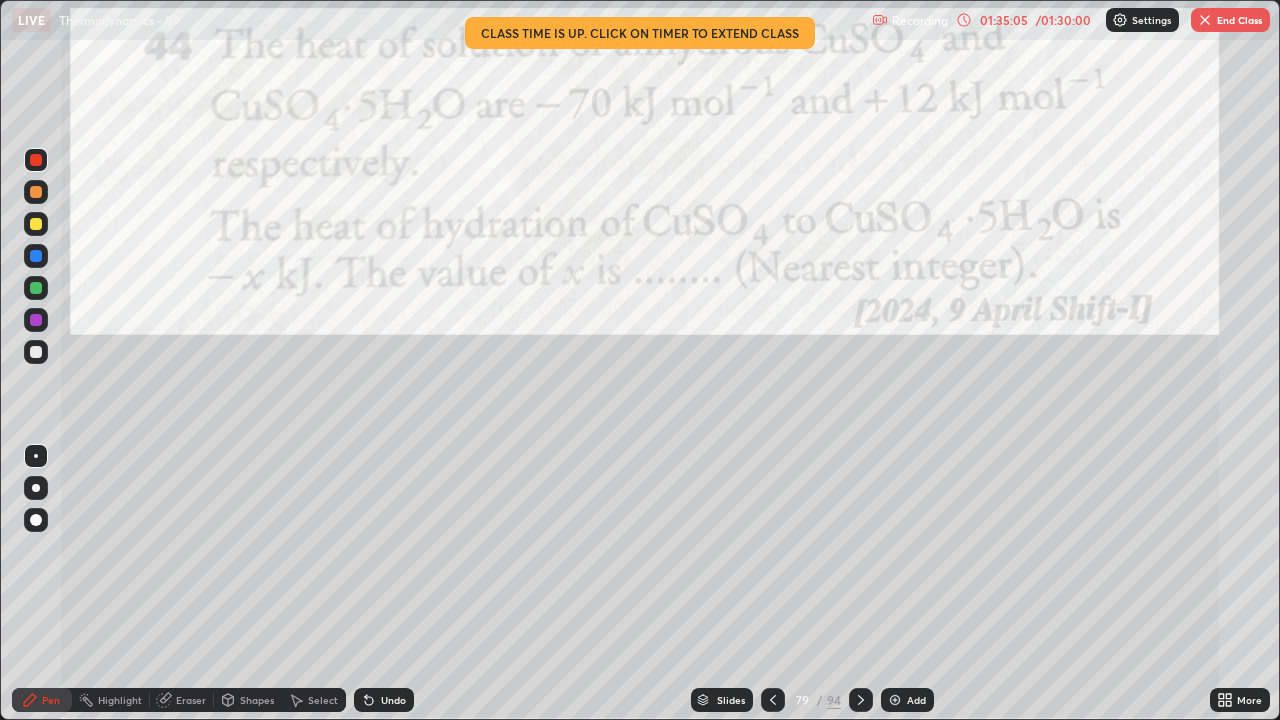 click 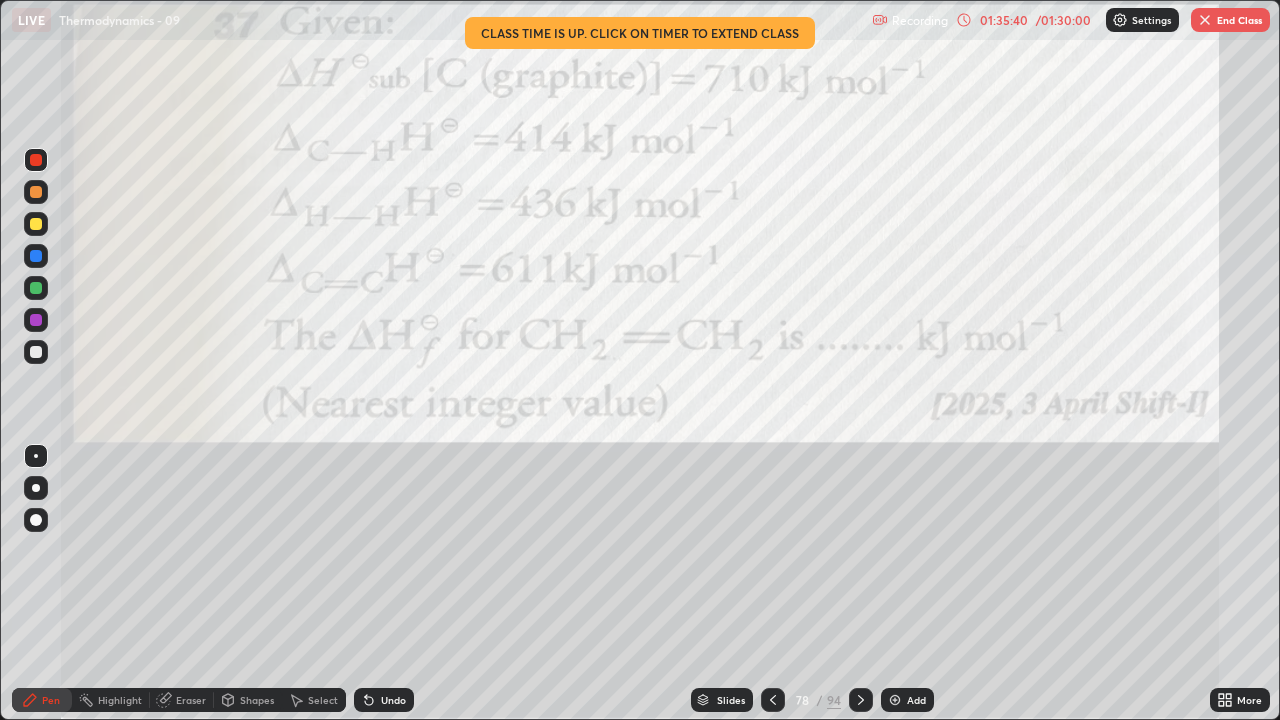 click on "End Class" at bounding box center [1230, 20] 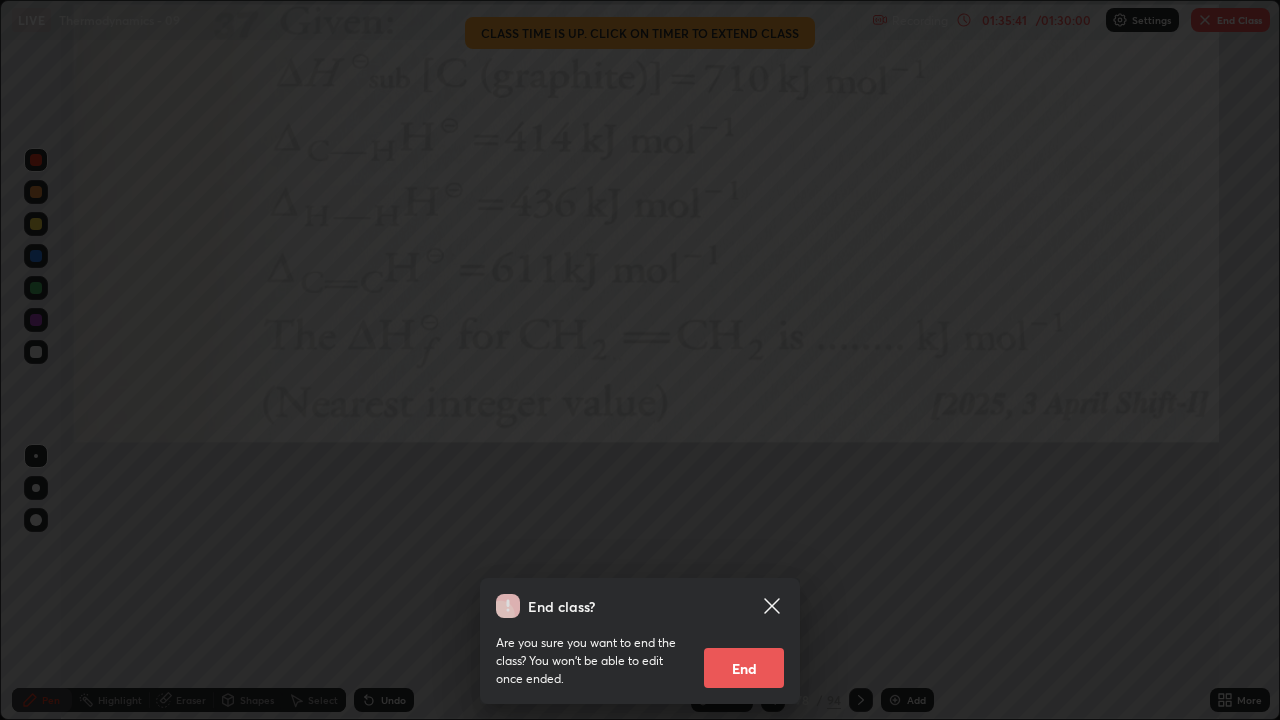 click on "End" at bounding box center [744, 668] 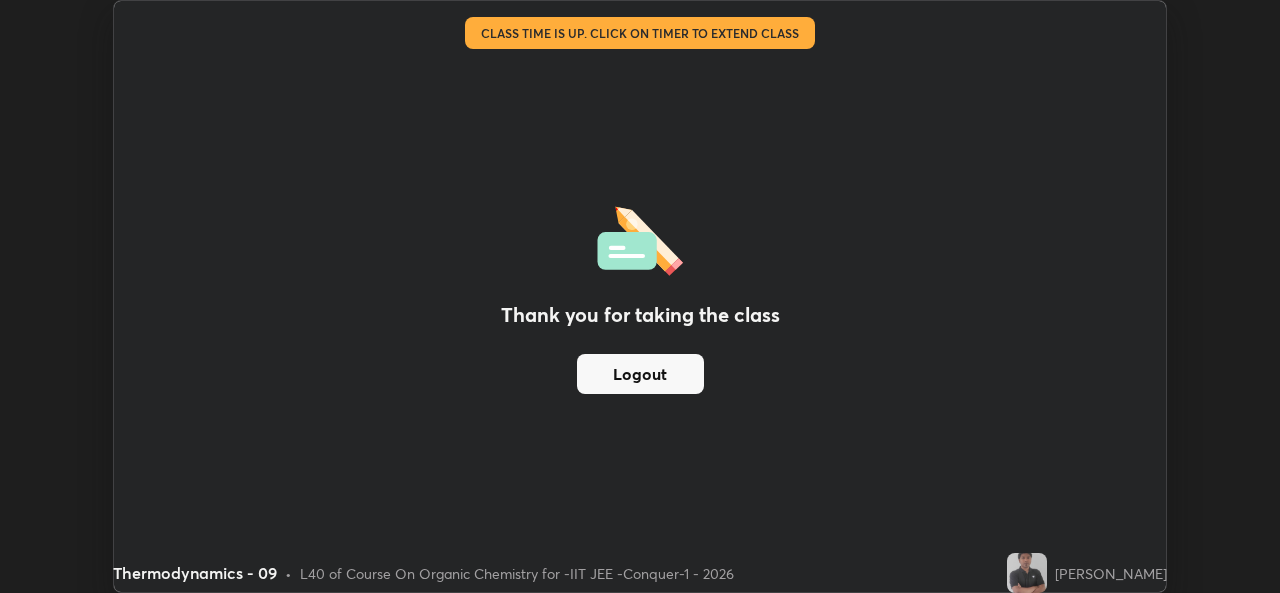 scroll, scrollTop: 593, scrollLeft: 1280, axis: both 